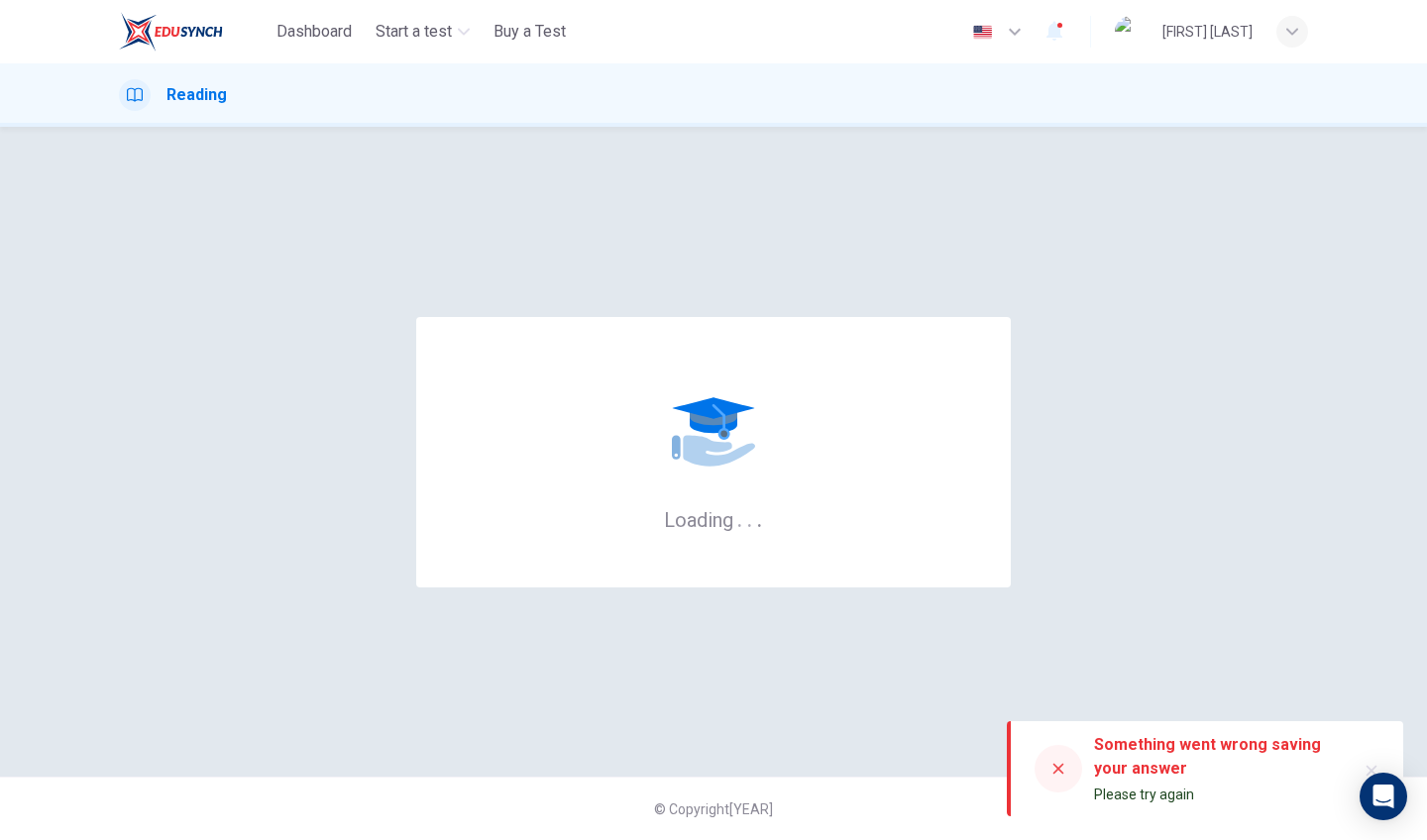 scroll, scrollTop: 0, scrollLeft: 0, axis: both 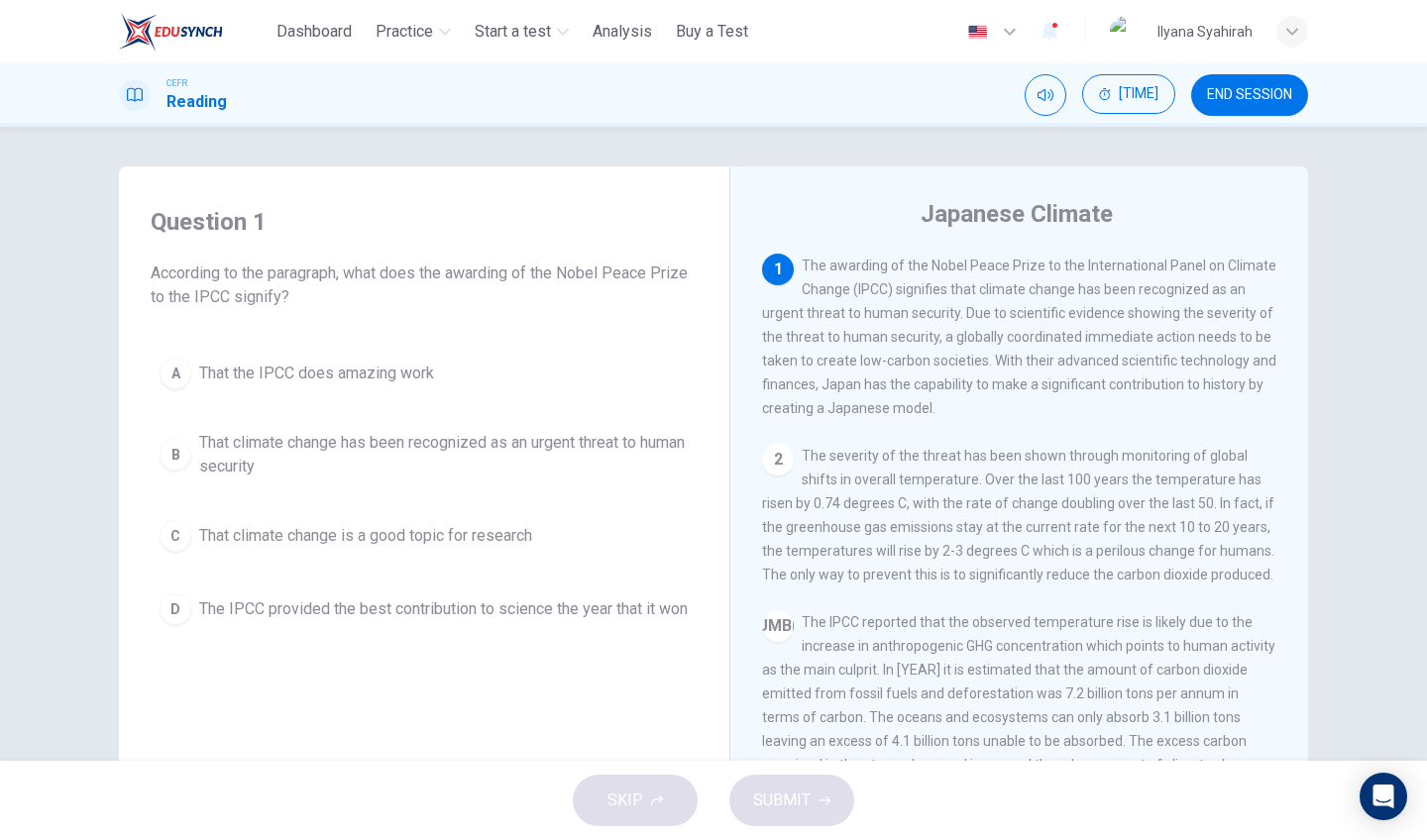 click on "That climate change has been recognized as an urgent threat to human security" at bounding box center (316, 373) 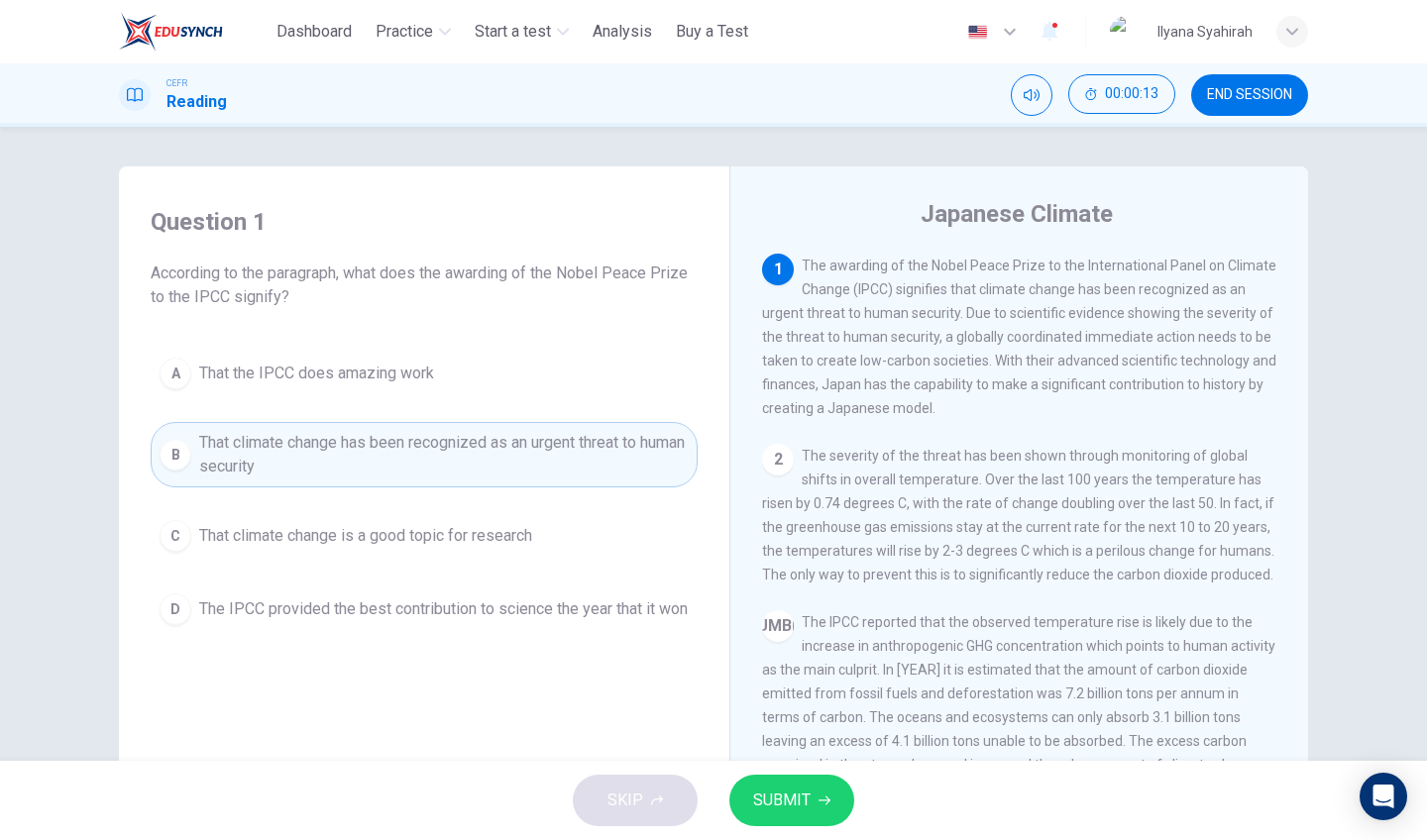 click on "SUBMIT" at bounding box center (792, 800) 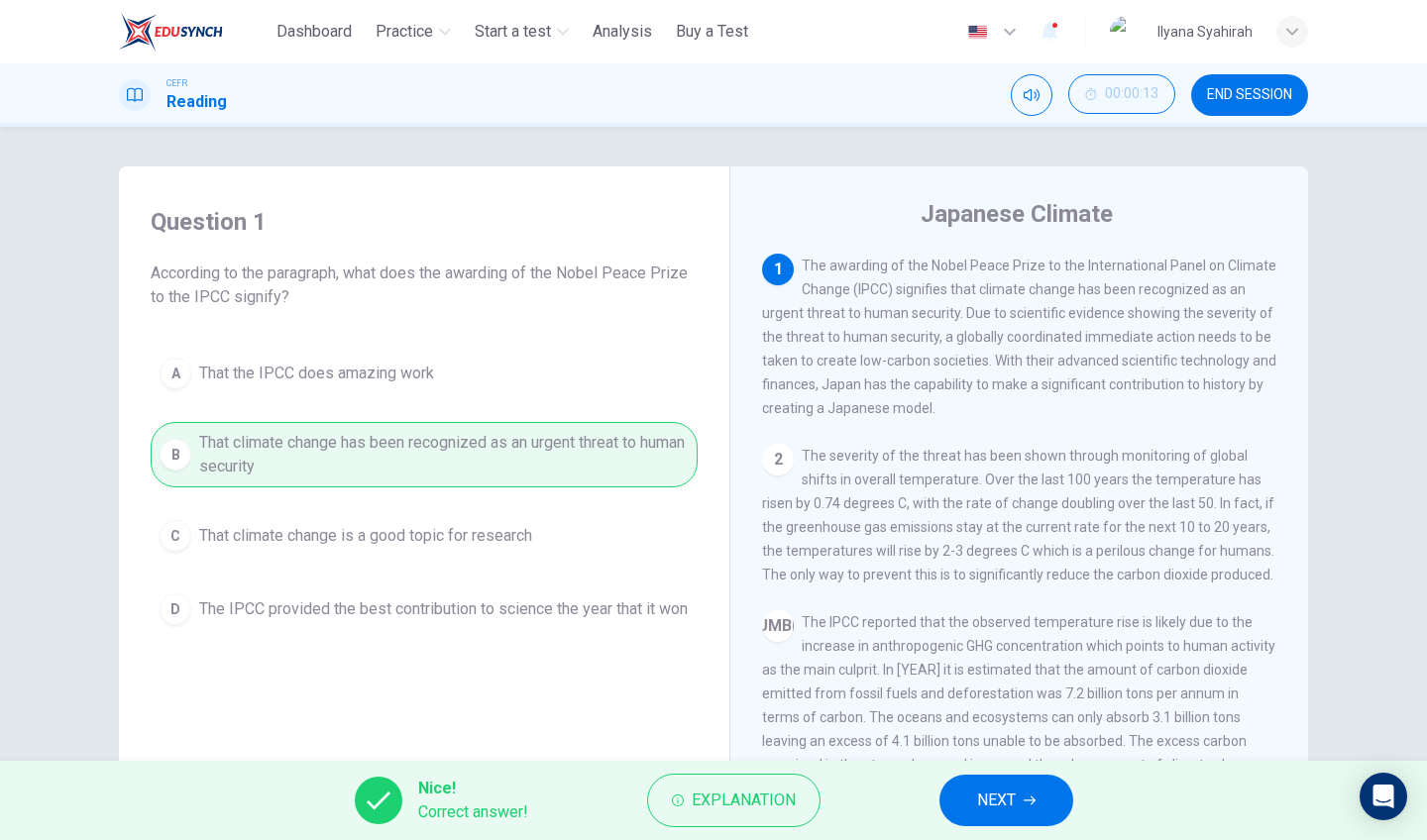 click at bounding box center [1030, 800] 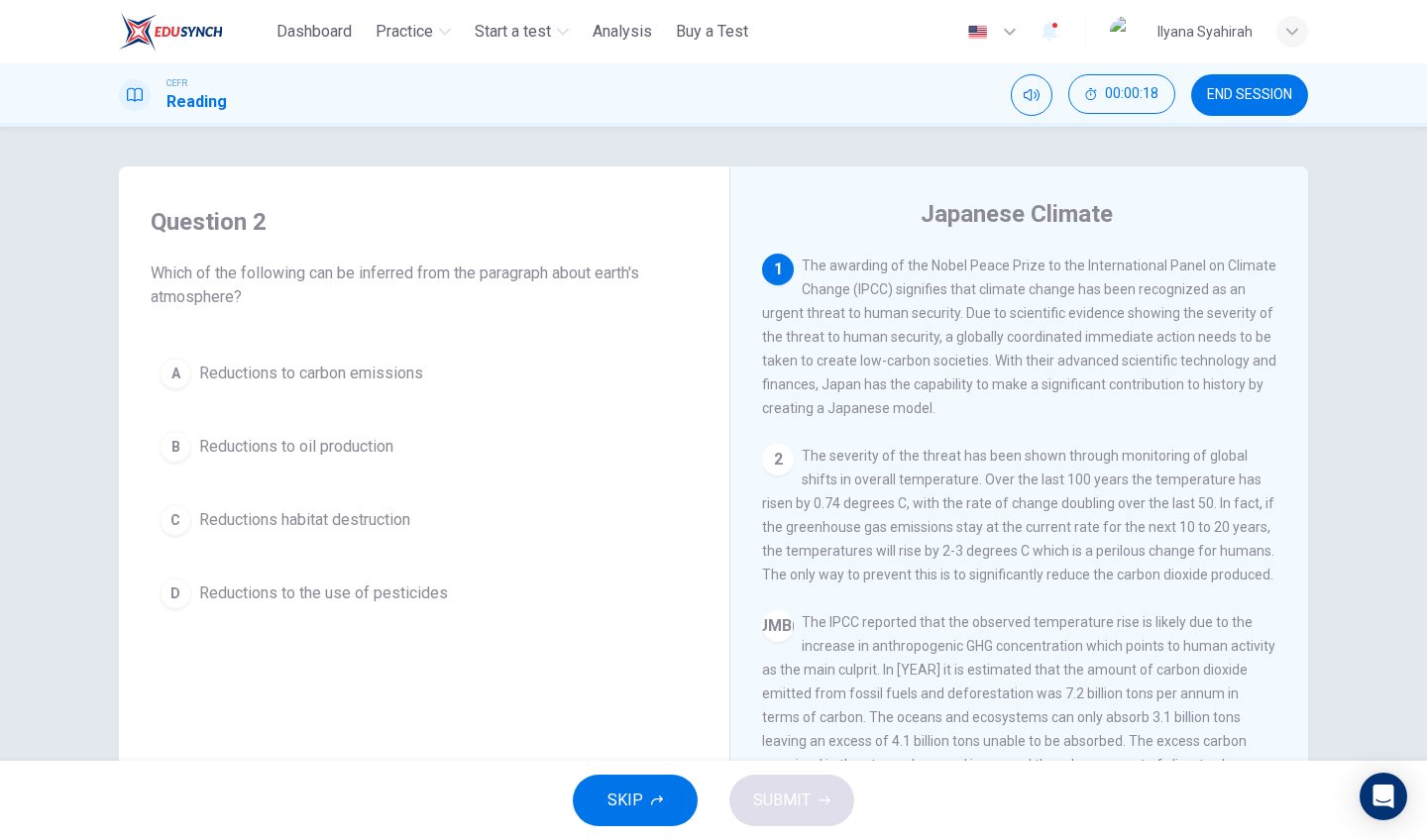 click on "A Reductions to carbon emissions" at bounding box center [424, 373] 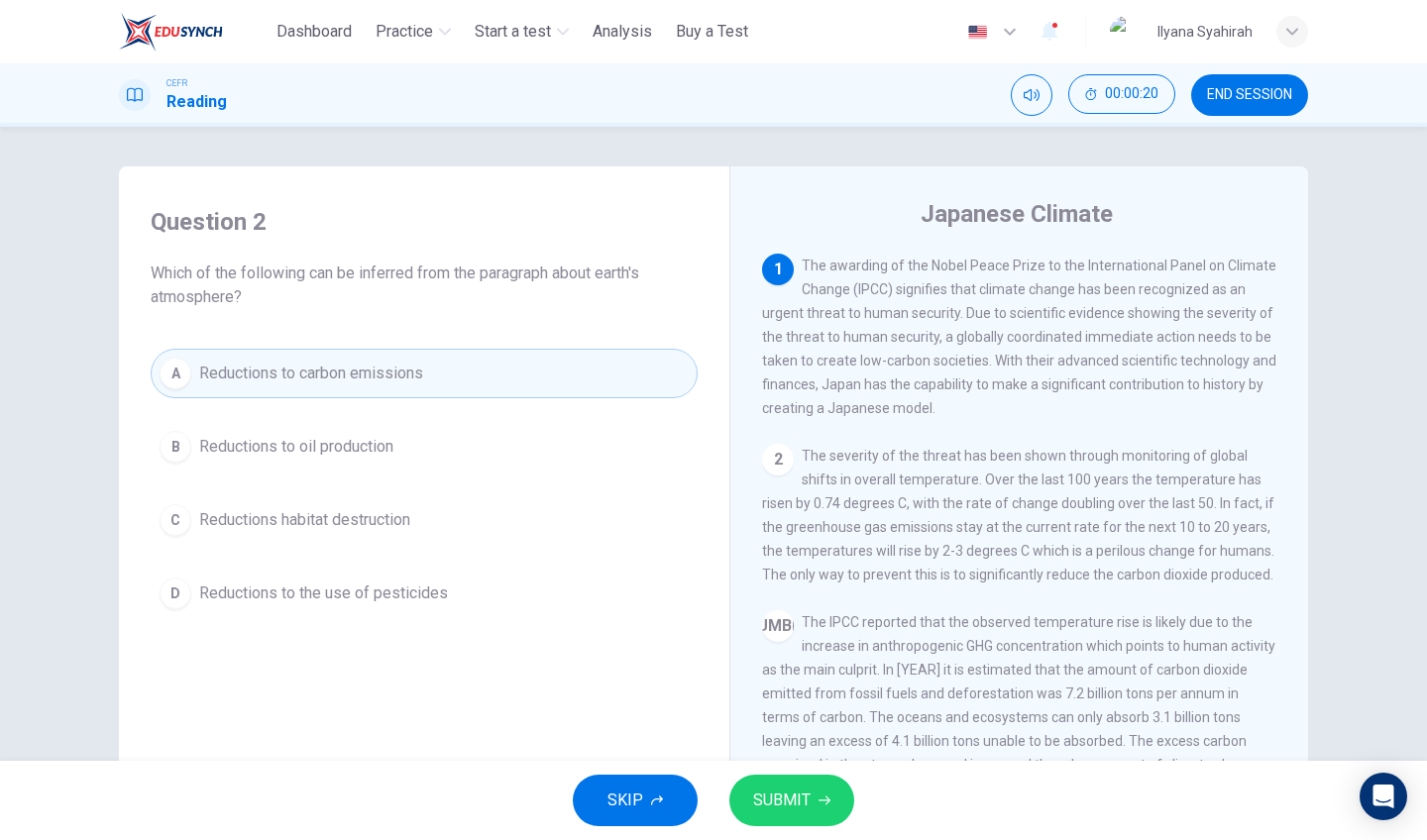 click on "SUBMIT" at bounding box center [782, 800] 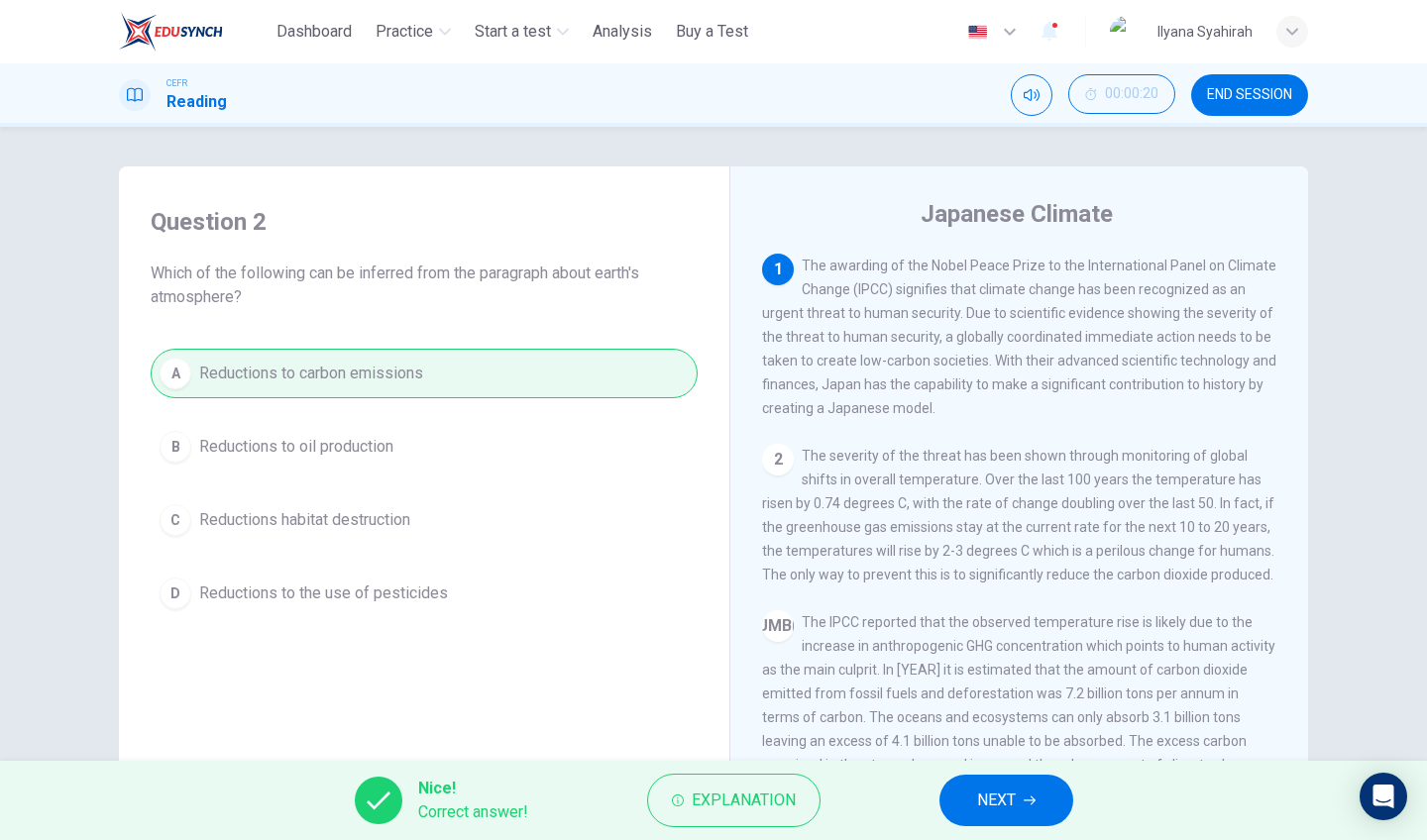 click on "NEXT" at bounding box center (1006, 800) 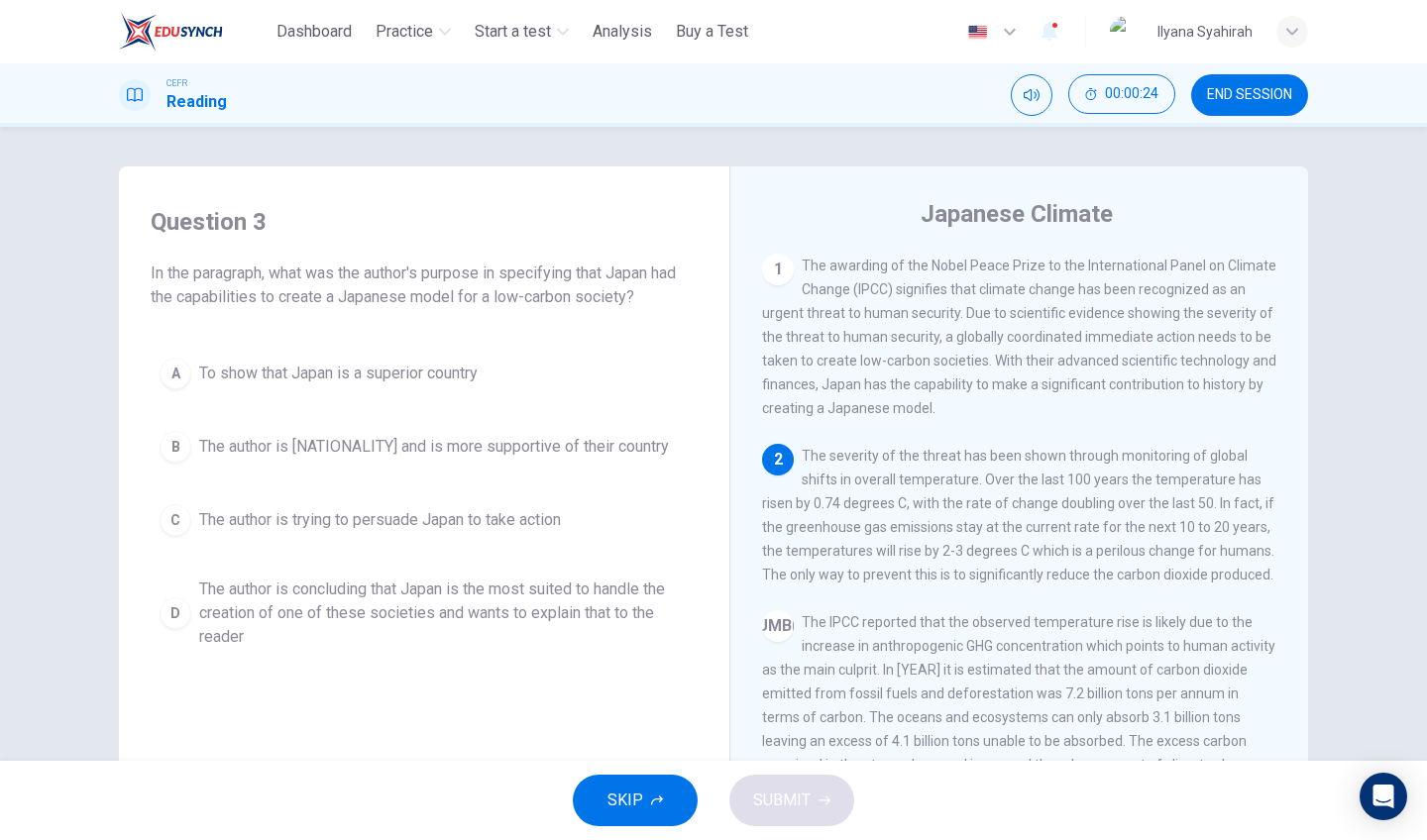 click on "The author is concluding that Japan is the most suited to handle the creation of one of these societies and wants to explain that to the reader" at bounding box center (338, 373) 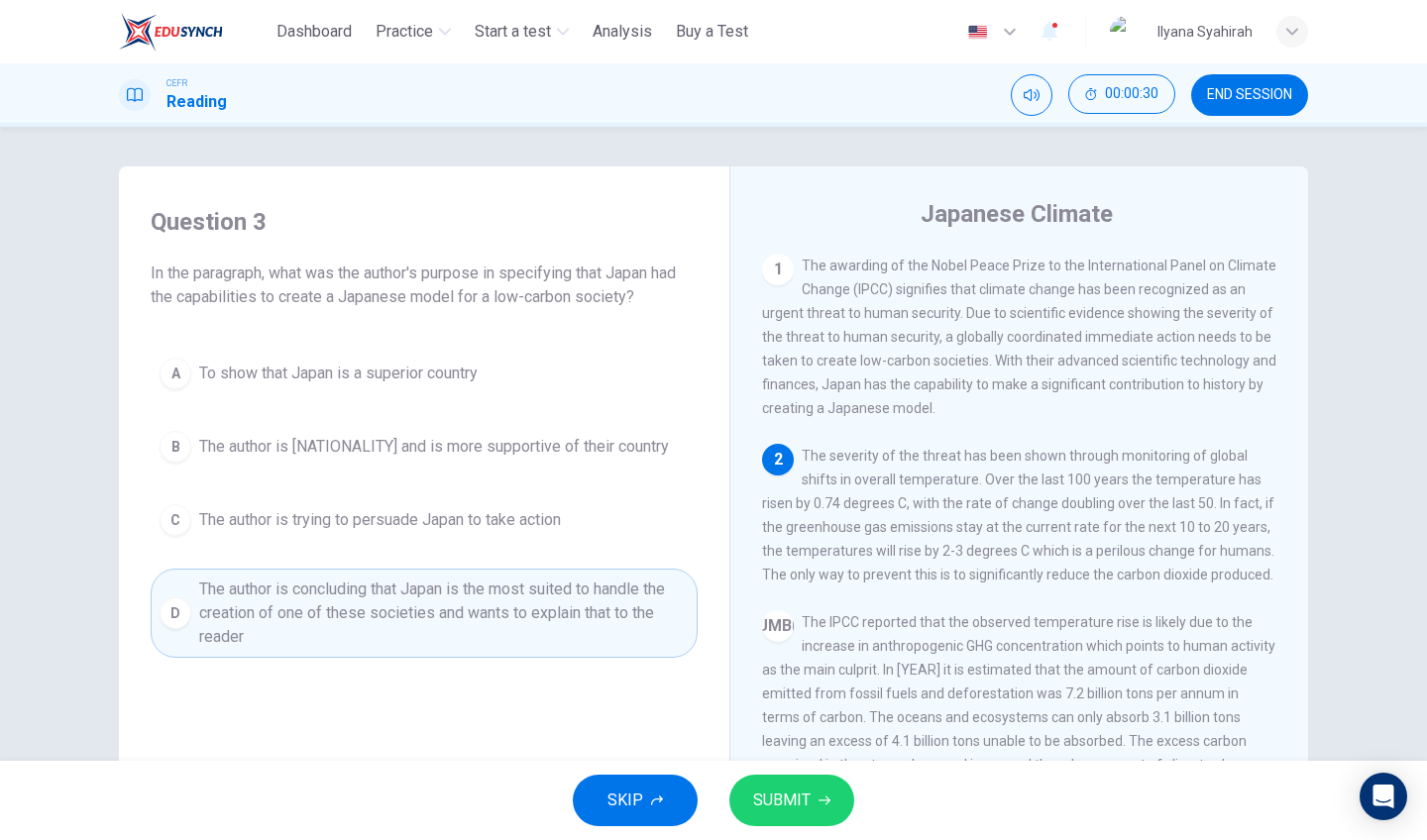 click on "SKIP SUBMIT" at bounding box center [714, 800] 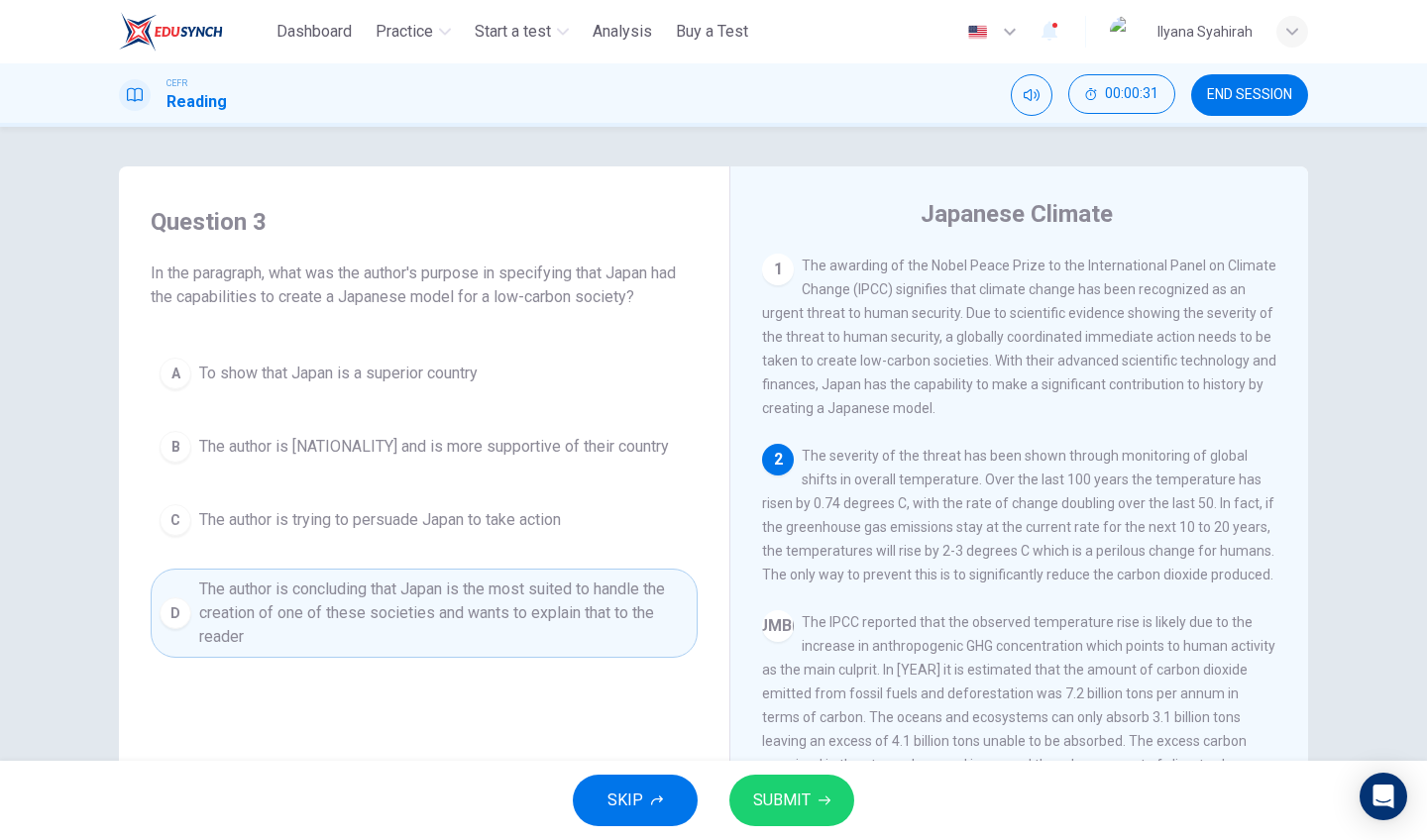 click on "SUBMIT" at bounding box center [792, 800] 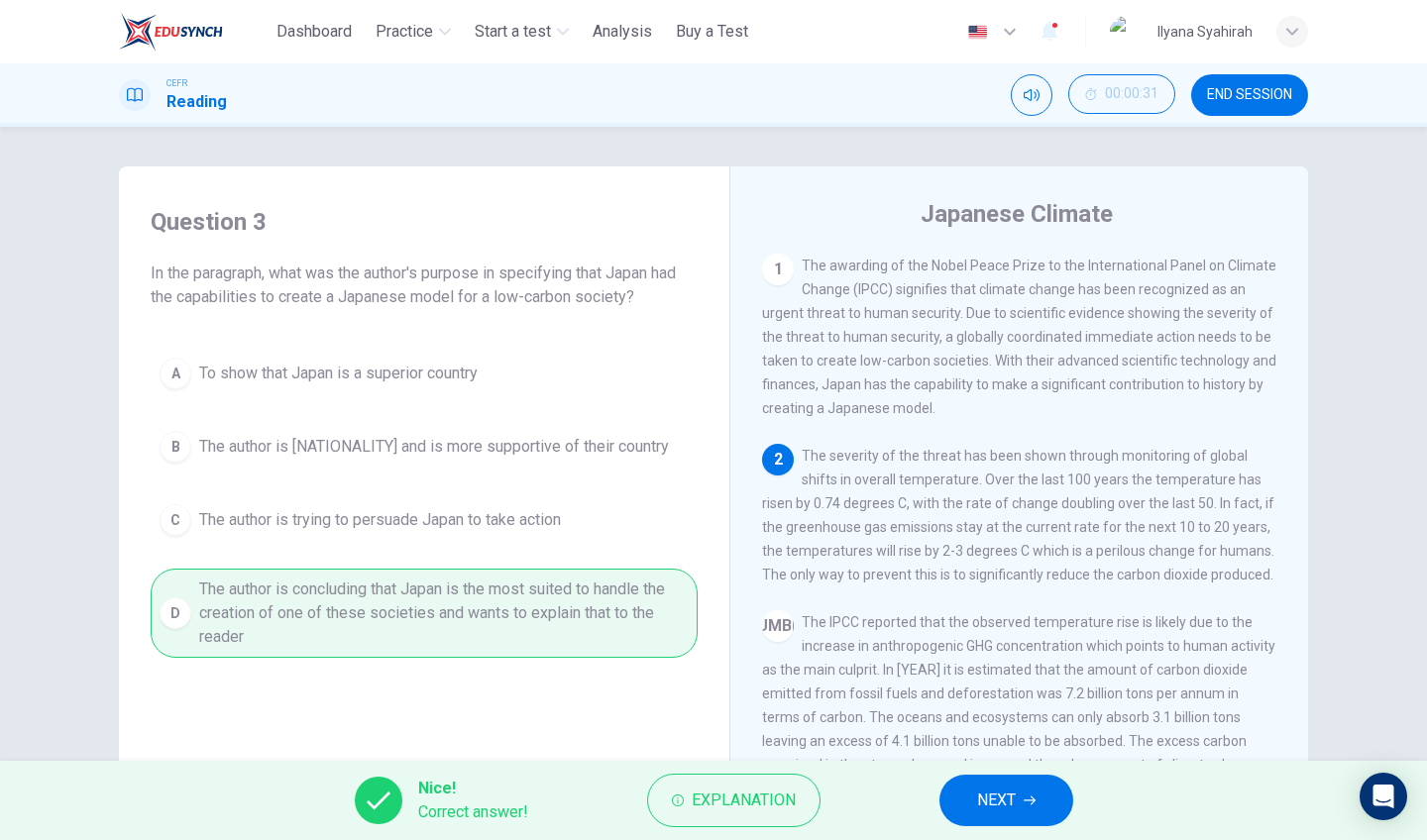 click on "NEXT" at bounding box center [996, 800] 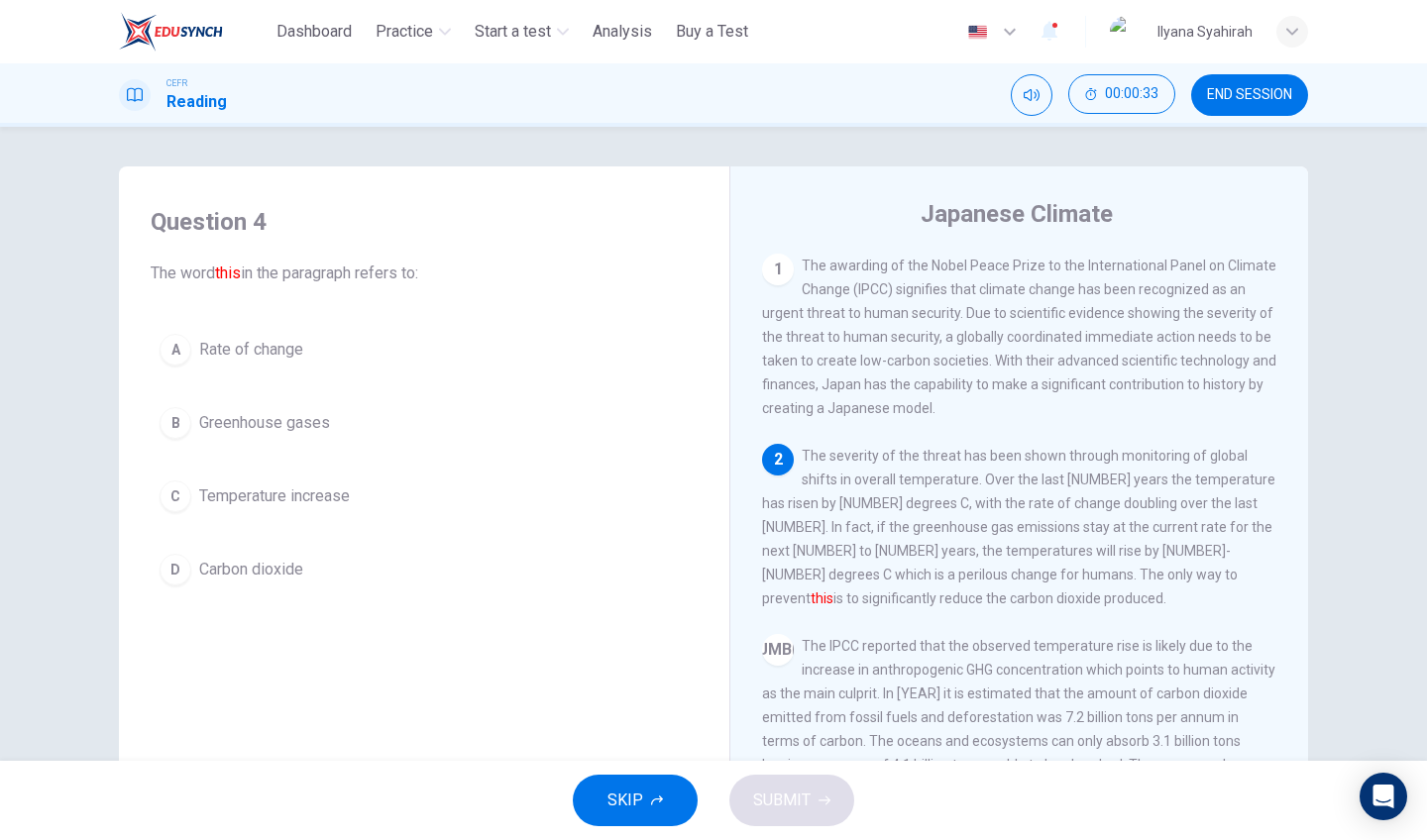 click on "C Temperature increase" at bounding box center (424, 496) 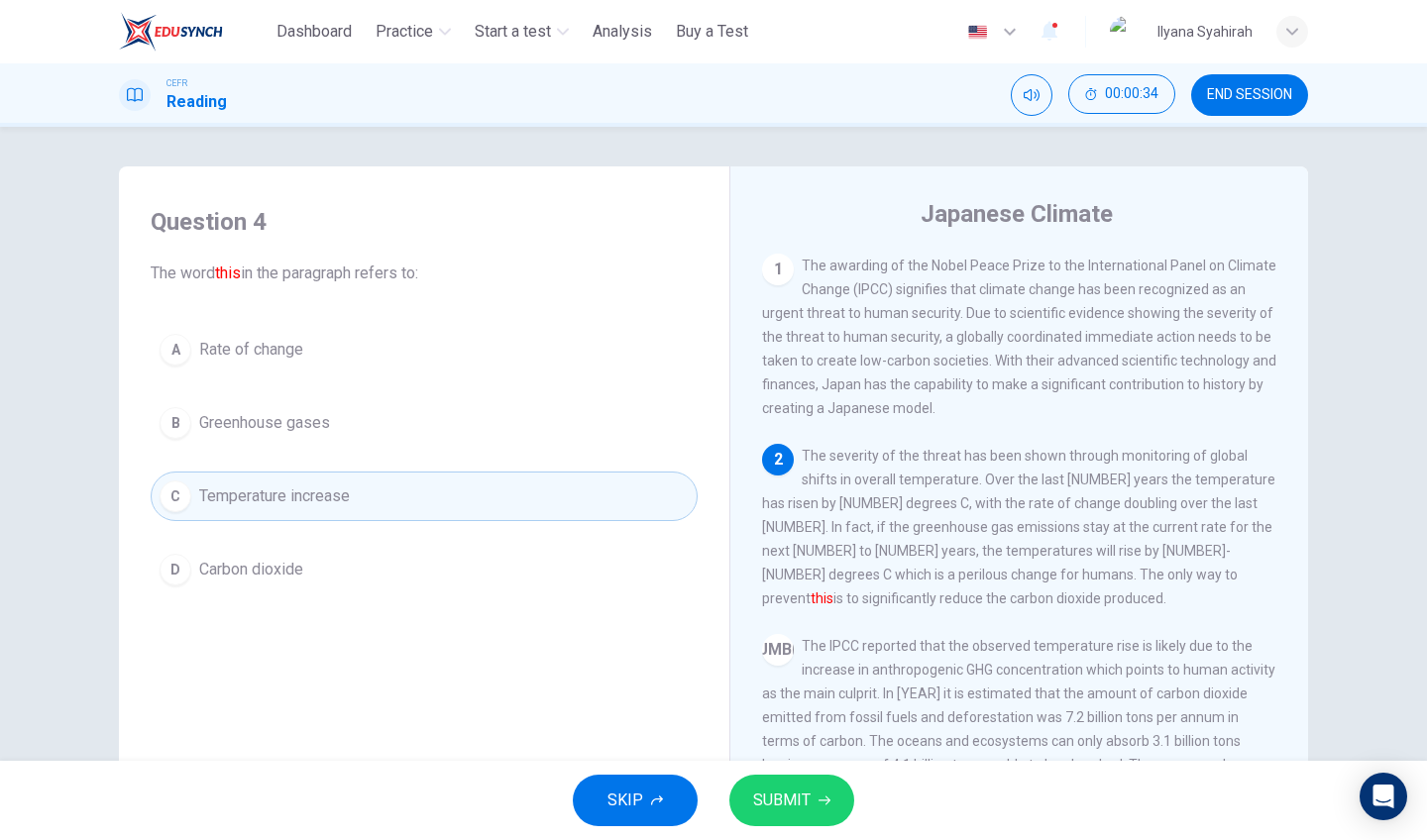 click on "SUBMIT" at bounding box center (782, 800) 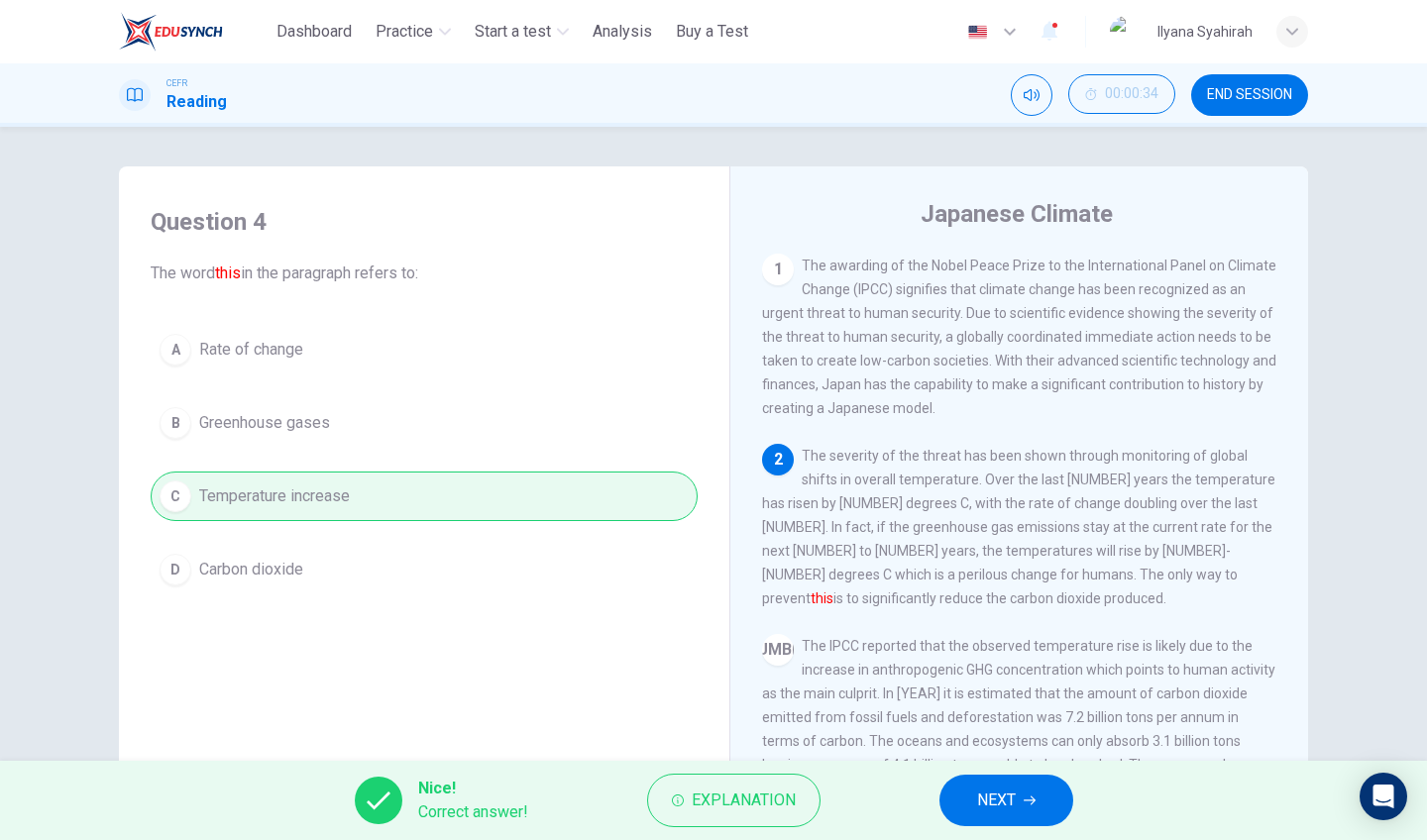 click on "NEXT" at bounding box center (1006, 800) 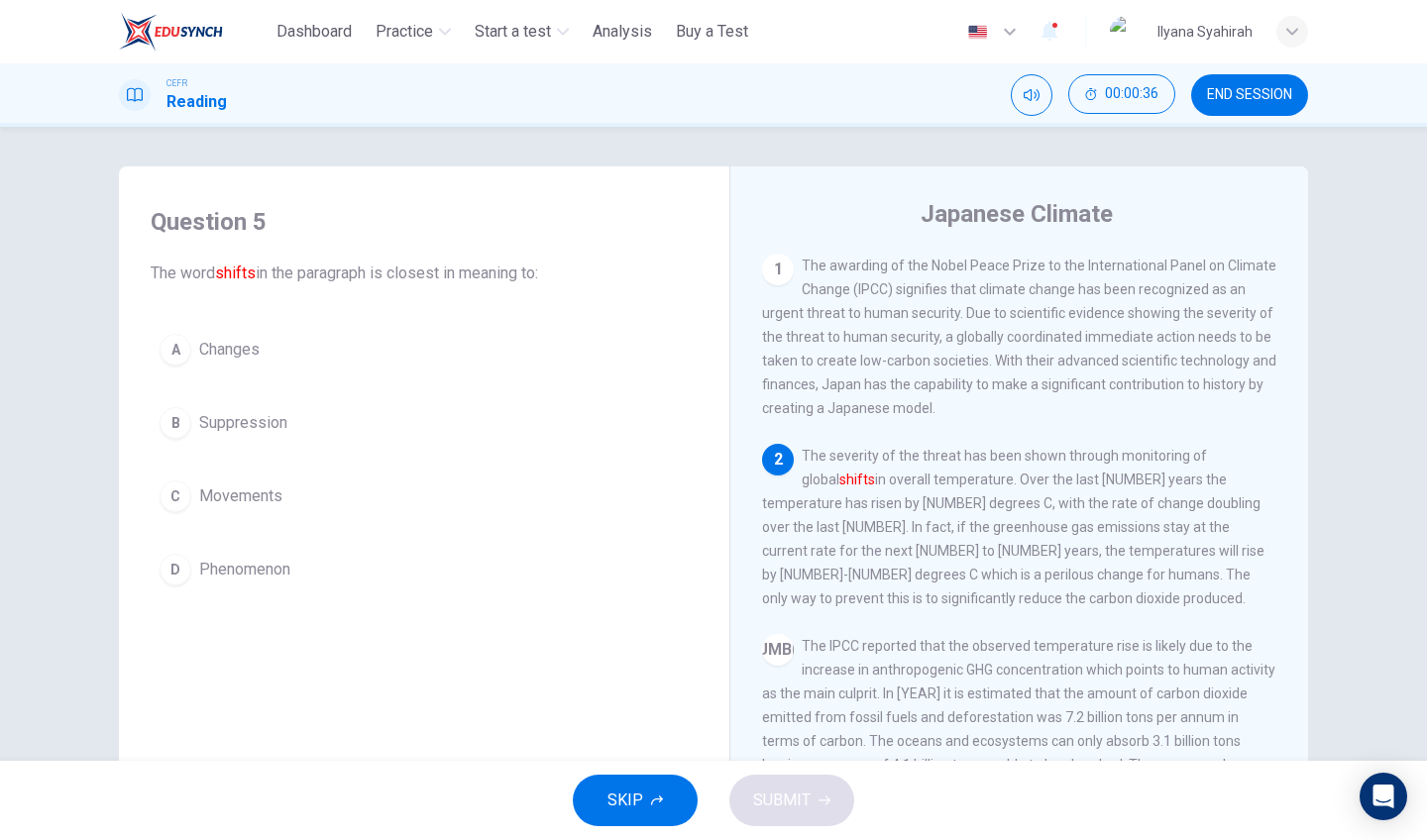 click on "A Changes" at bounding box center [424, 350] 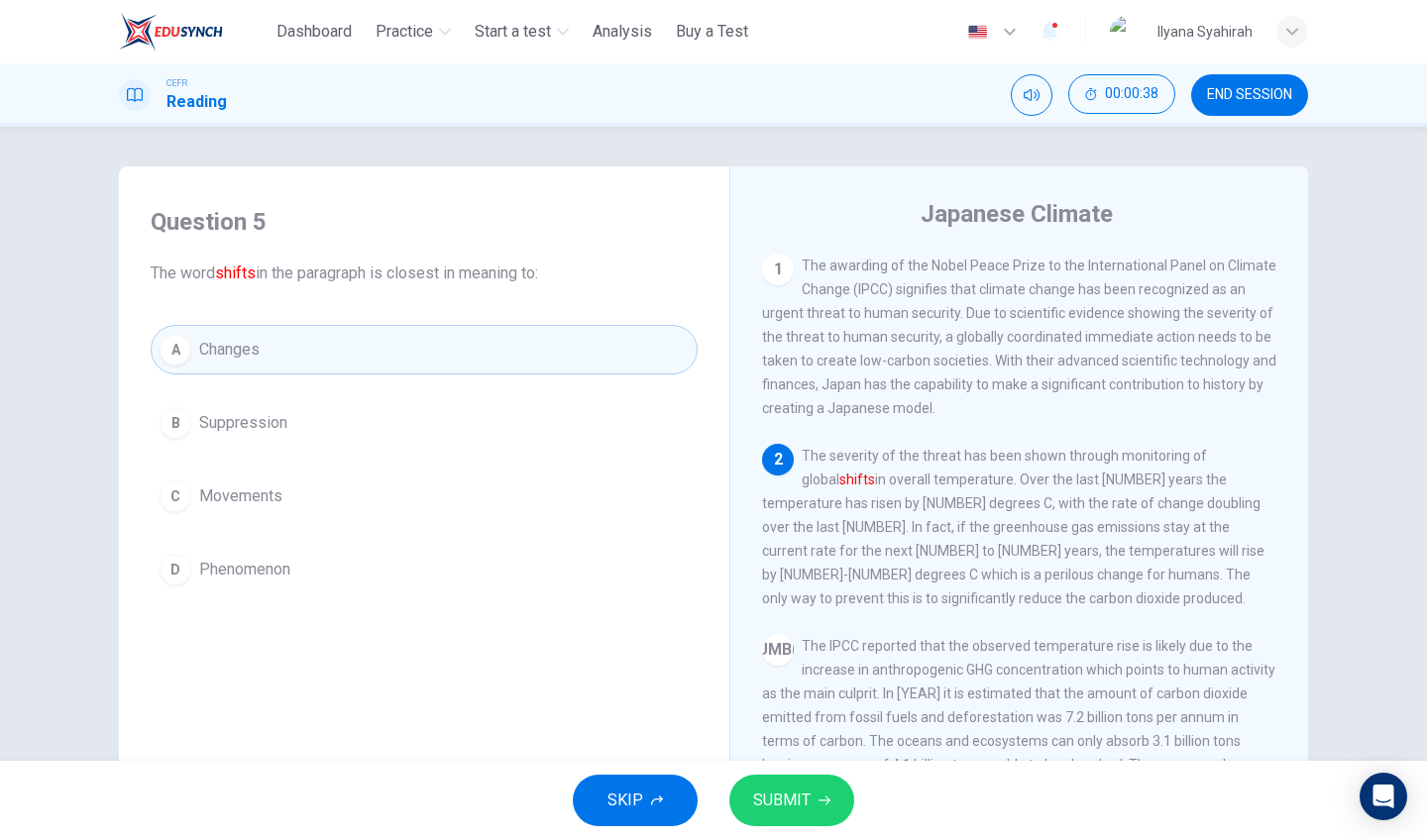 click on "SUBMIT" at bounding box center (792, 800) 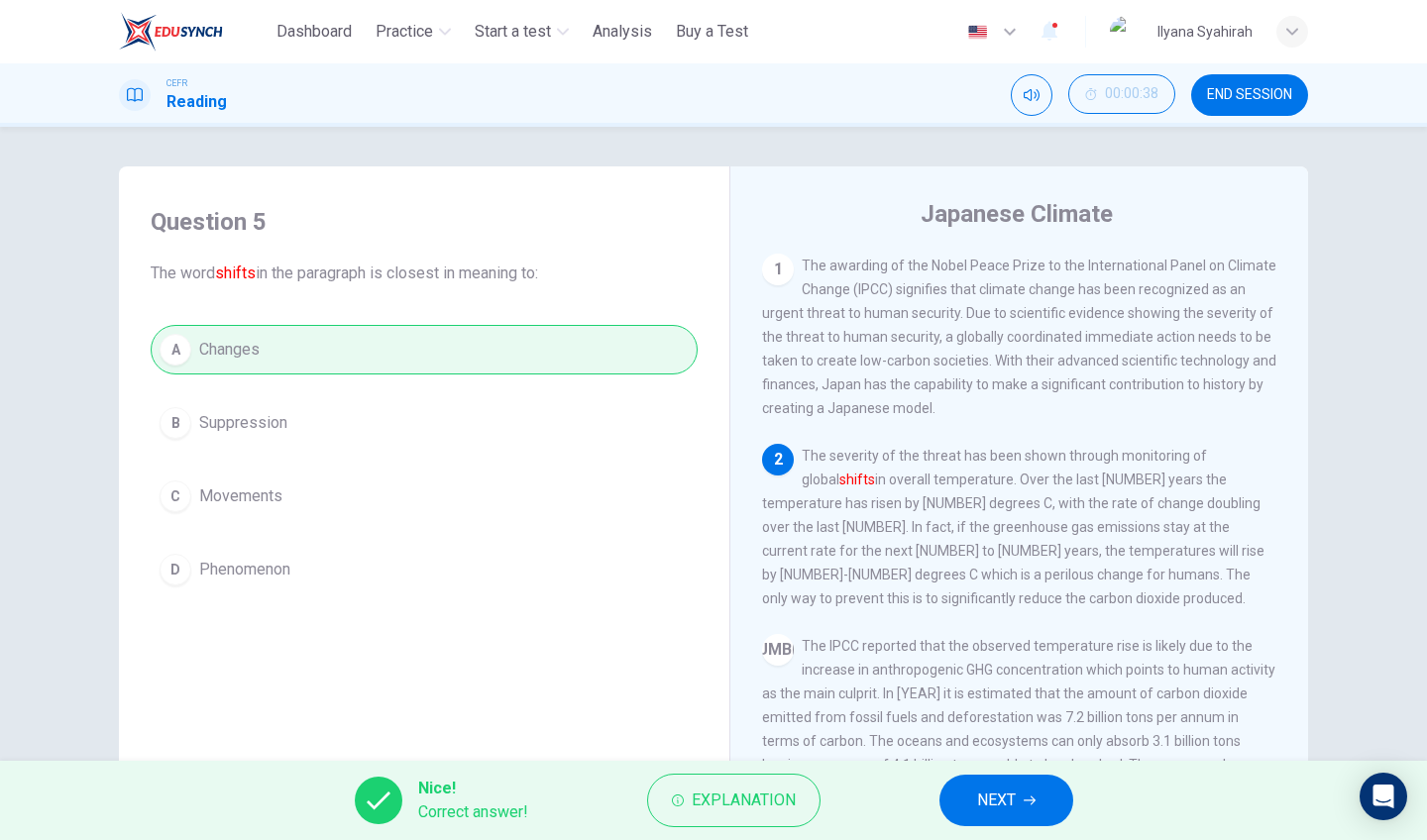click on "NEXT" at bounding box center (996, 800) 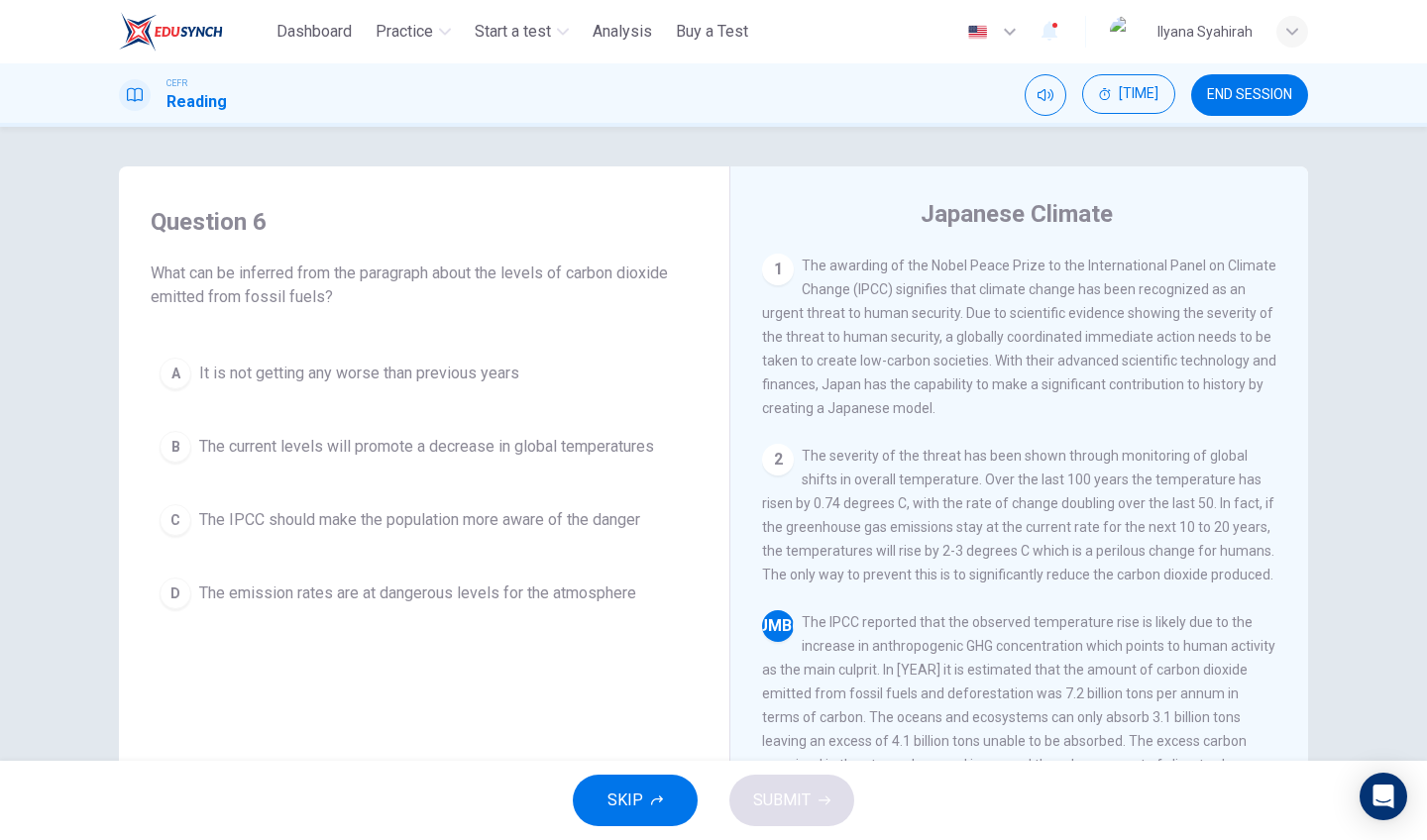 click on "The emission rates are at dangerous levels for the atmosphere" at bounding box center [359, 373] 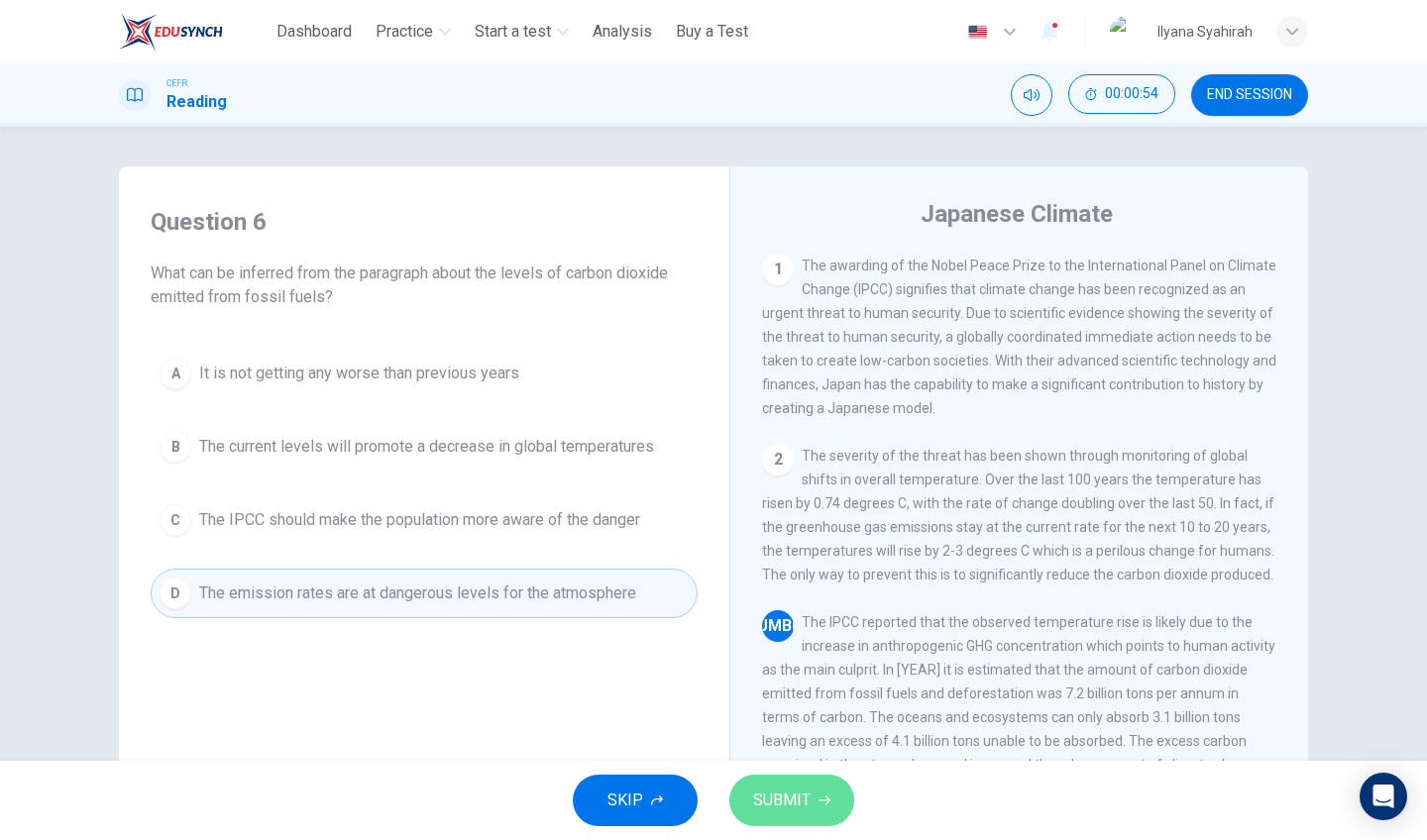 click on "SUBMIT" at bounding box center (792, 800) 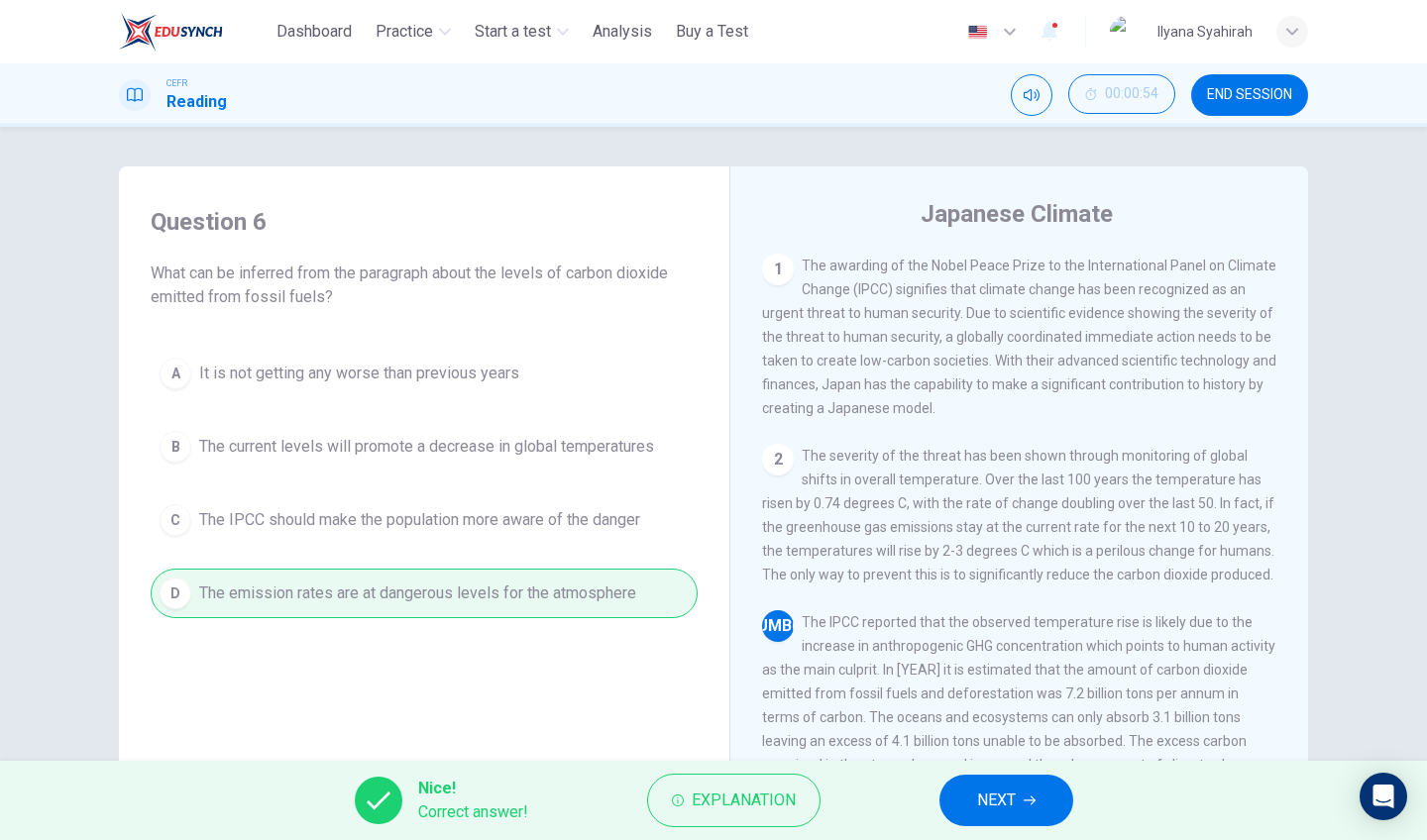 click on "NEXT" at bounding box center (1006, 800) 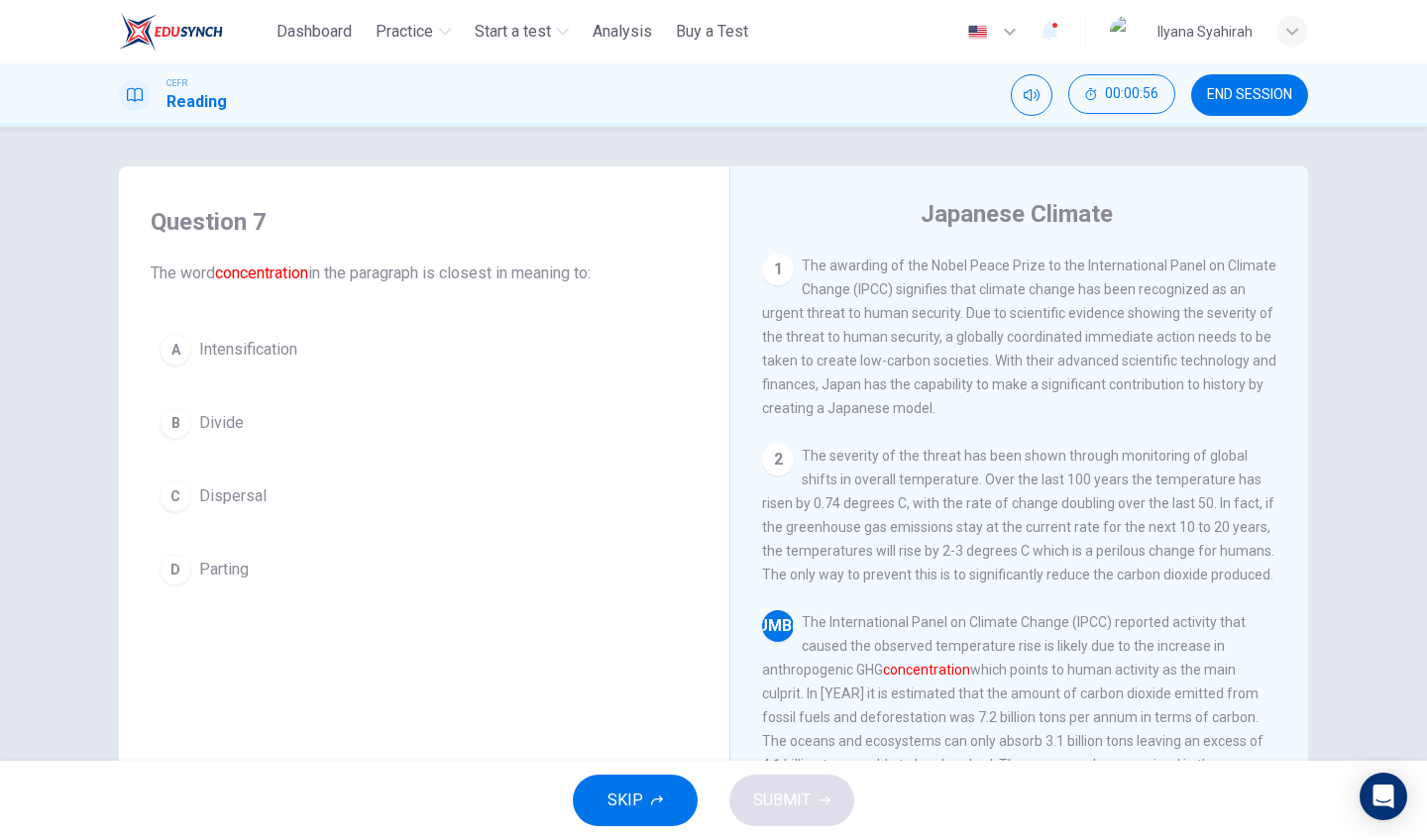 click on "A Intensification" at bounding box center [424, 350] 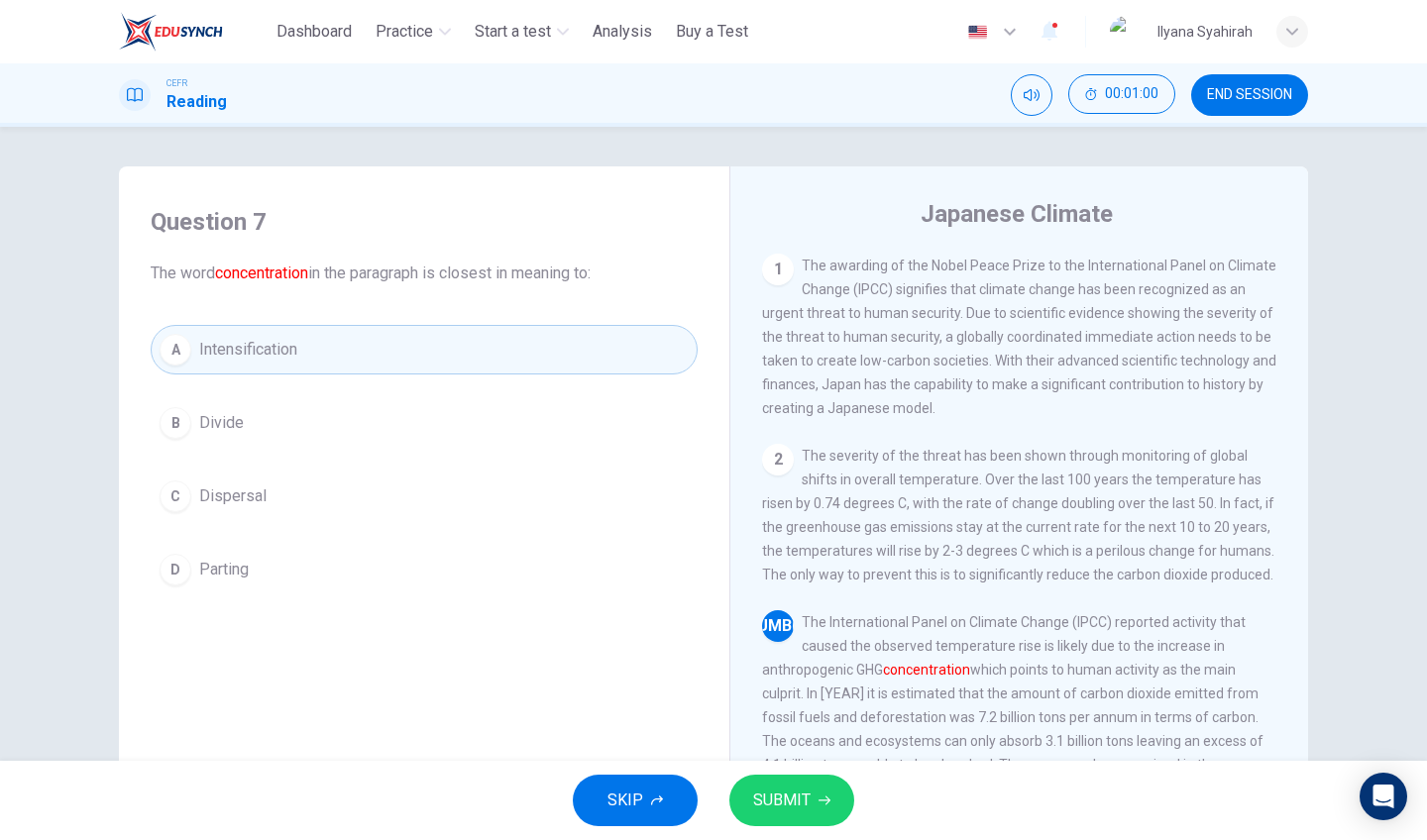 click on "SUBMIT" at bounding box center (782, 800) 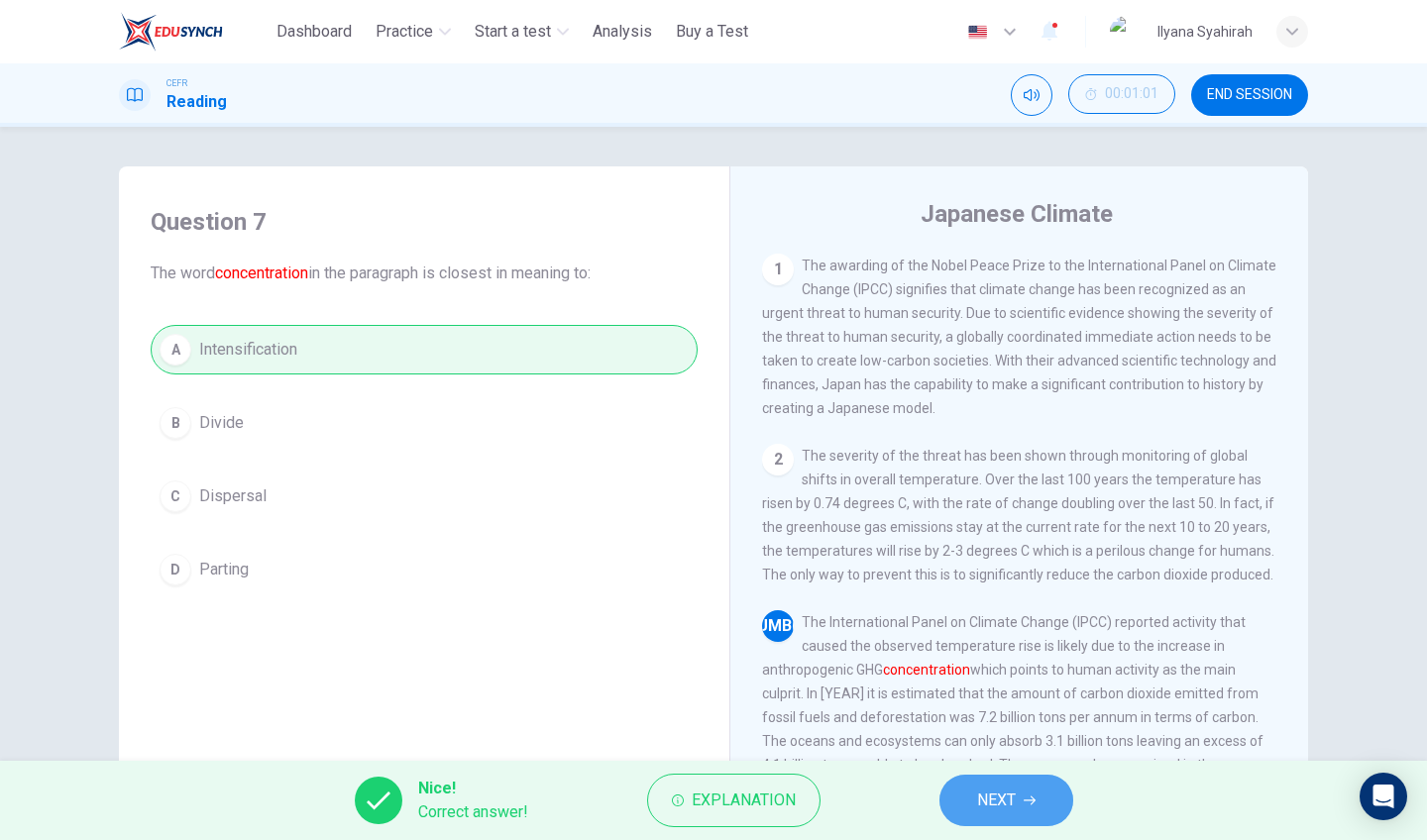 click on "NEXT" at bounding box center (1006, 800) 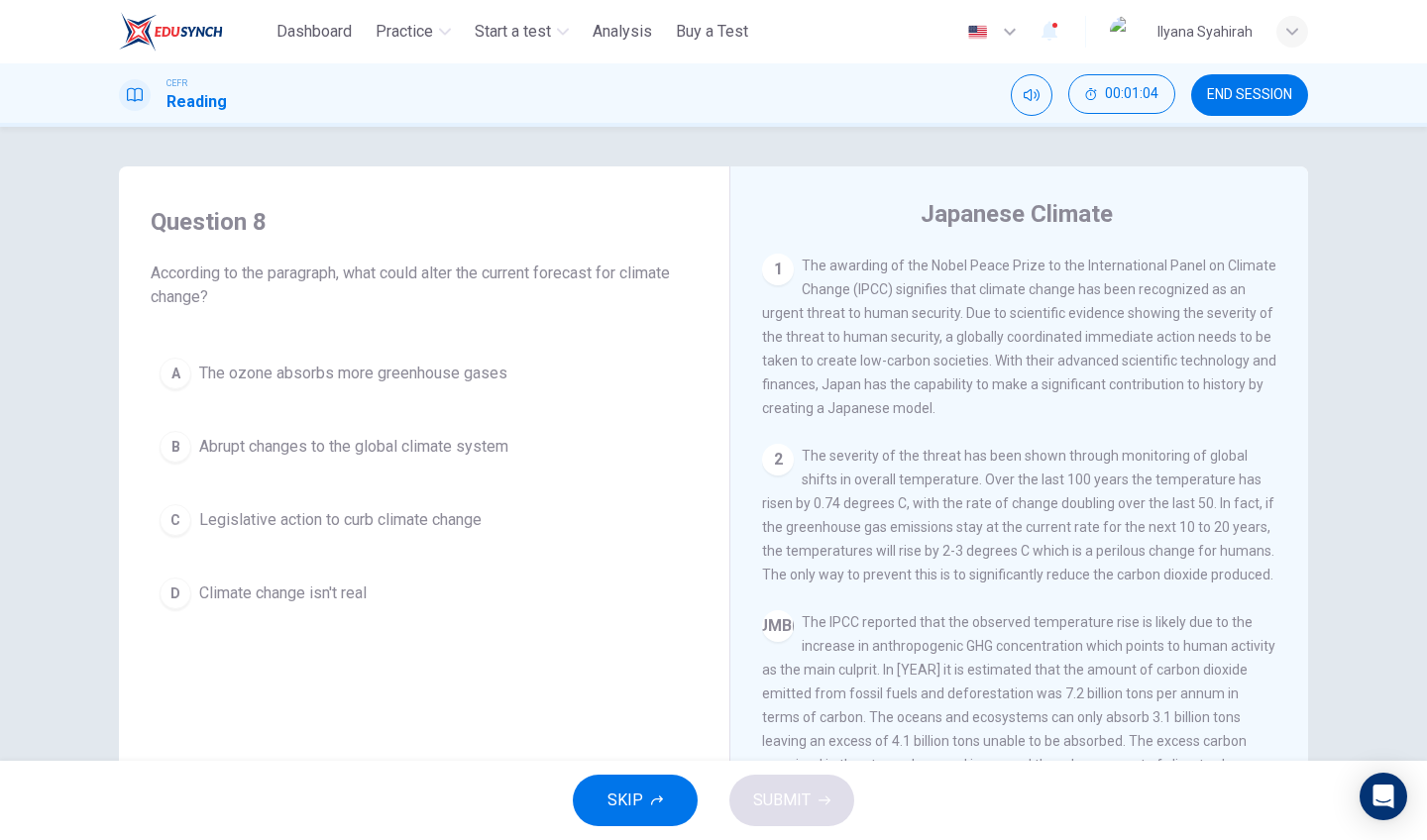 click on "B Abrupt changes to the global climate system" at bounding box center (424, 447) 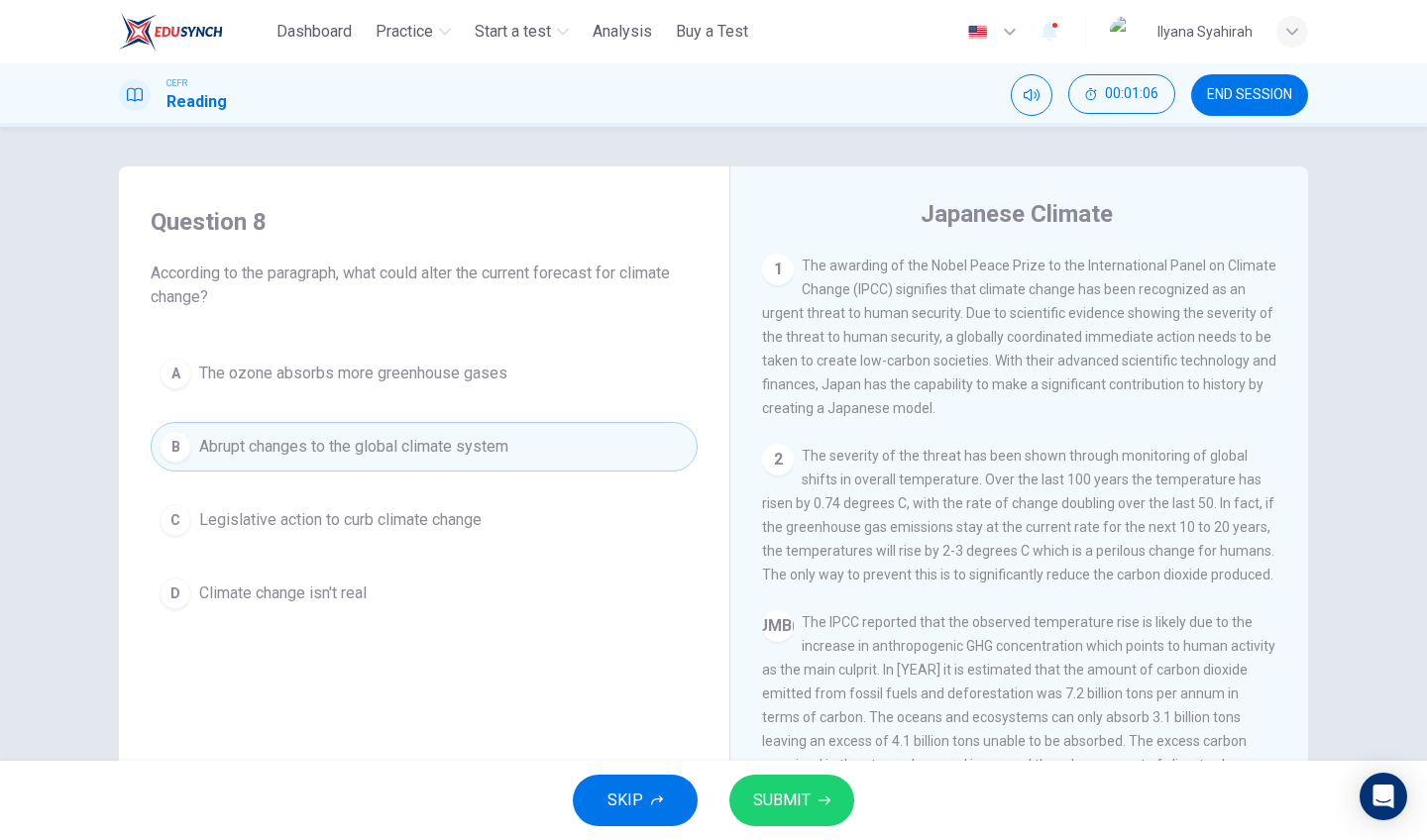 click at bounding box center (824, 800) 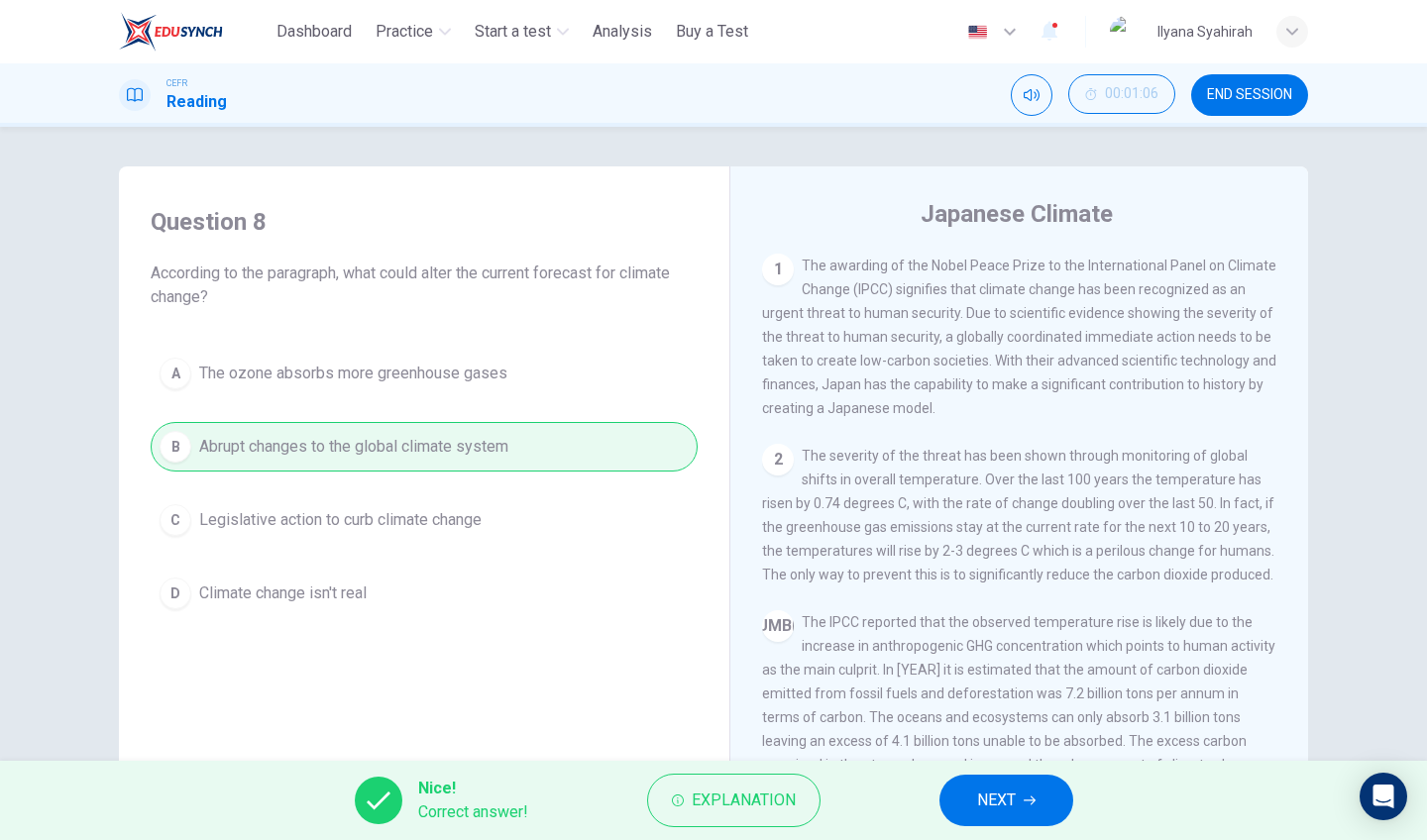 click on "NEXT" at bounding box center (996, 800) 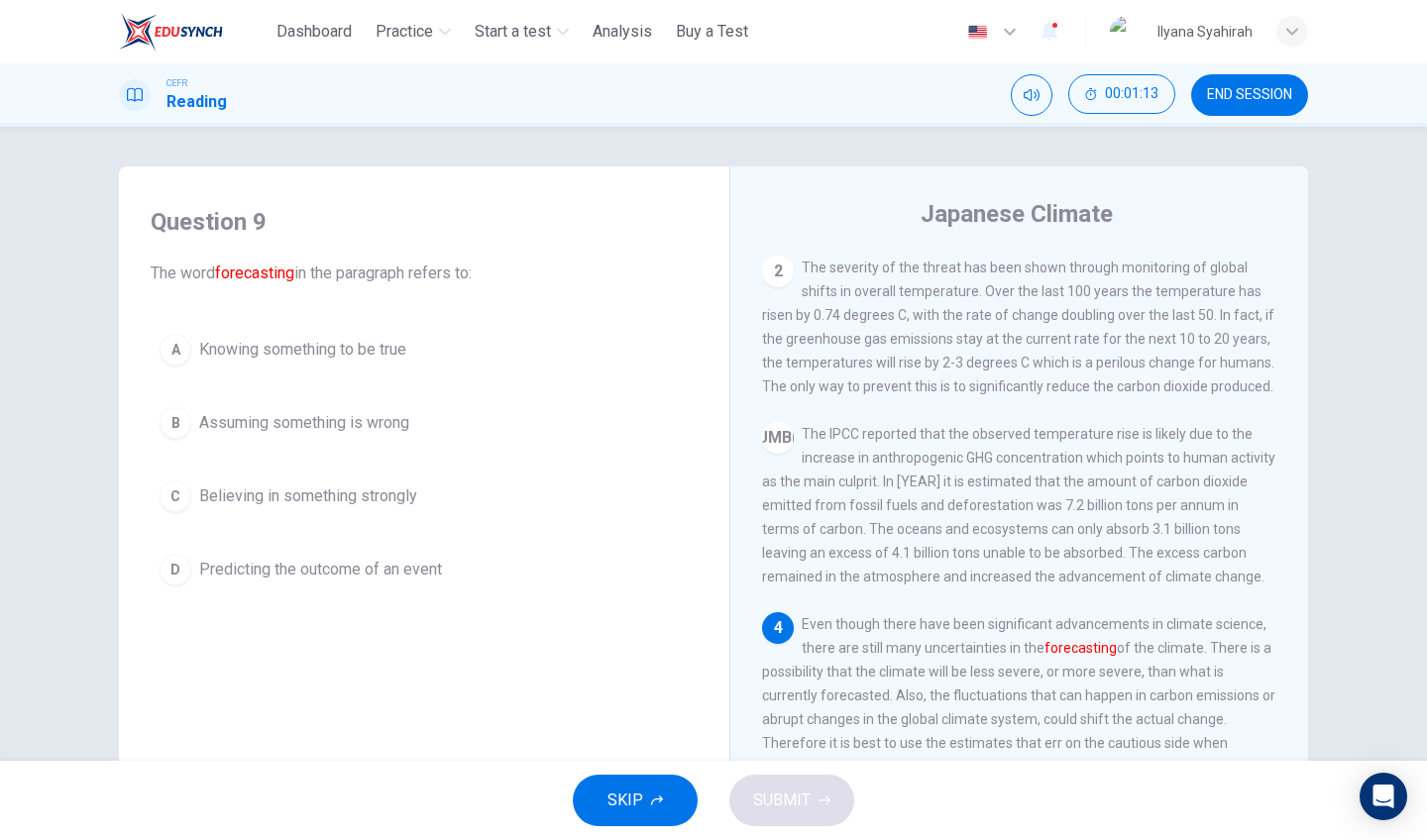 scroll, scrollTop: 196, scrollLeft: 0, axis: vertical 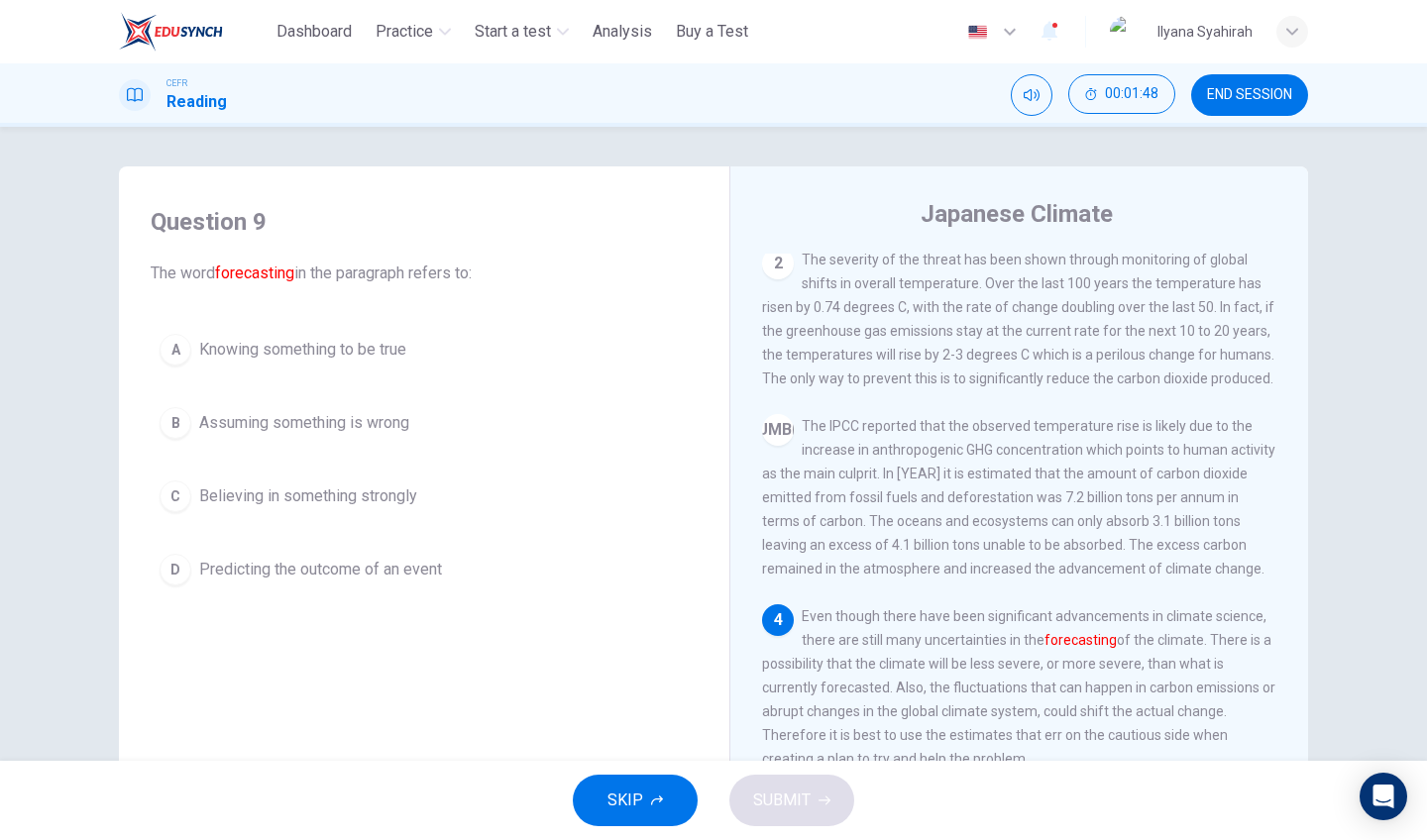 click on "Predicting the outcome of an event" at bounding box center [302, 350] 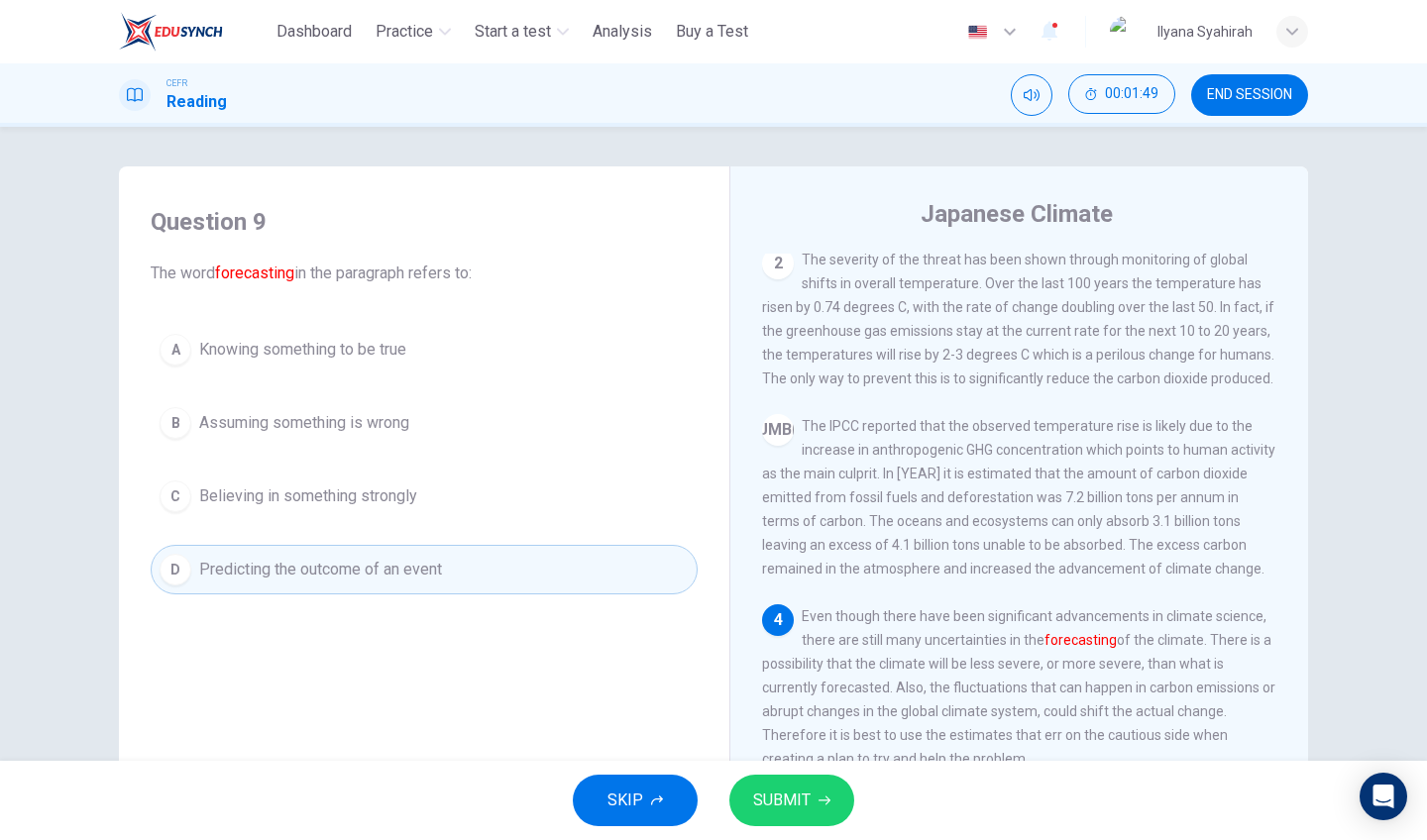 click on "SUBMIT" at bounding box center (782, 800) 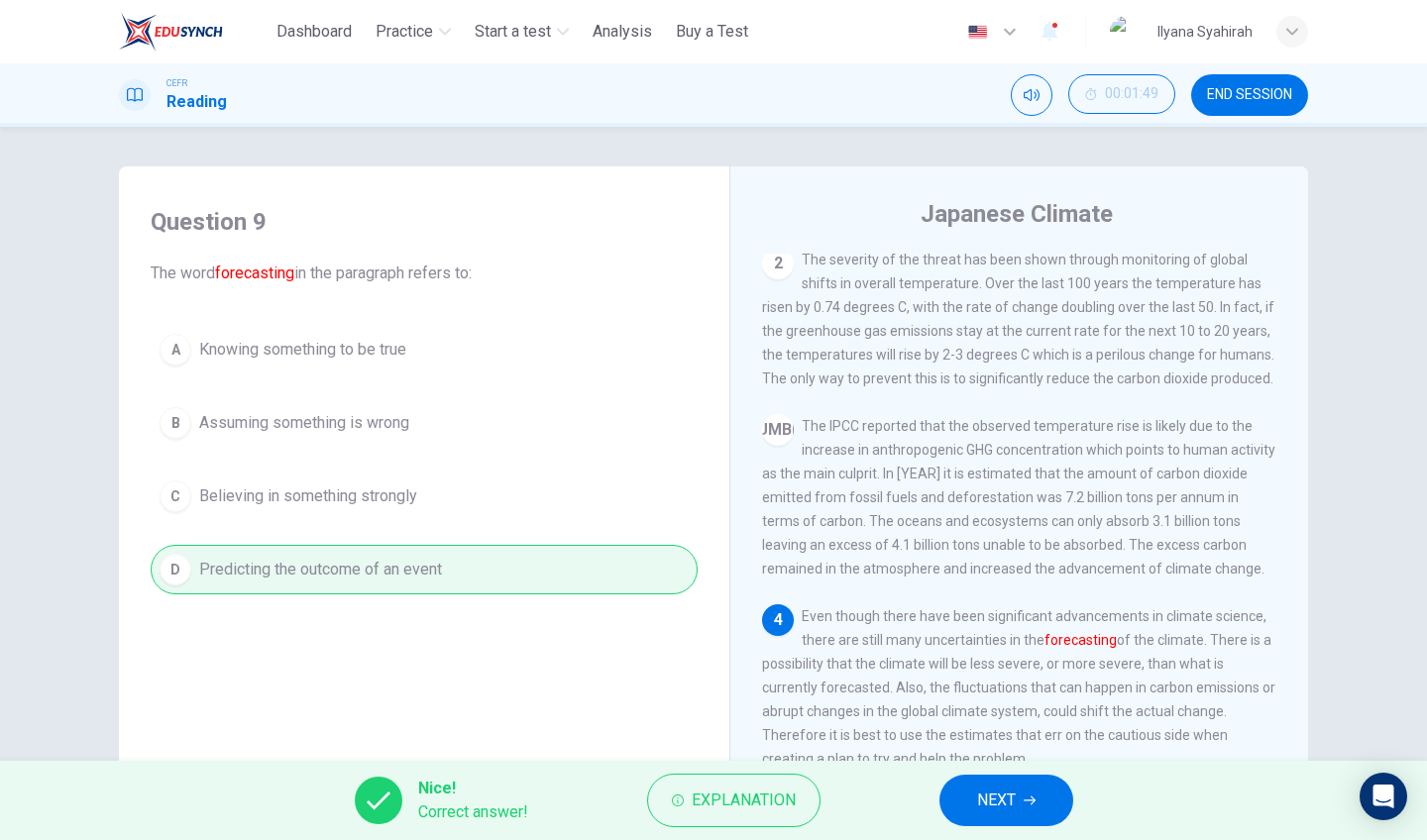 click on "NEXT" at bounding box center (996, 800) 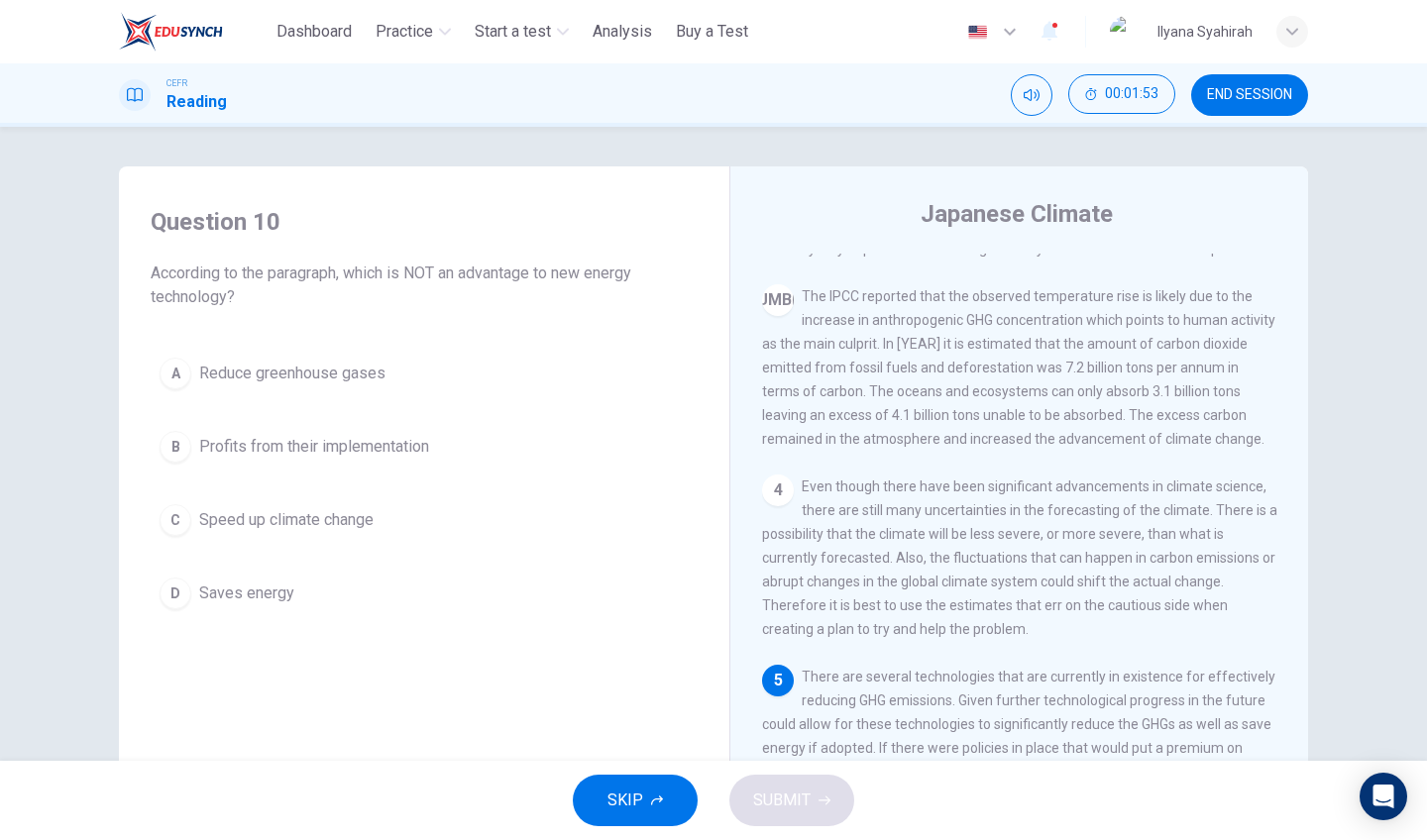 scroll, scrollTop: 326, scrollLeft: 0, axis: vertical 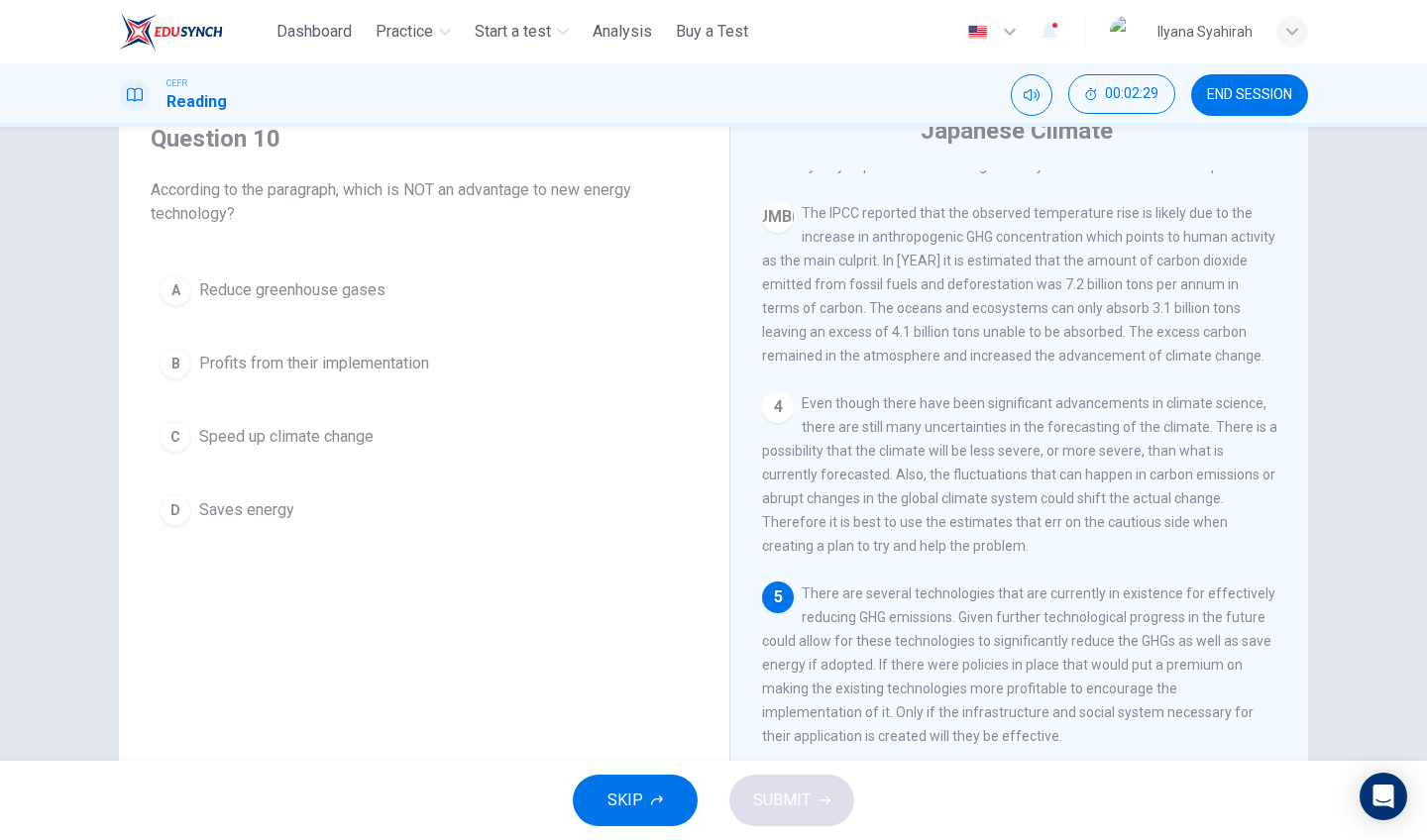 click on "C Speed up climate change" at bounding box center (424, 437) 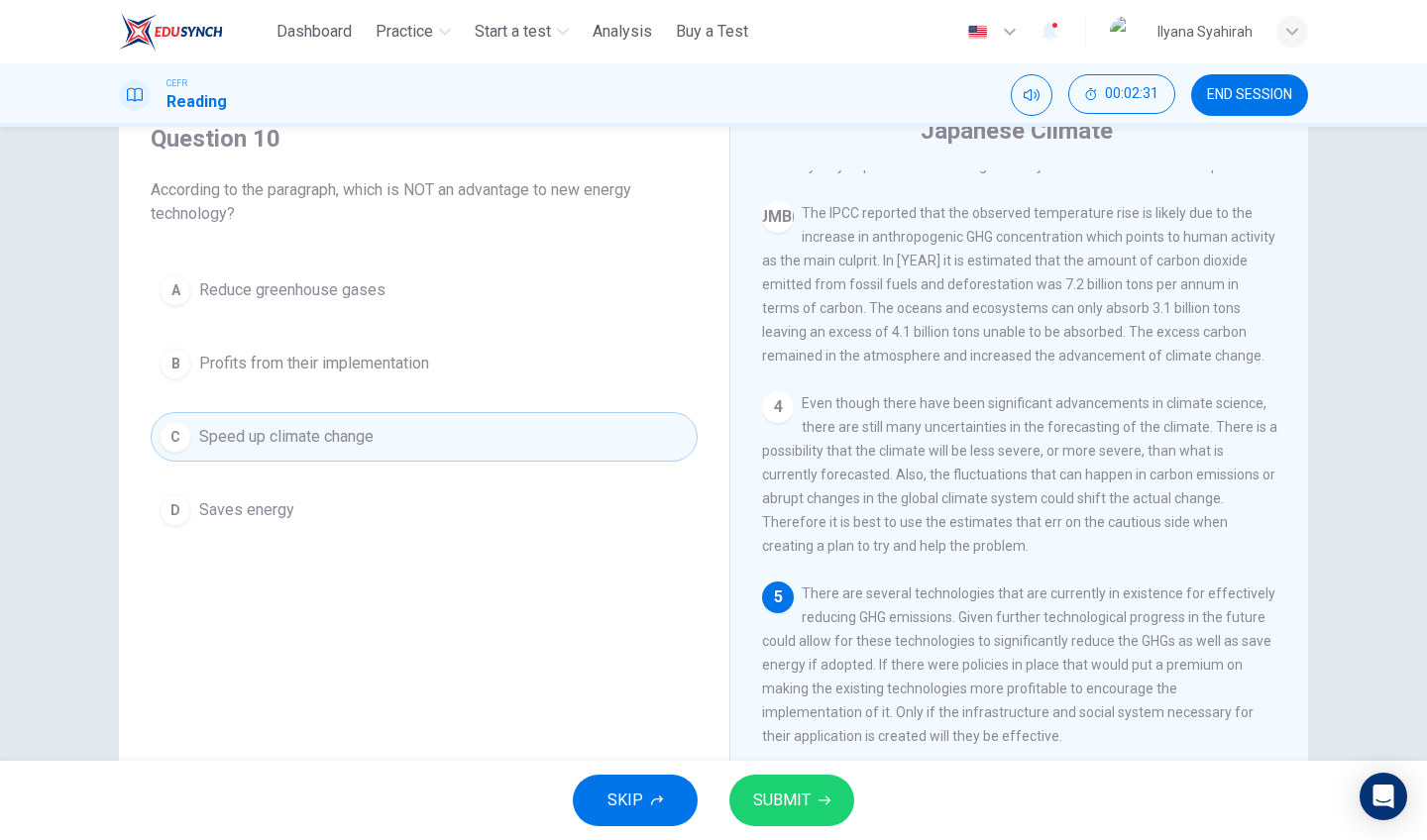 click at bounding box center [824, 800] 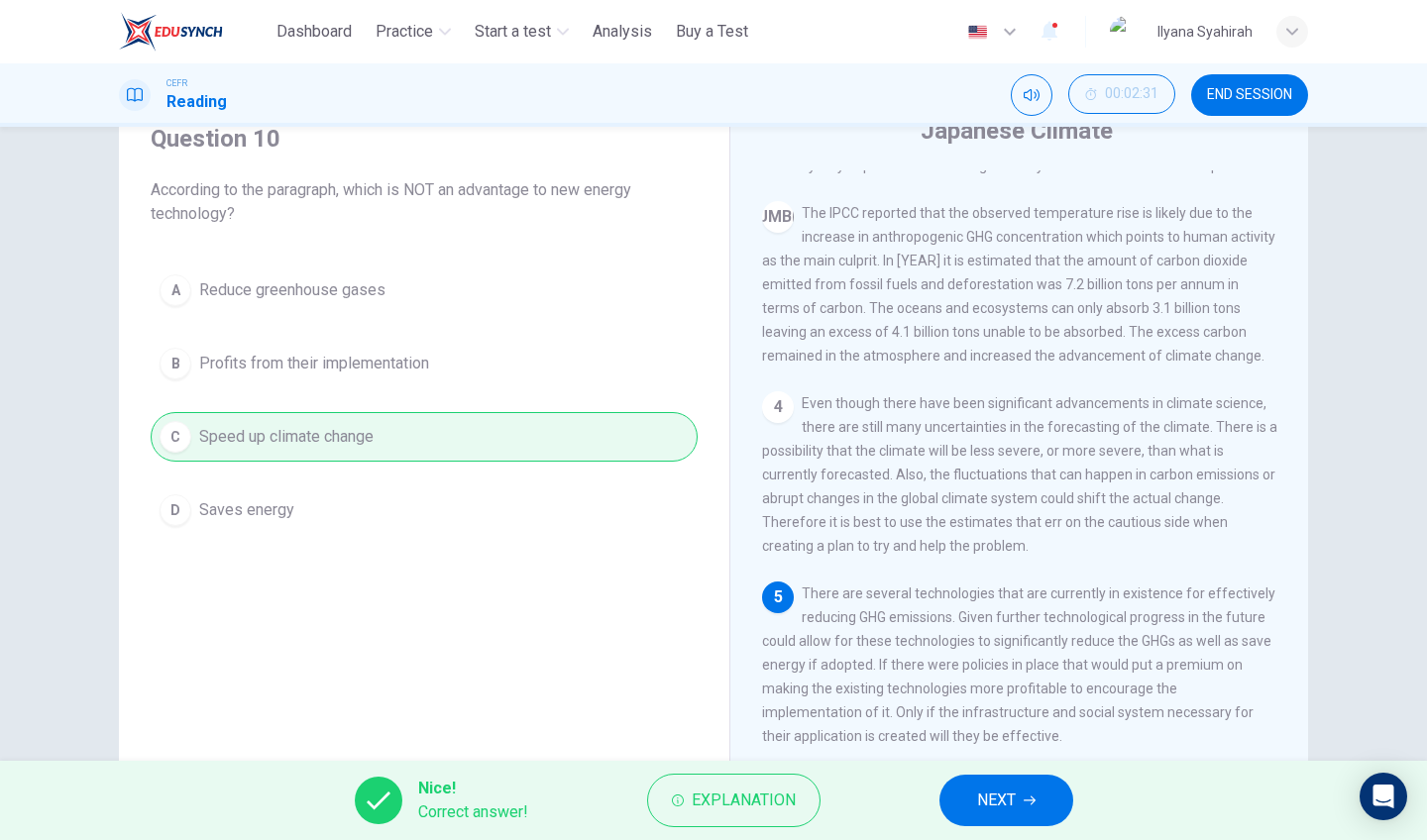 click on "NEXT" at bounding box center (1006, 800) 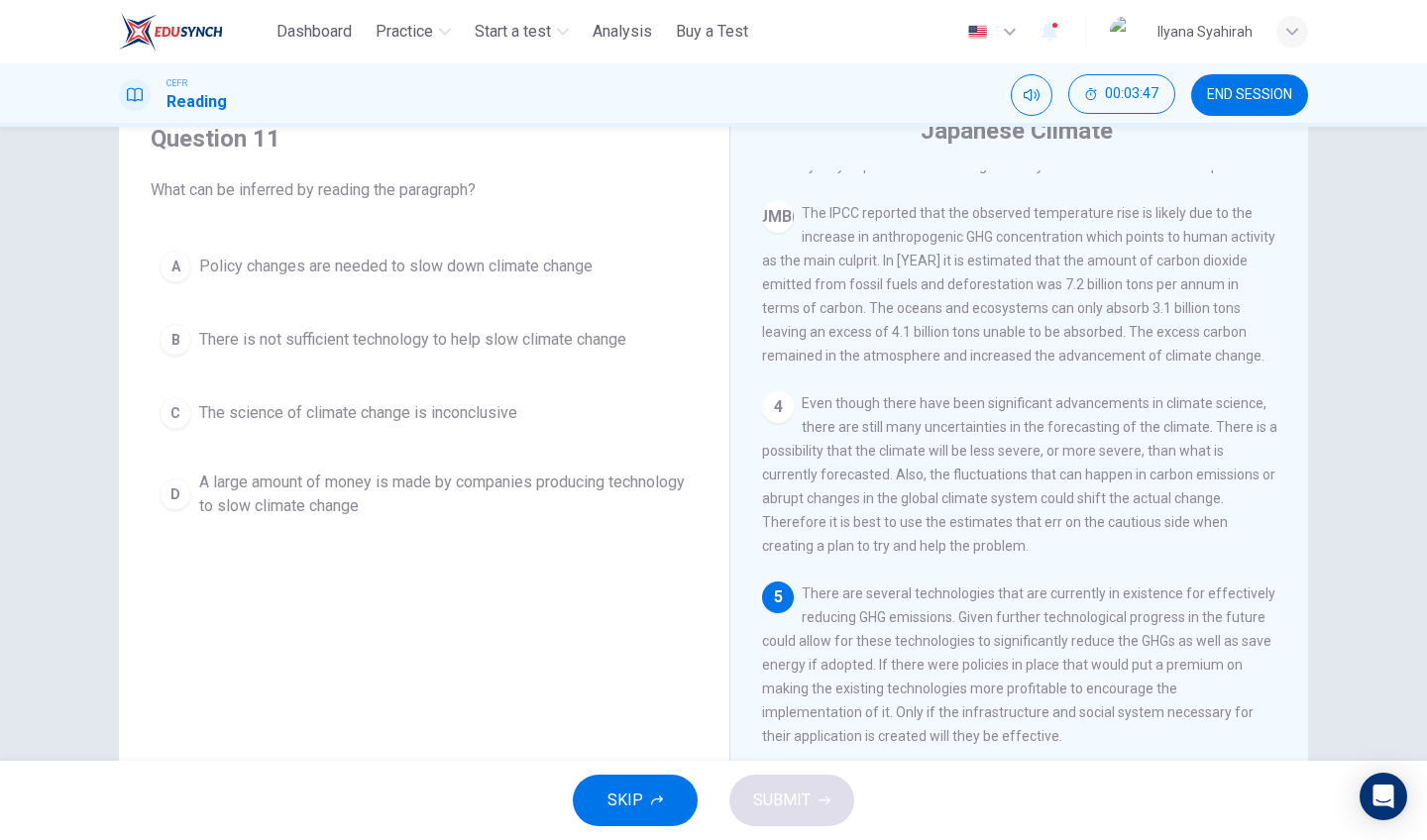 click on "A large amount of money is made by companies producing technology to slow climate change" at bounding box center [395, 266] 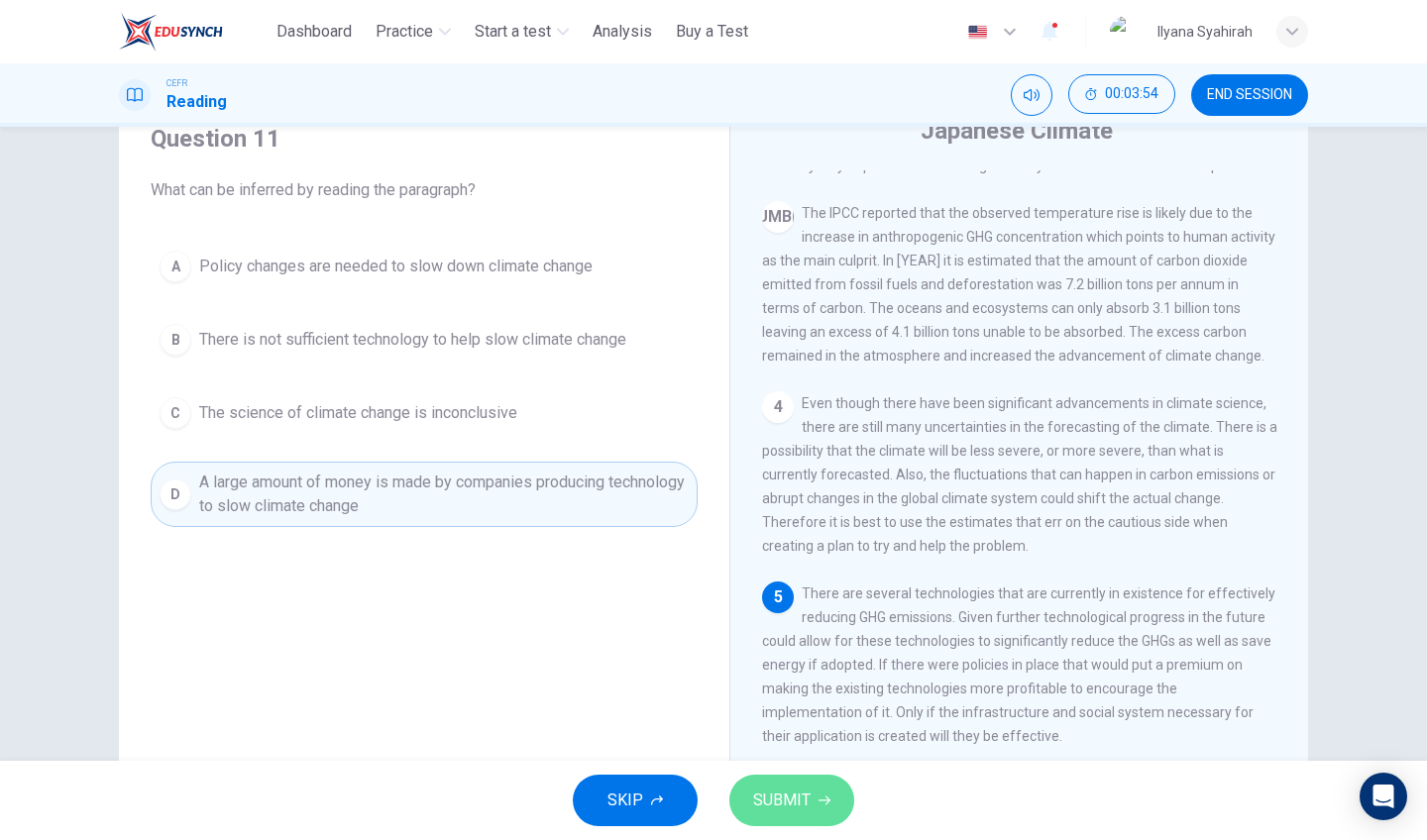 click on "SUBMIT" at bounding box center (792, 800) 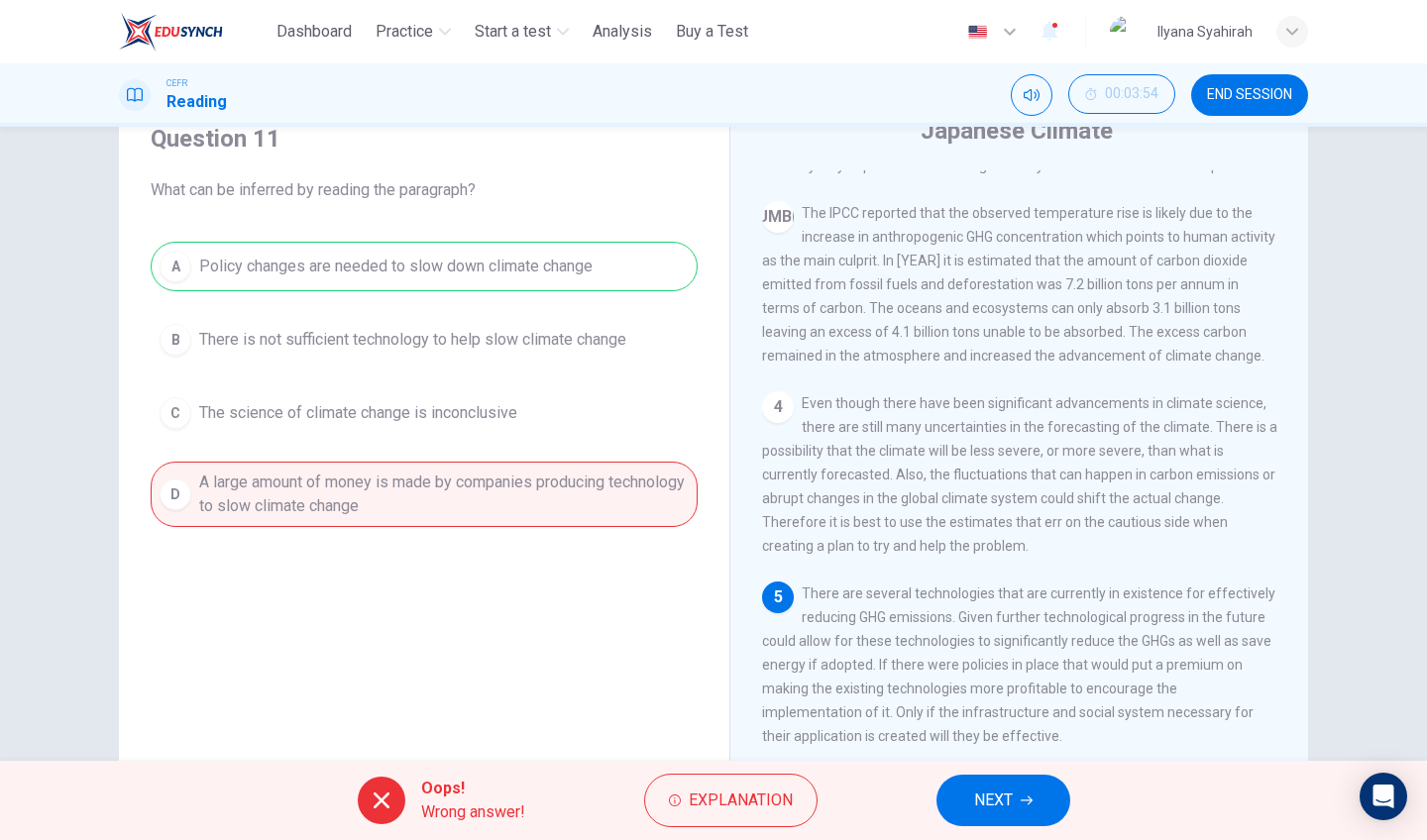 click on "NEXT" at bounding box center [993, 800] 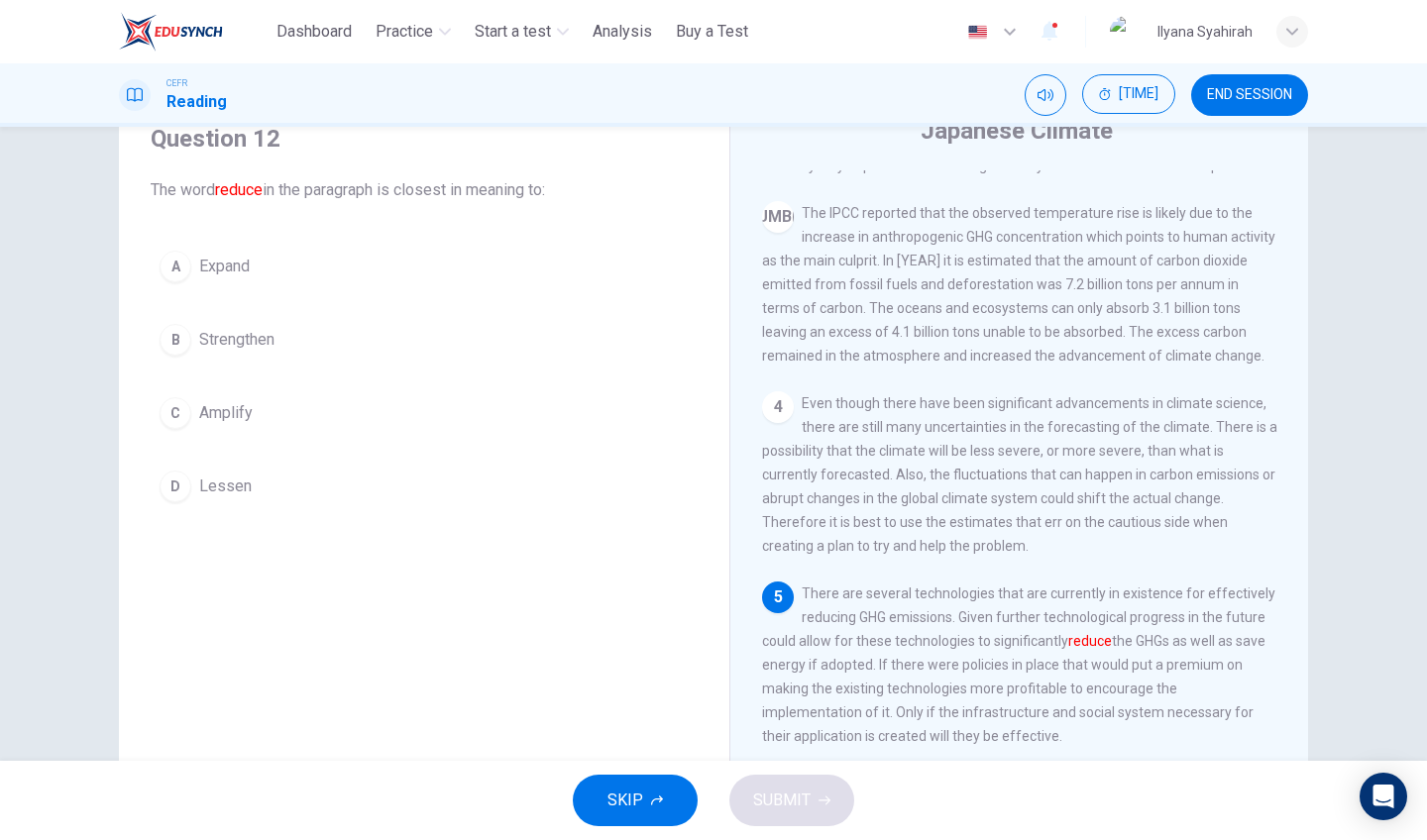 click on "D Lessen" at bounding box center [424, 486] 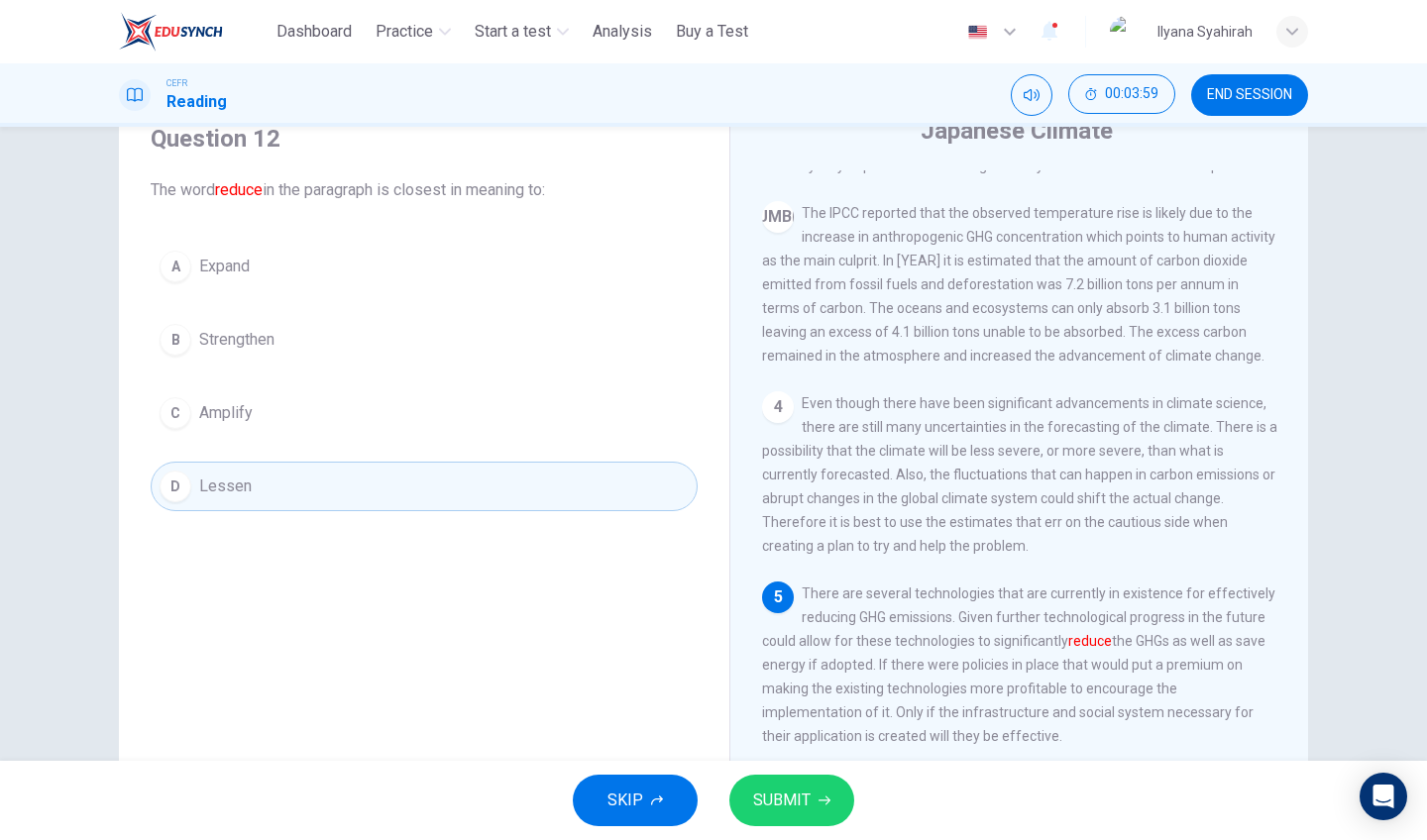 click on "SUBMIT" at bounding box center [782, 800] 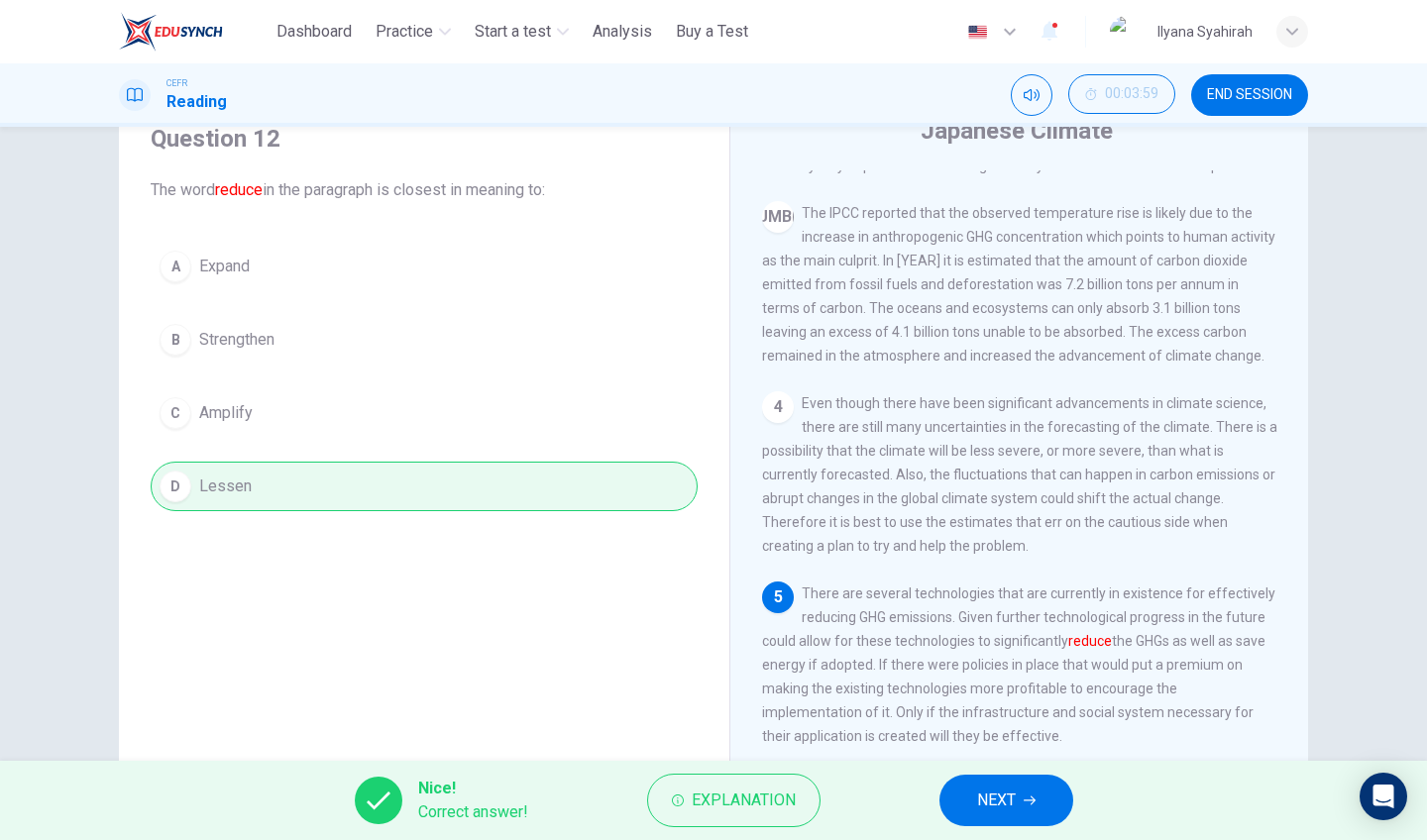 click on "NEXT" at bounding box center [1006, 800] 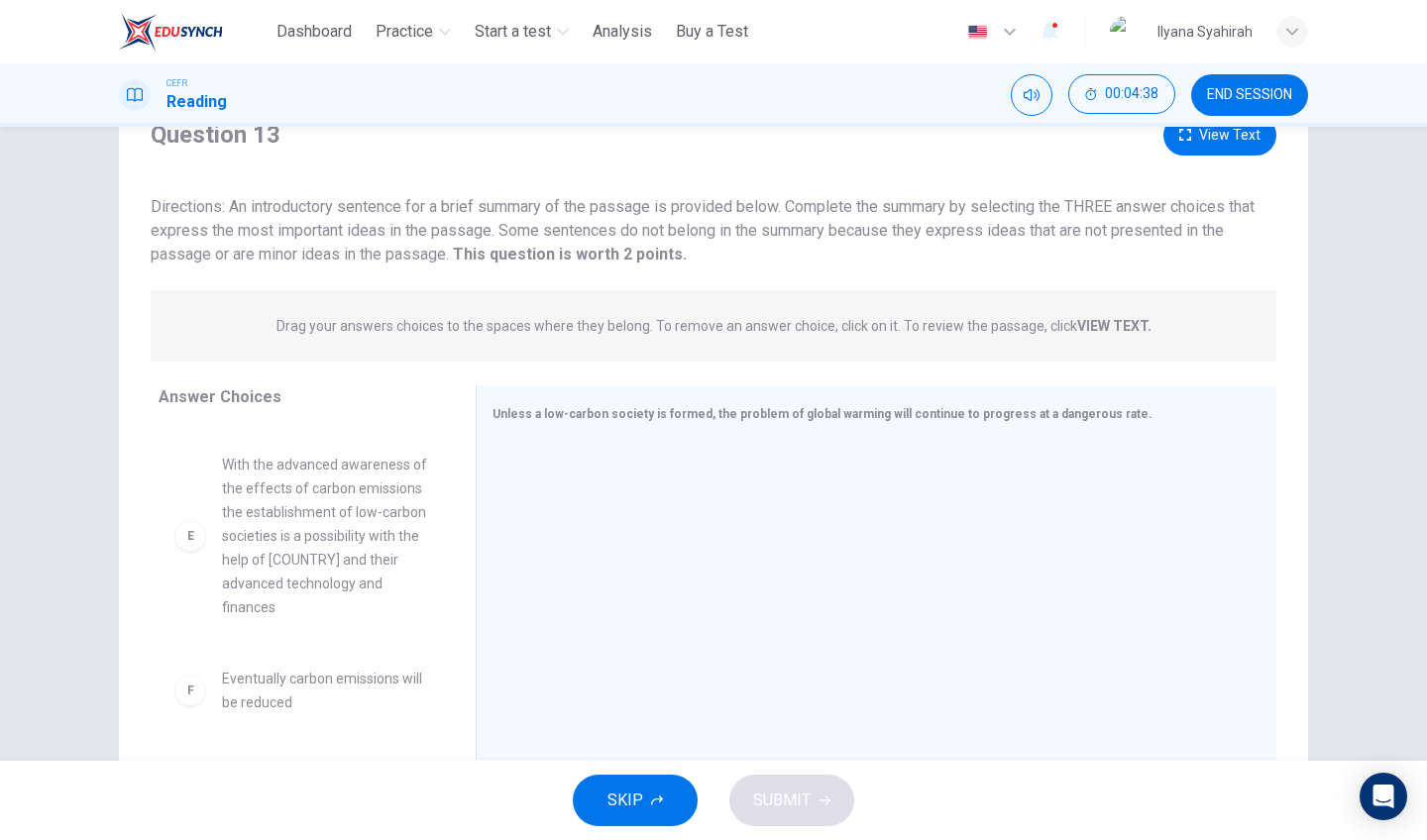 scroll, scrollTop: 654, scrollLeft: 0, axis: vertical 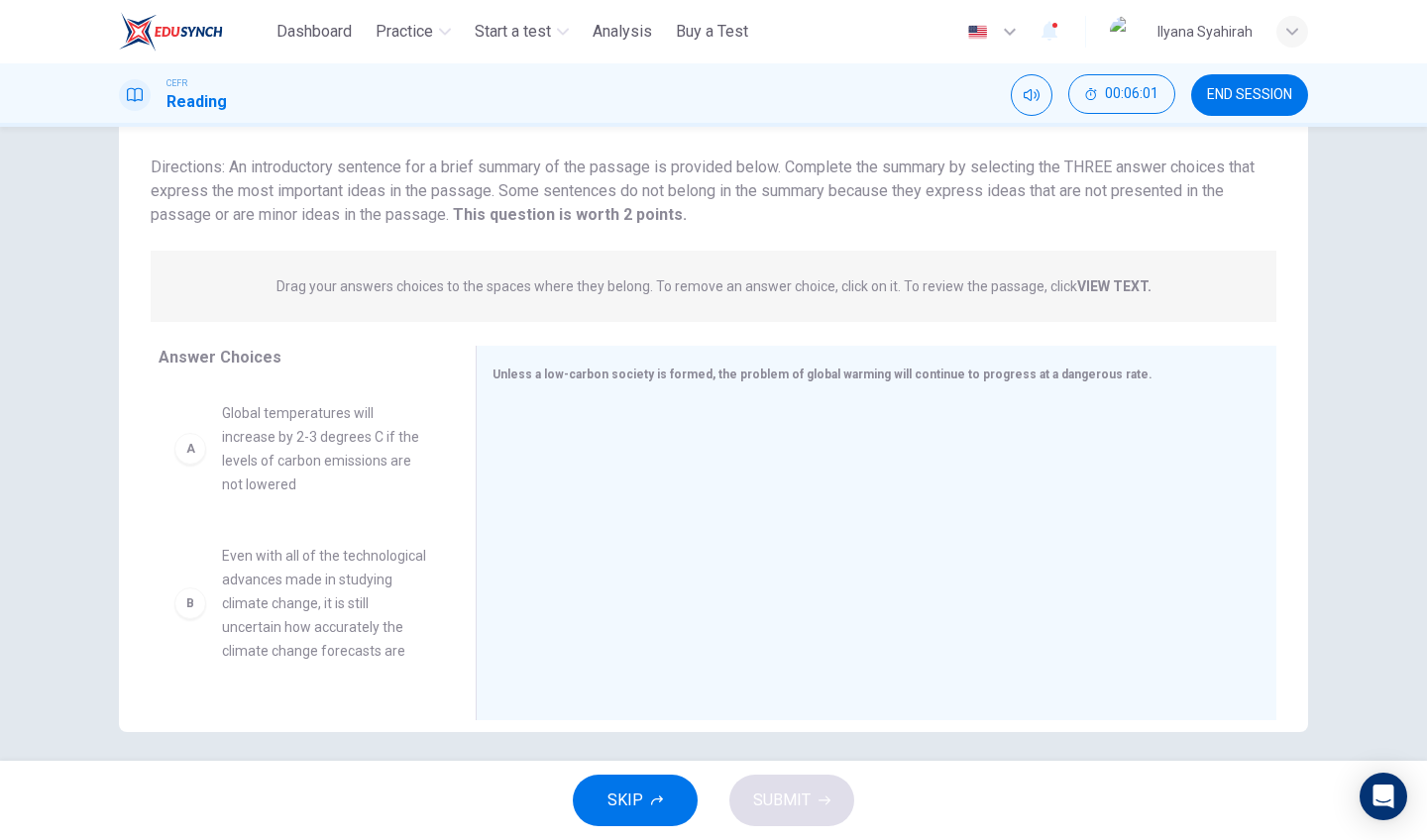 click on "VIEW TEXT." at bounding box center (1114, 286) 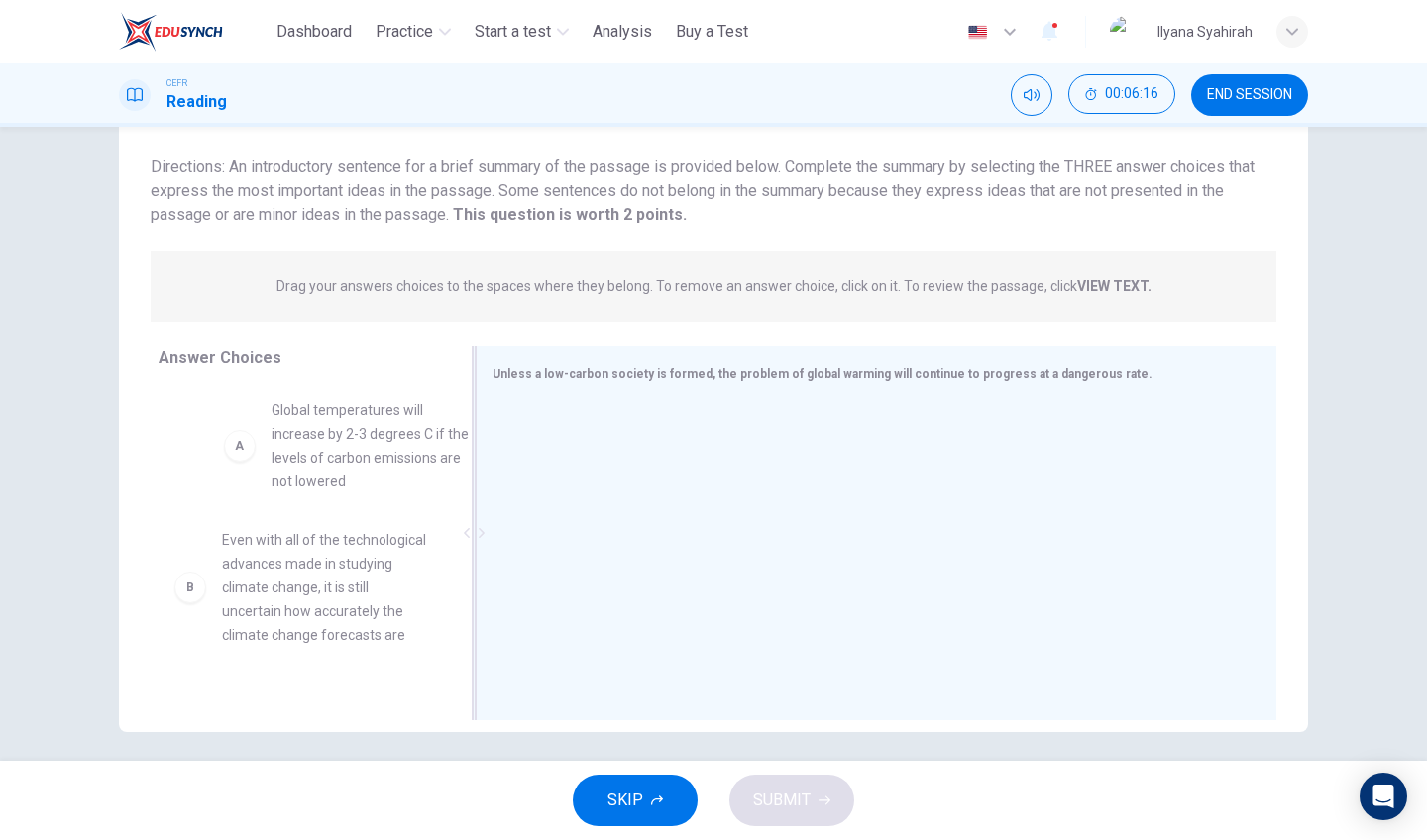 drag, startPoint x: 376, startPoint y: 459, endPoint x: 714, endPoint y: 458, distance: 338.00148 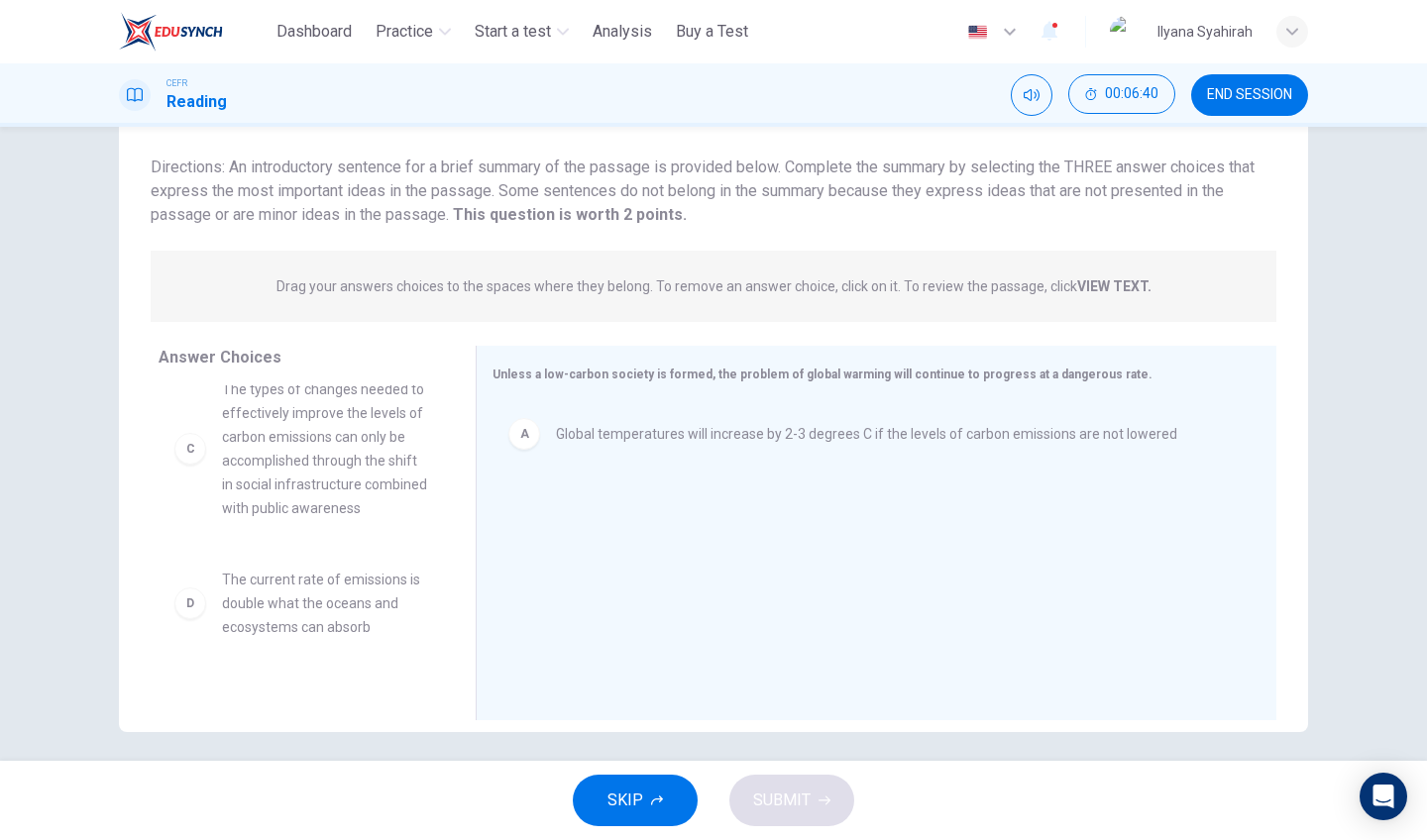 scroll, scrollTop: 186, scrollLeft: 0, axis: vertical 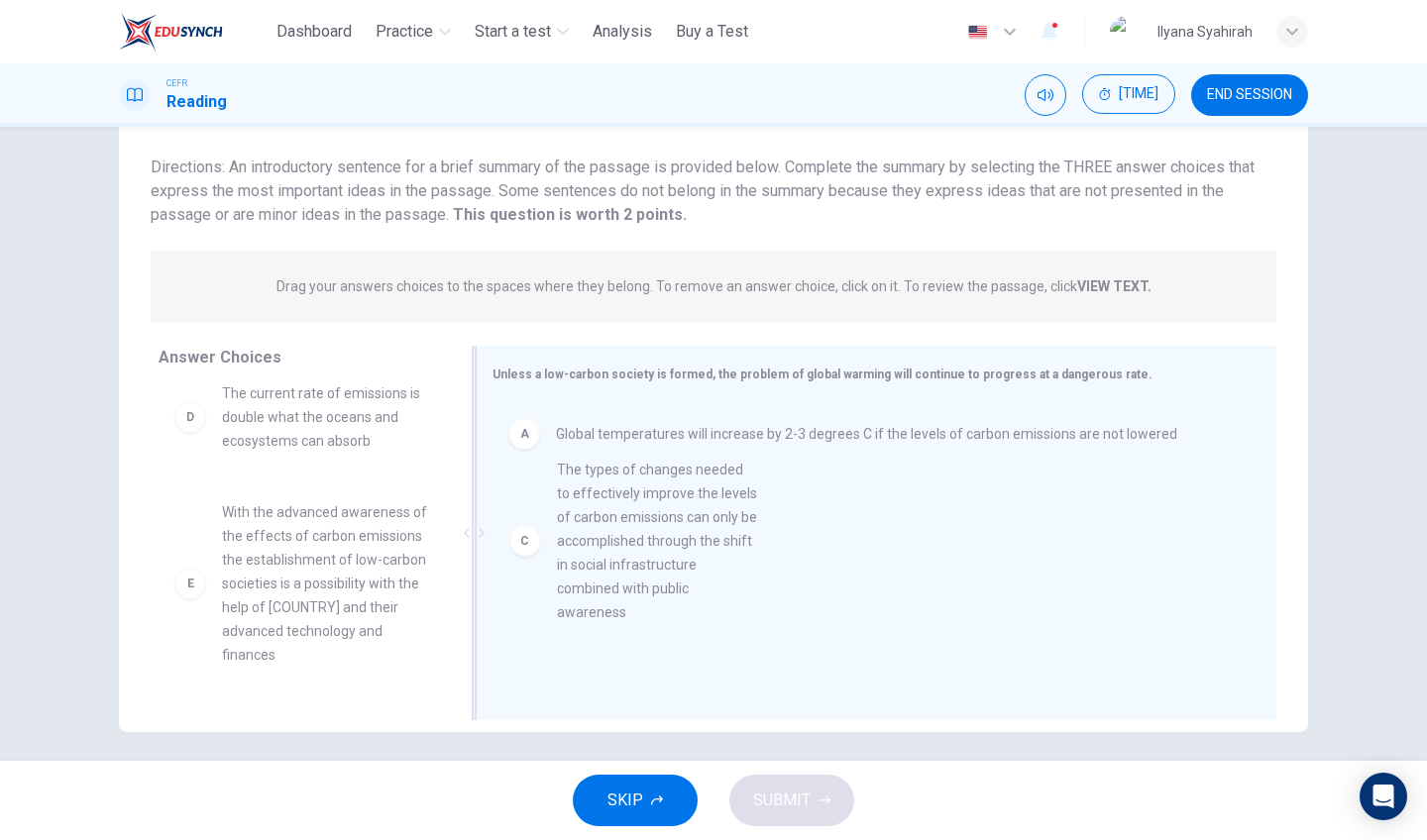 drag, startPoint x: 334, startPoint y: 548, endPoint x: 696, endPoint y: 605, distance: 366.4601 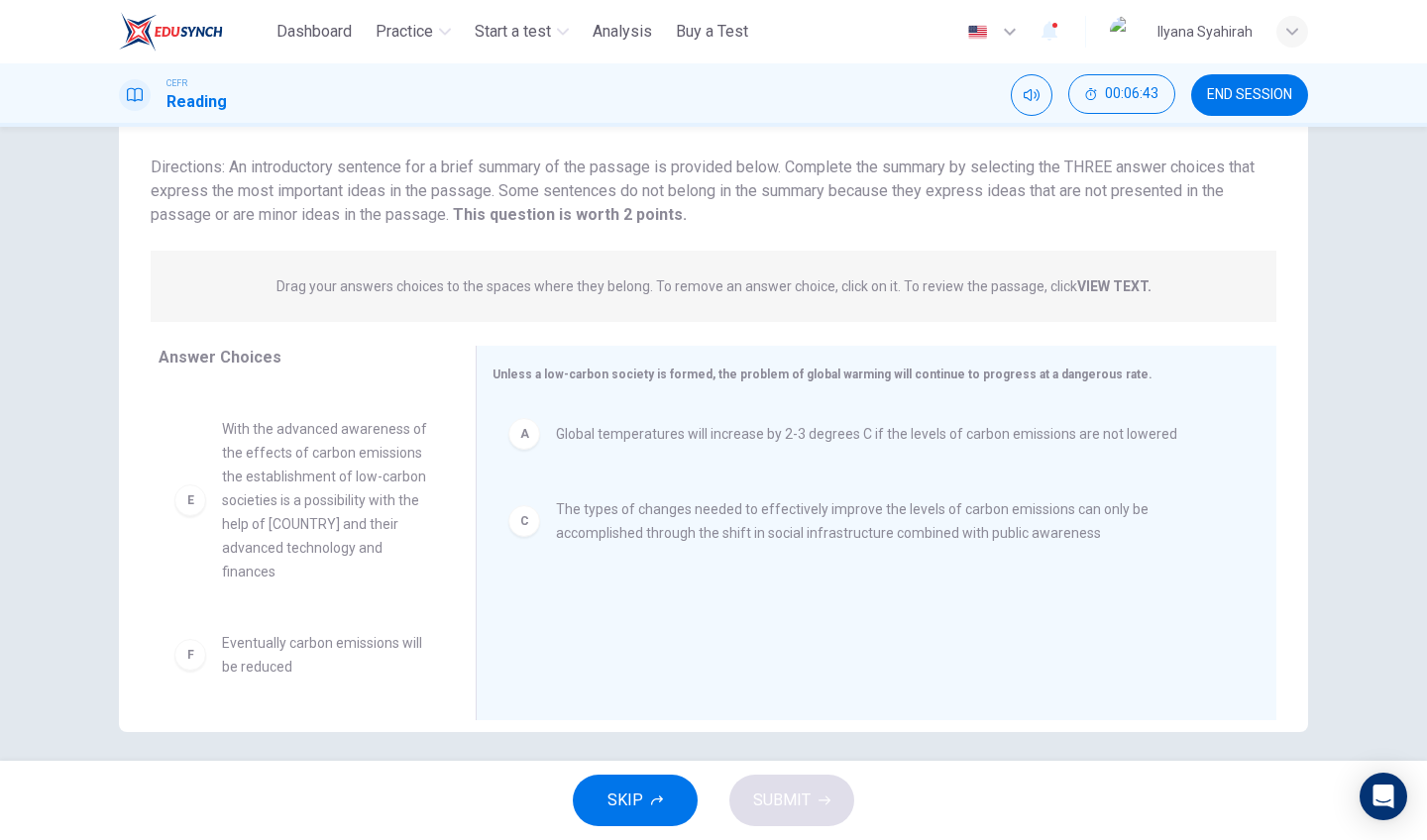 scroll, scrollTop: 272, scrollLeft: 0, axis: vertical 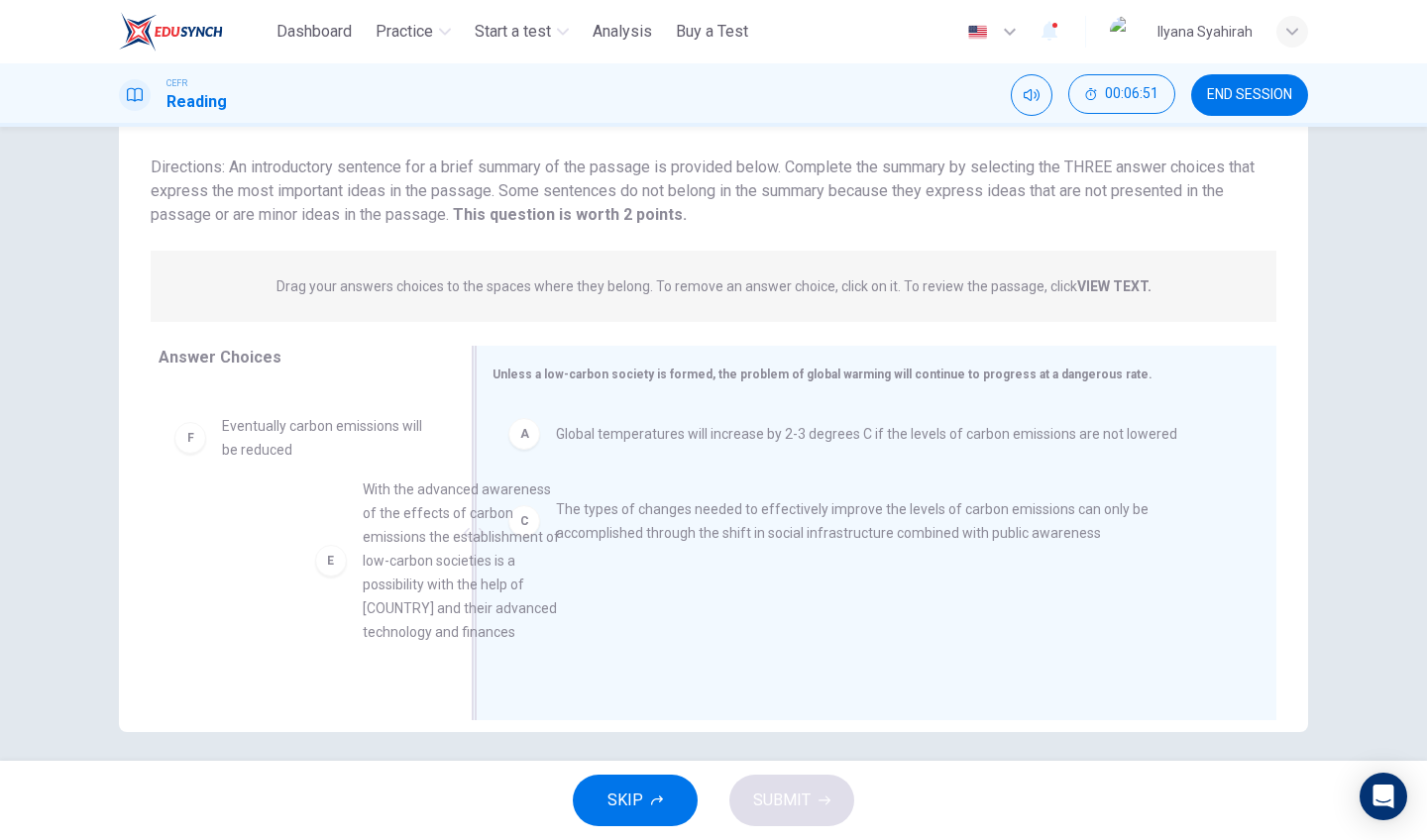 drag, startPoint x: 370, startPoint y: 548, endPoint x: 651, endPoint y: 650, distance: 298.93979 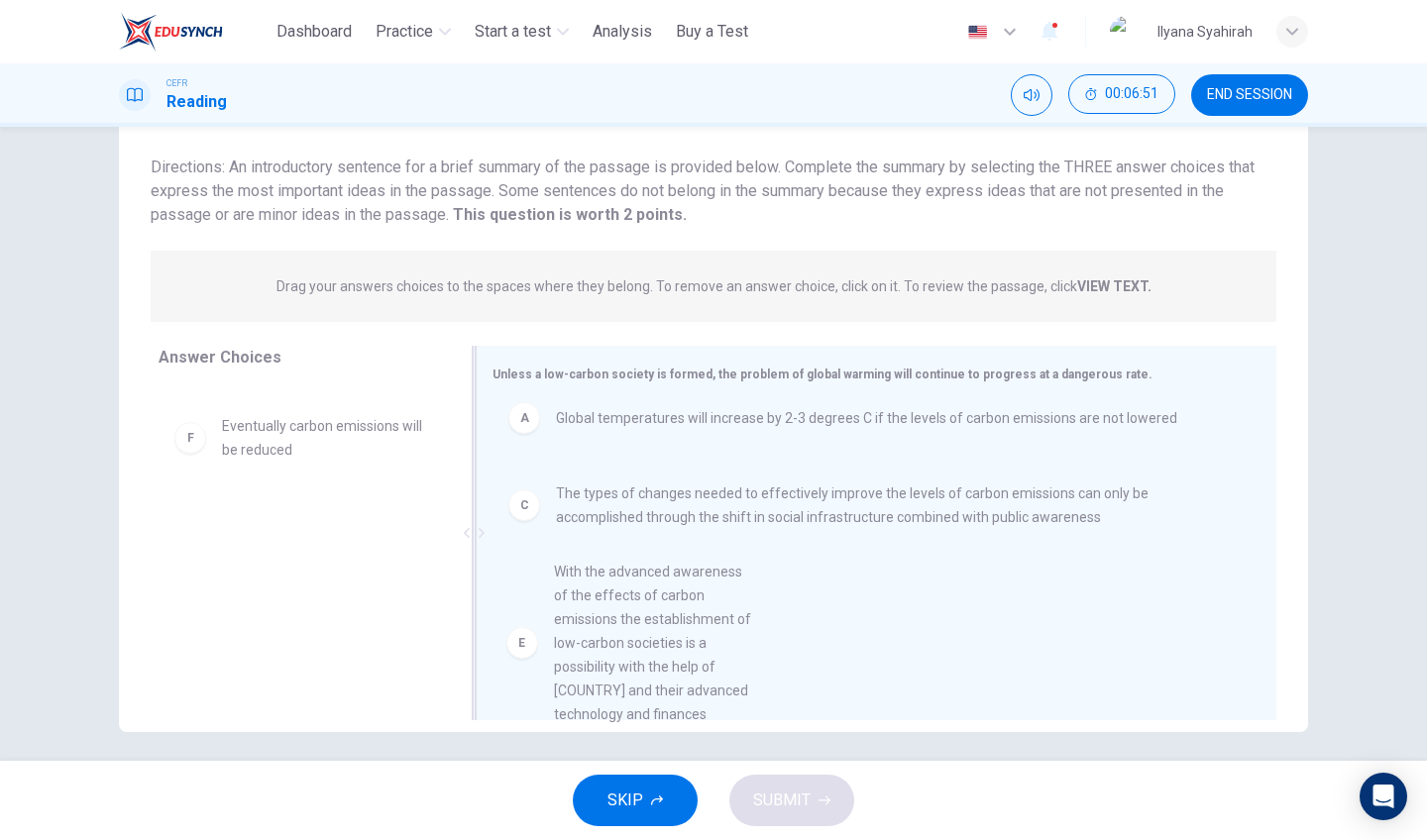 scroll, scrollTop: 0, scrollLeft: 0, axis: both 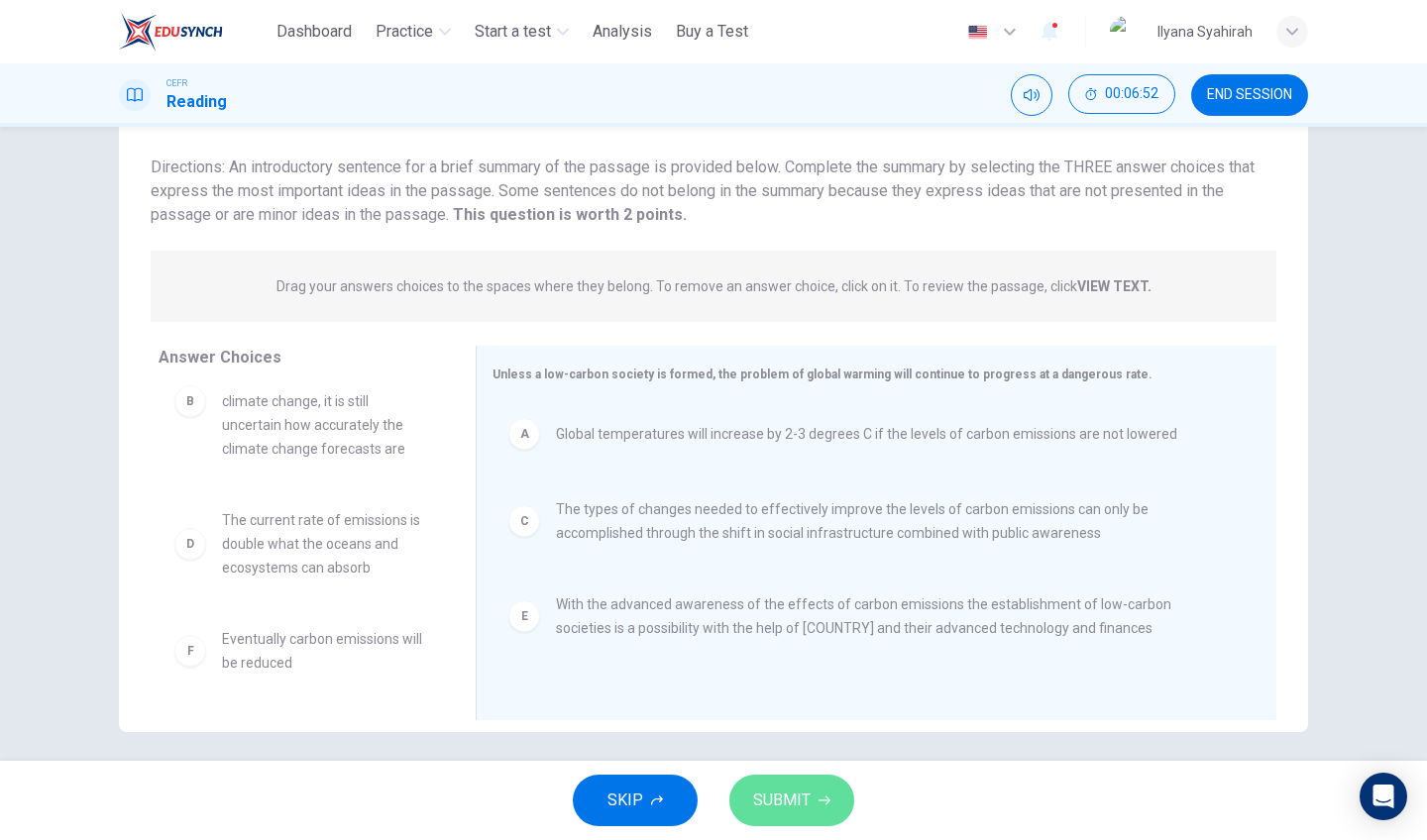 click on "SUBMIT" at bounding box center (782, 800) 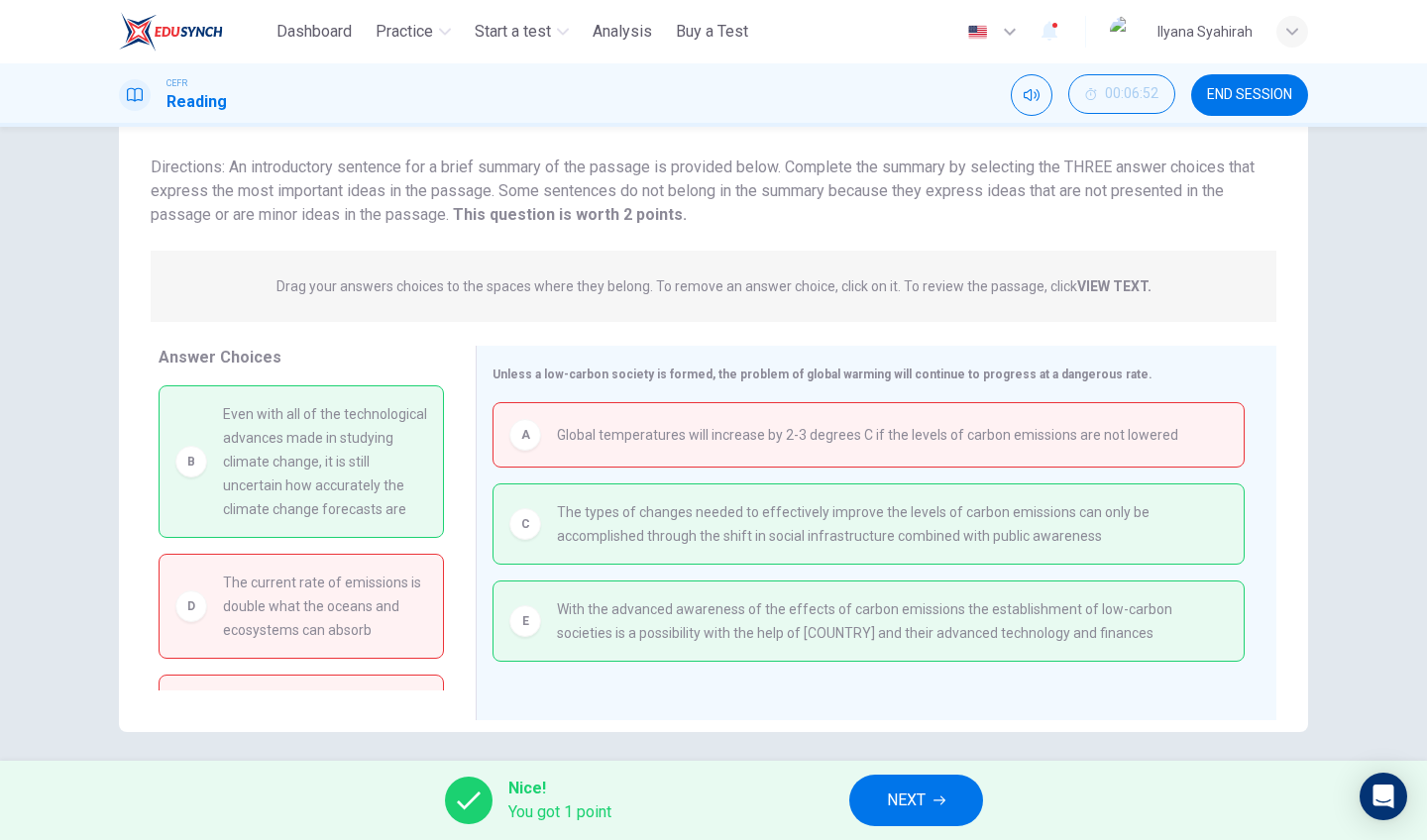 scroll, scrollTop: 0, scrollLeft: 0, axis: both 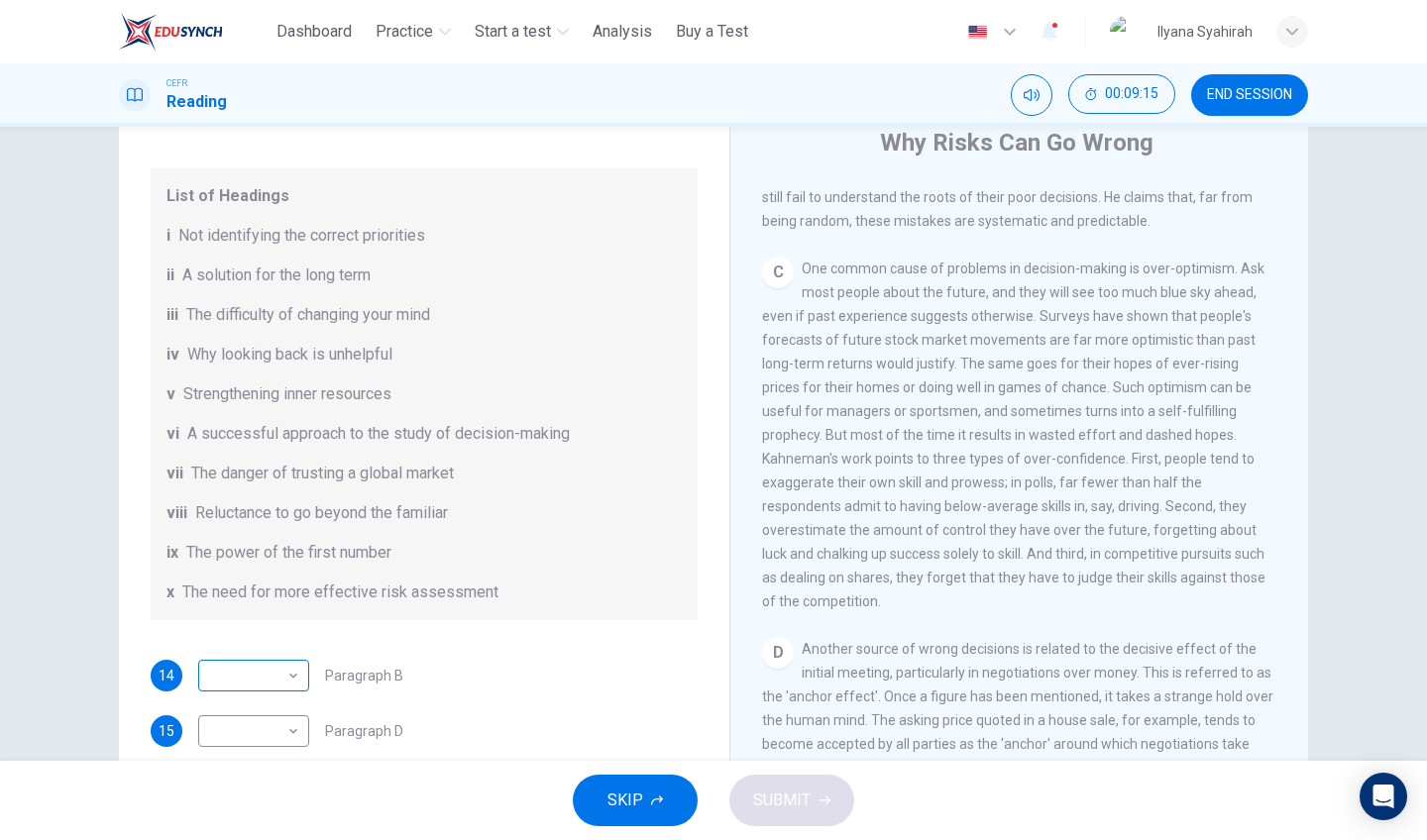 click on "This site uses cookies, as explained in our Privacy Policy. If you agree to the use of cookies, please click the Accept button and continue to browse our site. Privacy Policy Accept This site uses cookies, as explained in our Privacy Policy. If you agree to the use of cookies, please click the Accept button and continue to browse our site. Privacy Policy Accept Dashboard Practice Start a test Analysis Buy a Test English ​ Ilyana Syahirah CEFR Reading 00:09:15 END SESSION Questions 14 - 19 Reading Passage 1 has nine paragraphs A-I
Choose the correct heading for Paragraphs B and D-H from the list of headings below.
Write the correct number (i-xi) in the boxes below. List of Headings i Not identifying the correct priorities ii A solution for the long term iii The difficulty of changing your mind iv Why looking back is unhelpful v Strengthening inner resources vi A successful approach to the study of decision-making vii The danger of trusting a global market viii ix x 14 ​ ​ Paragraph B" at bounding box center [714, 420] 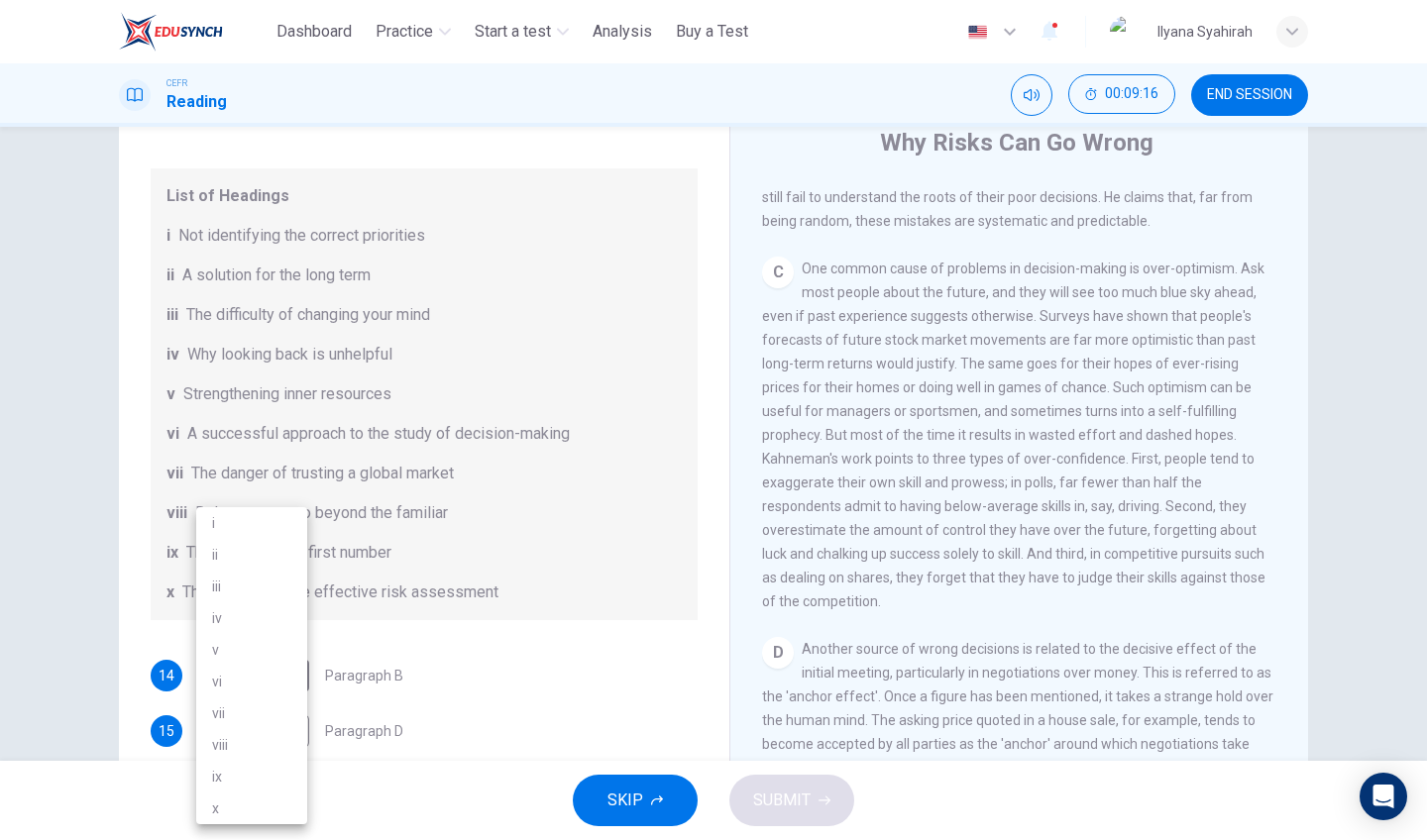 click at bounding box center (714, 420) 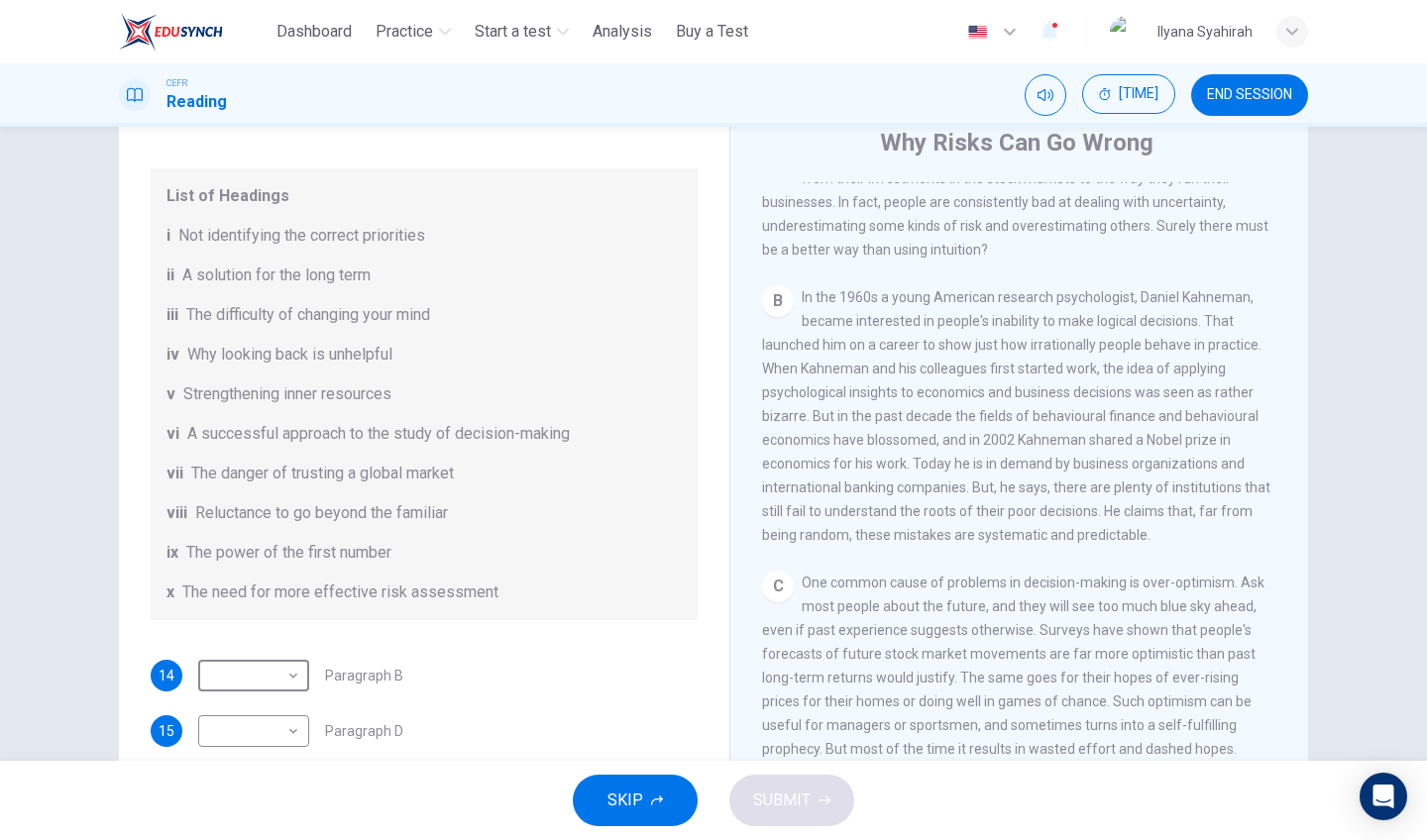 scroll, scrollTop: 451, scrollLeft: 0, axis: vertical 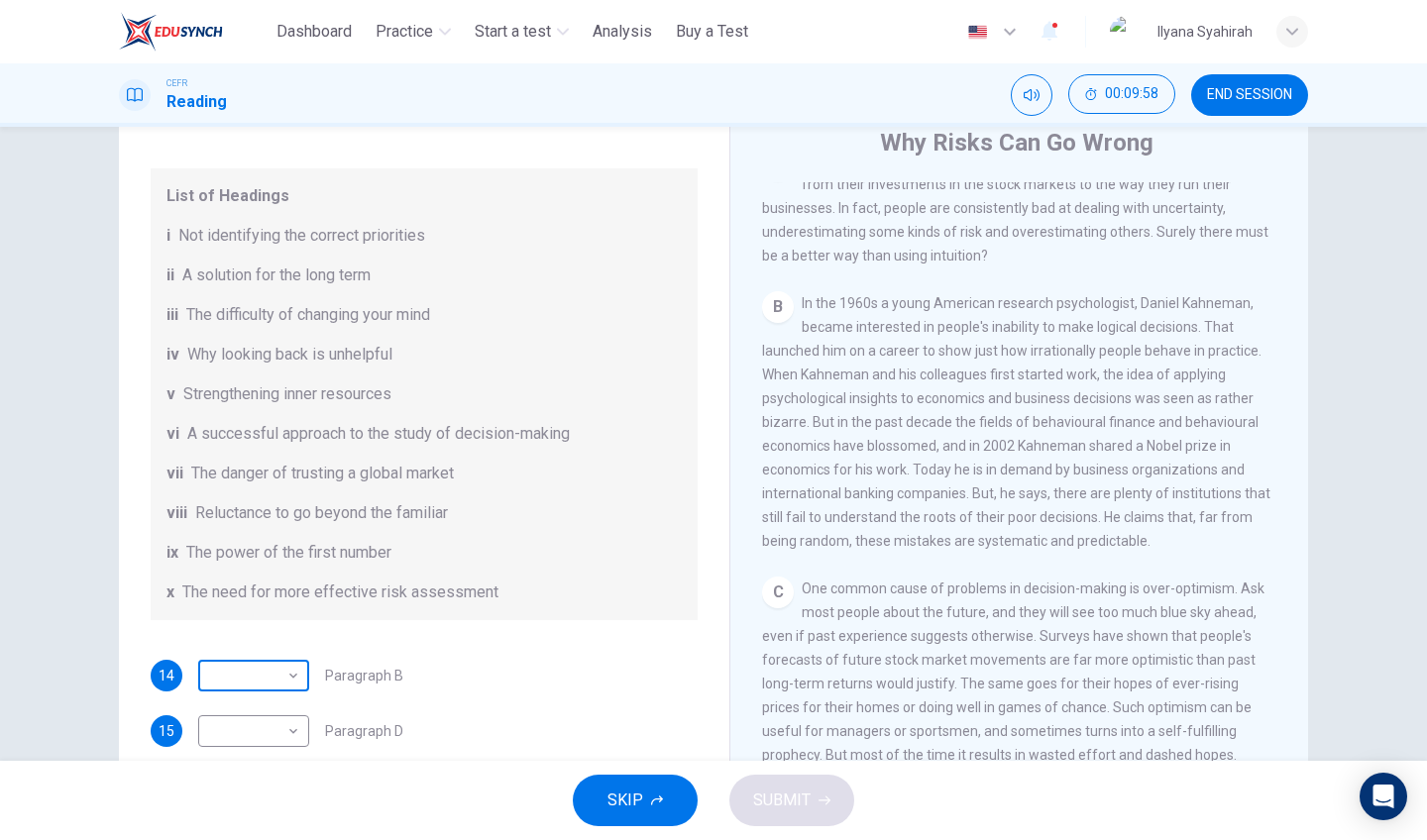 click on "This site uses cookies, as explained in our Privacy Policy . If you agree to the use of cookies, please click the Accept button and continue to browse our site. Privacy Policy Accept This site uses cookies, as explained in our Privacy Policy . If you agree to the use of cookies, please click the Accept button and continue to browse our site. Privacy Policy Accept Dashboard Practice Start a test Analysis Buy a Test English ** ​ [NAME] CEFR Reading 00:09:58 END SESSION Questions 14 - 19 Reading Passage 1 has nine paragraphs A-I
Choose the correct heading for Paragraphs B and D-H from the list of headings below. Write the correct number (i-xi) in the boxes below. List of Headings i Not identifying the correct priorities ii A solution for the long term iii The difficulty of changing your mind iv Why looking back is unhelpful v Strengthening inner resources vi A successful approach to the study of decision-making vii The danger of trusting a global market viii ix x 14 ​ ​ Paragraph B" at bounding box center (714, 420) 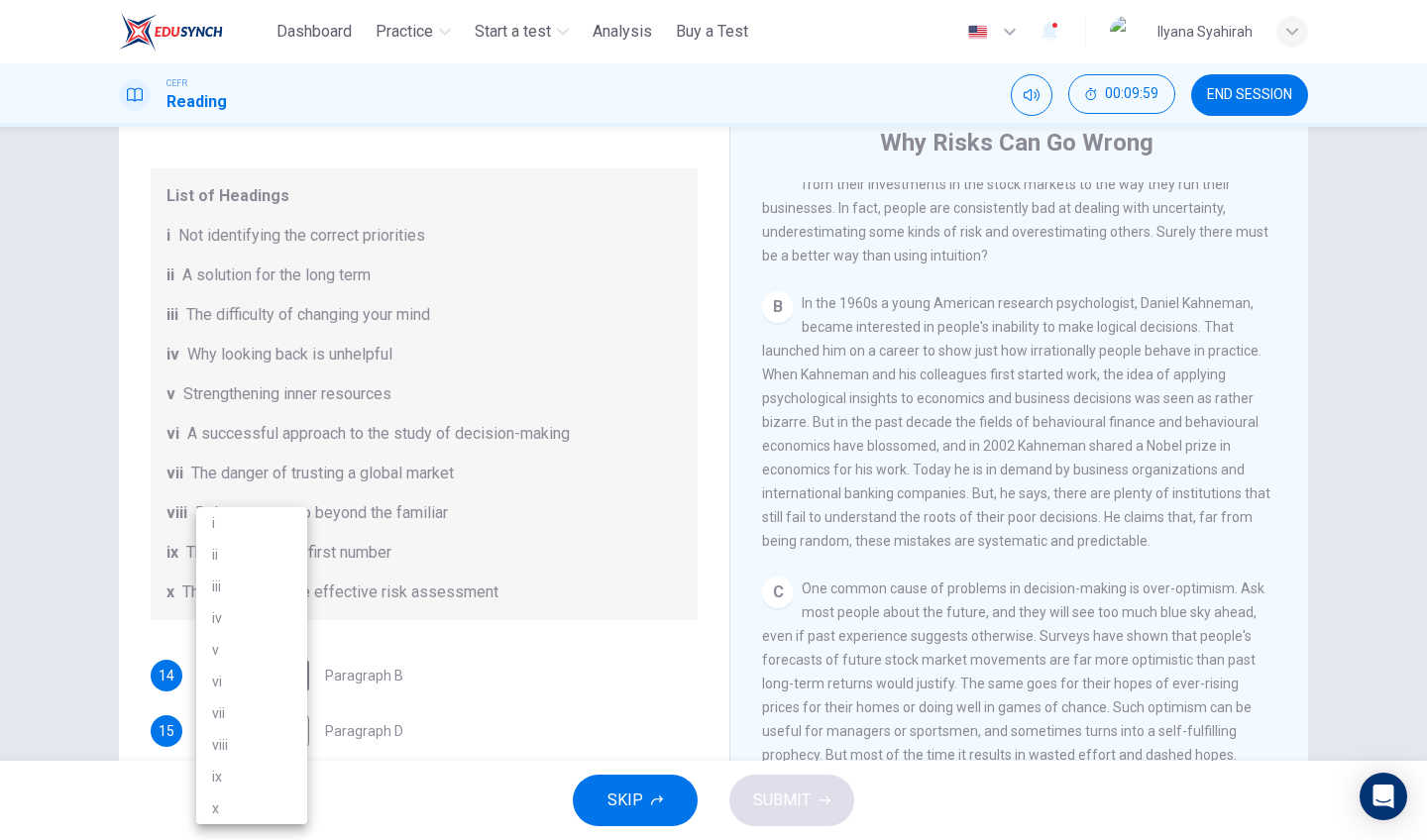 click on "vi" at bounding box center [252, 682] 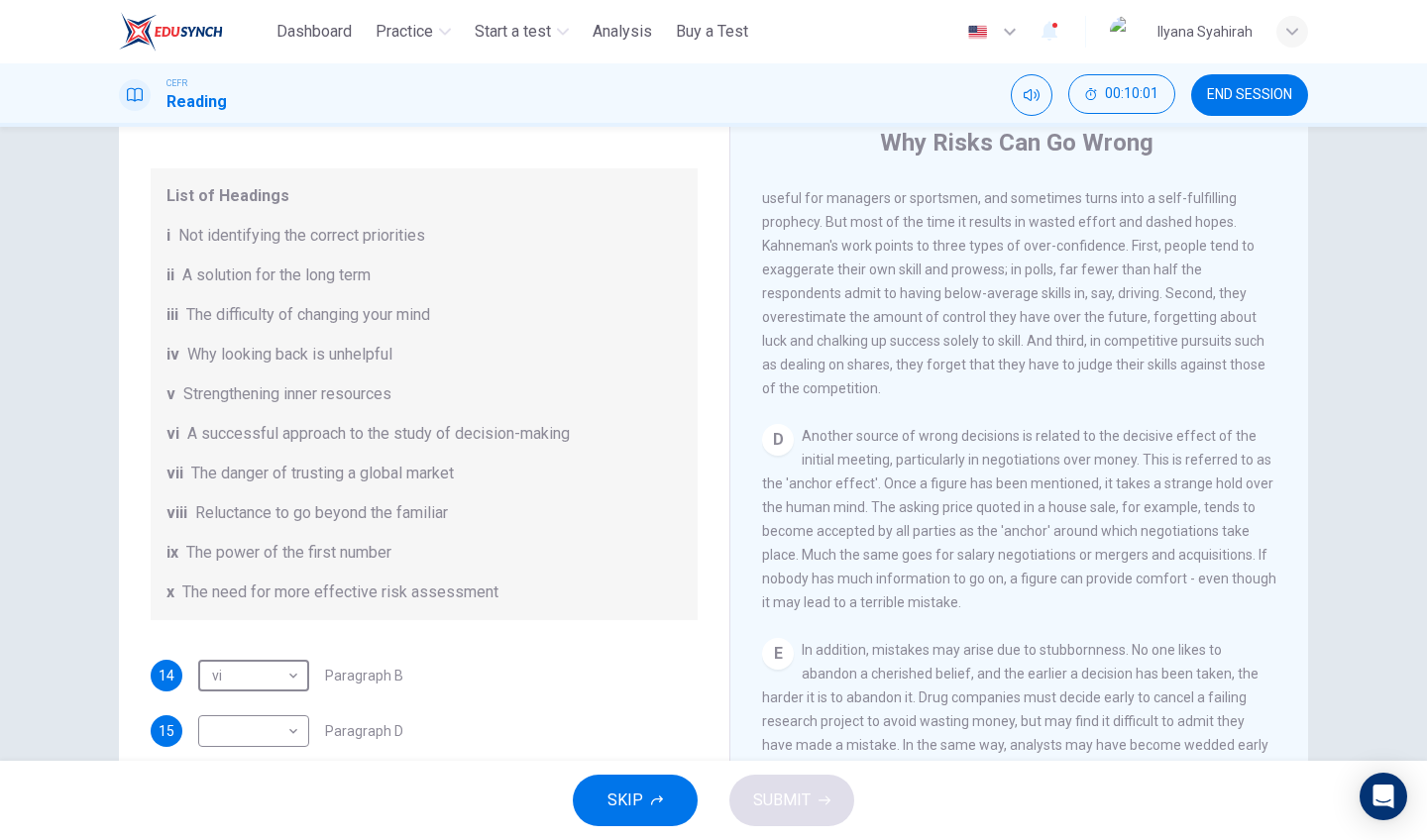 scroll, scrollTop: 986, scrollLeft: 0, axis: vertical 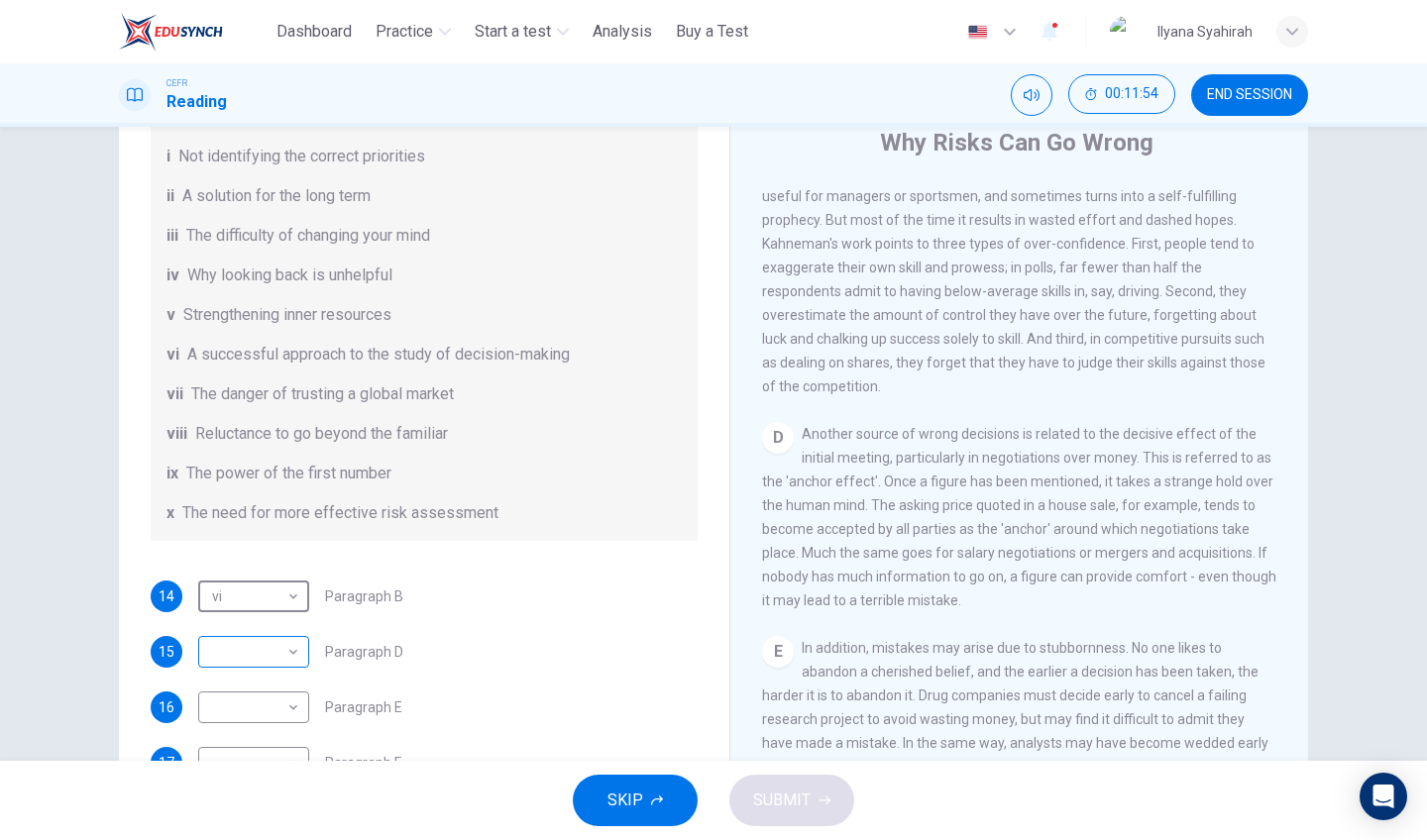 click on "This site uses cookies, as explained in our Privacy Policy. If you agree to the use of cookies, please click the Accept button and continue to browse our site. Privacy Policy Accept This site uses cookies, as explained in our Privacy Policy. If you agree to the use of cookies, please click the Accept button and continue to browse our site. Privacy Policy Accept Dashboard Practice Start a test Analysis Buy a Test English ​ [FIRST] [LAST] CEFR Reading 00:11:54 END SESSION Questions 14 - 19 Reading Passage 1 has nine paragraphs A-I
Choose the correct heading for Paragraphs B and D-H from the list of headings below. Write the correct number (i-xi) in the boxes below. List of Headings i Not identifying the correct priorities ii A solution for the long term iii The difficulty of changing your mind iv Why looking back is unhelpful v Strengthening inner resources vi A successful approach to the study of decision-making vii The danger of trusting a global market viii ix x 14 vi ​ 15 ​ 16" at bounding box center [714, 420] 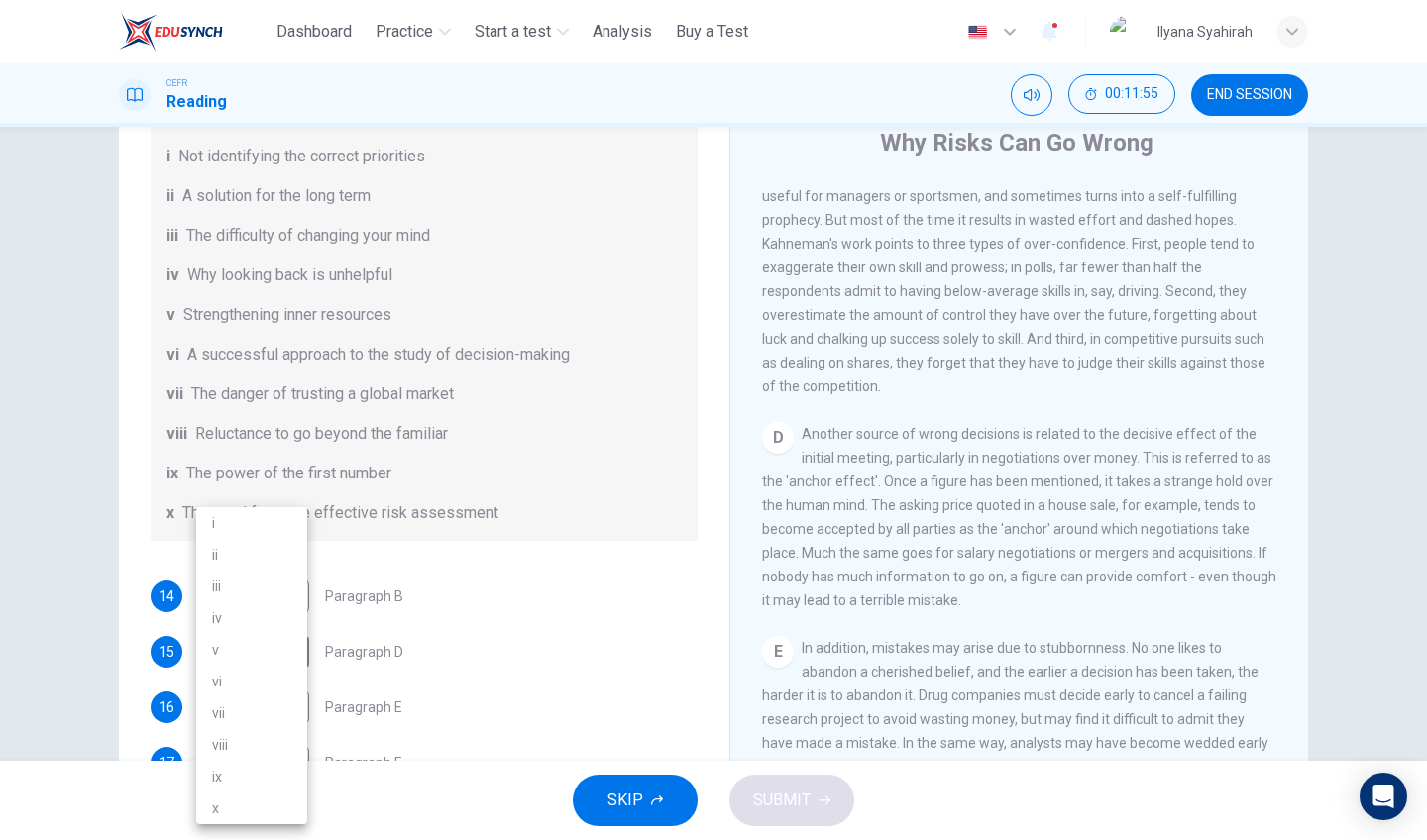 click on "i" at bounding box center (252, 523) 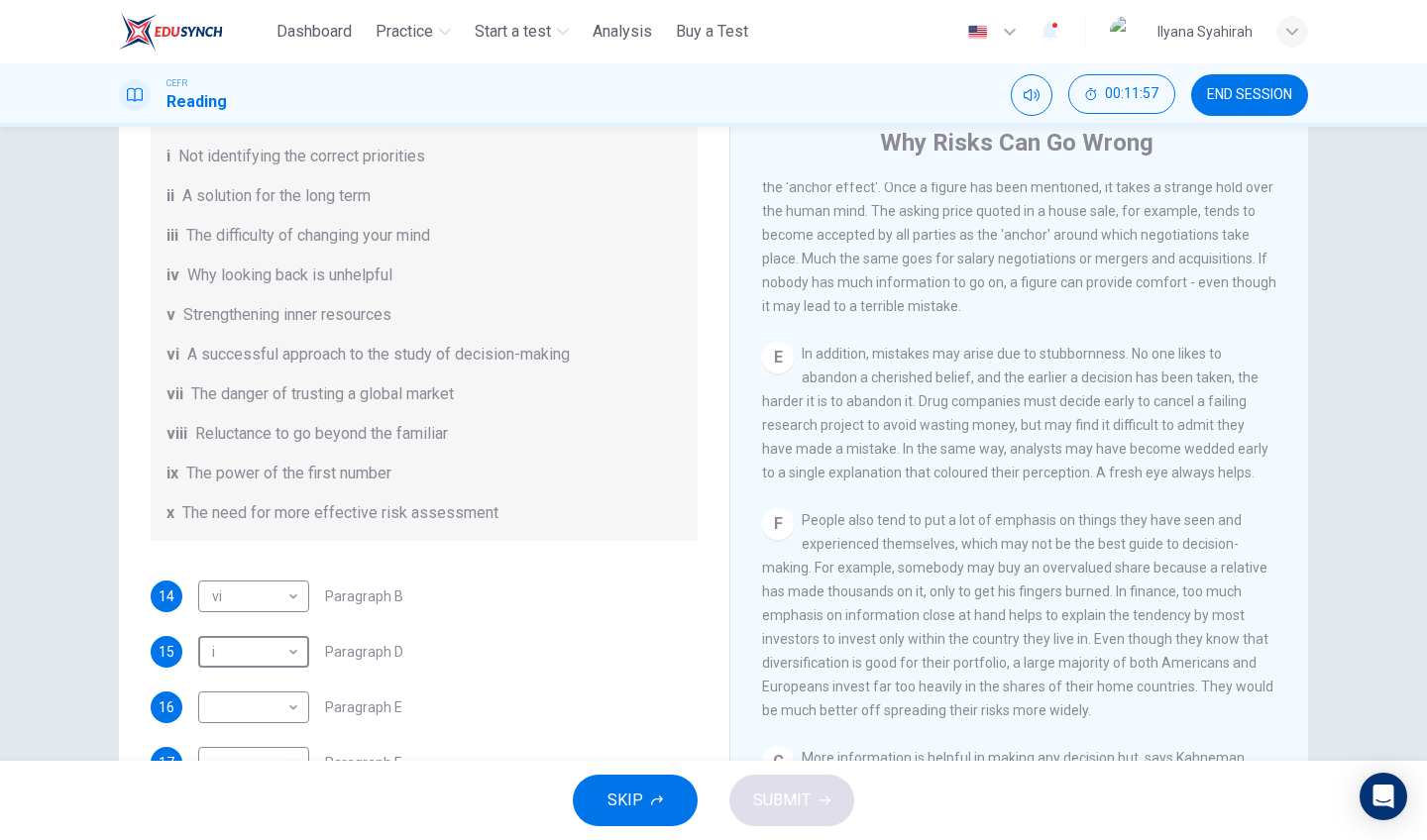 scroll, scrollTop: 1296, scrollLeft: 0, axis: vertical 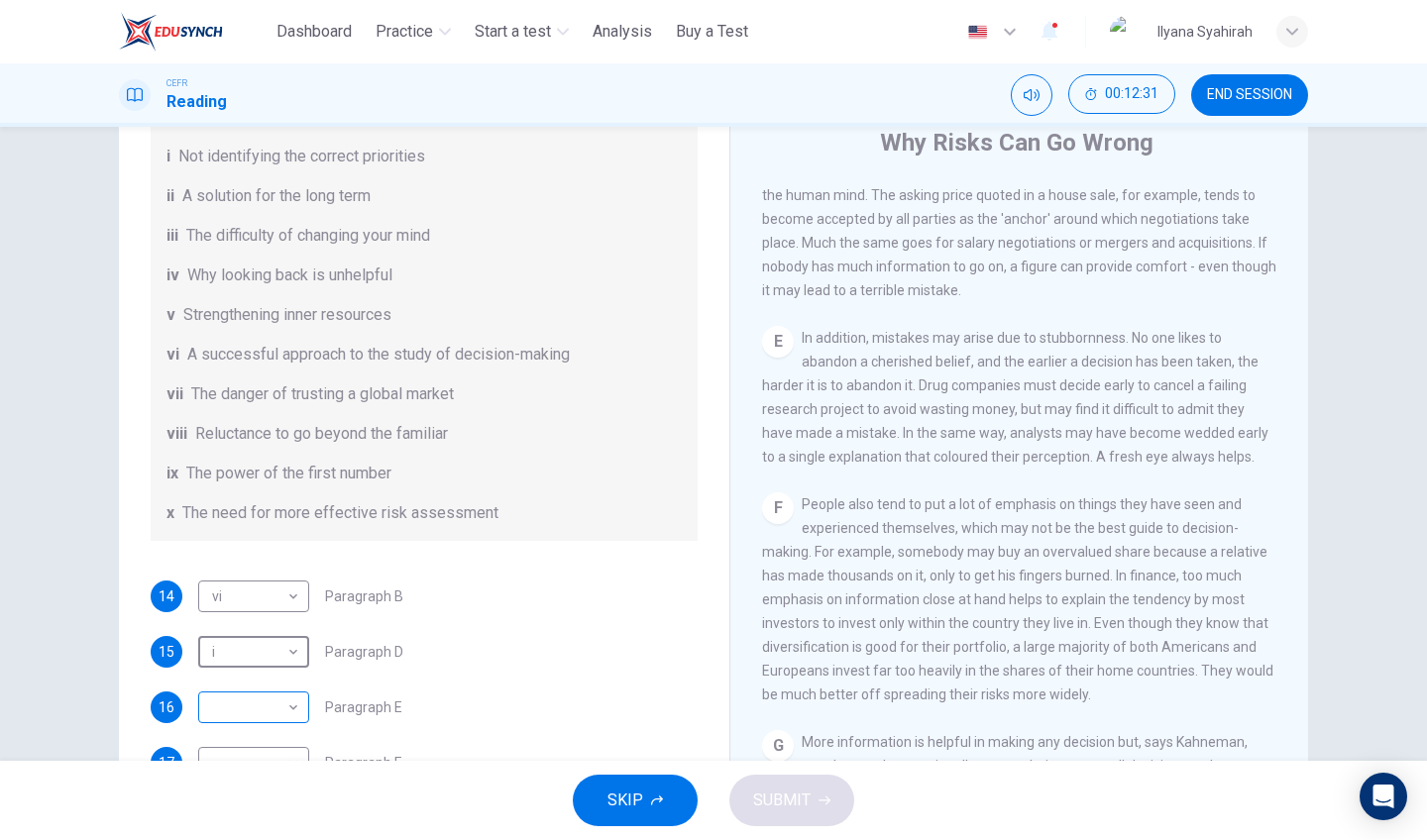 click on "This site uses cookies, as explained in our Privacy Policy. If you agree to the use of cookies, please click the Accept button and continue to browse our site. Privacy Policy Accept This site uses cookies, as explained in our Privacy Policy. If you agree to the use of cookies, please click the Accept button and continue to browse our site. Privacy Policy Accept Dashboard Practice Start a test Analysis Buy a Test English ​ Ilyana Syahirah CEFR Reading 00:12:31 END SESSION Questions 14 - 19 Reading Passage 1 has nine paragraphs A-I
Choose the correct heading for Paragraphs B and D-H from the list of headings below.
Write the correct number (i-xi) in the boxes below. List of Headings i Not identifying the correct priorities ii A solution for the long term iii The difficulty of changing your mind iv Why looking back is unhelpful v Strengthening inner resources vi A successful approach to the study of decision-making vii The danger of trusting a global market viii ix x 14 vi ​ 15 i * 16" at bounding box center [714, 420] 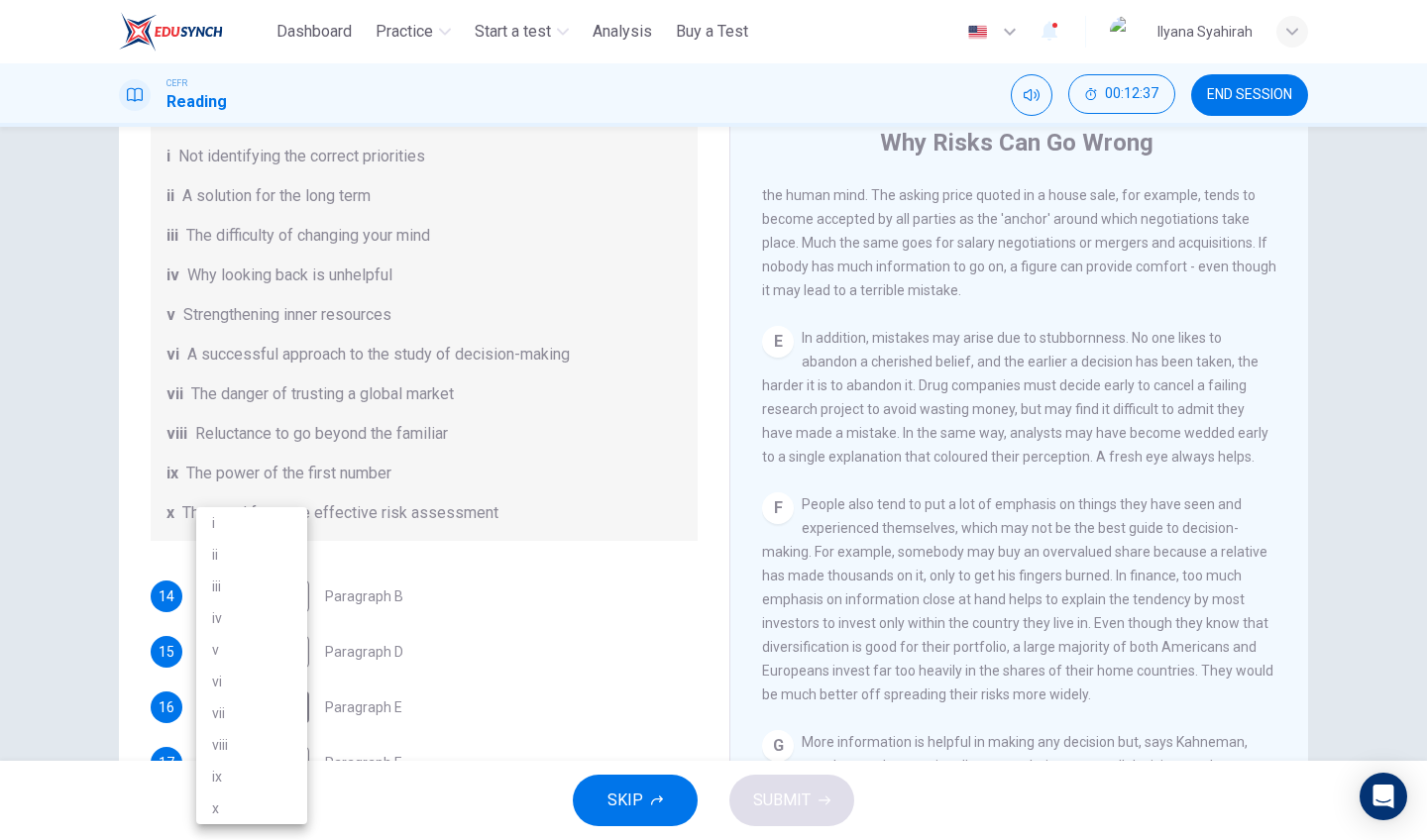 click on "ix" at bounding box center (252, 777) 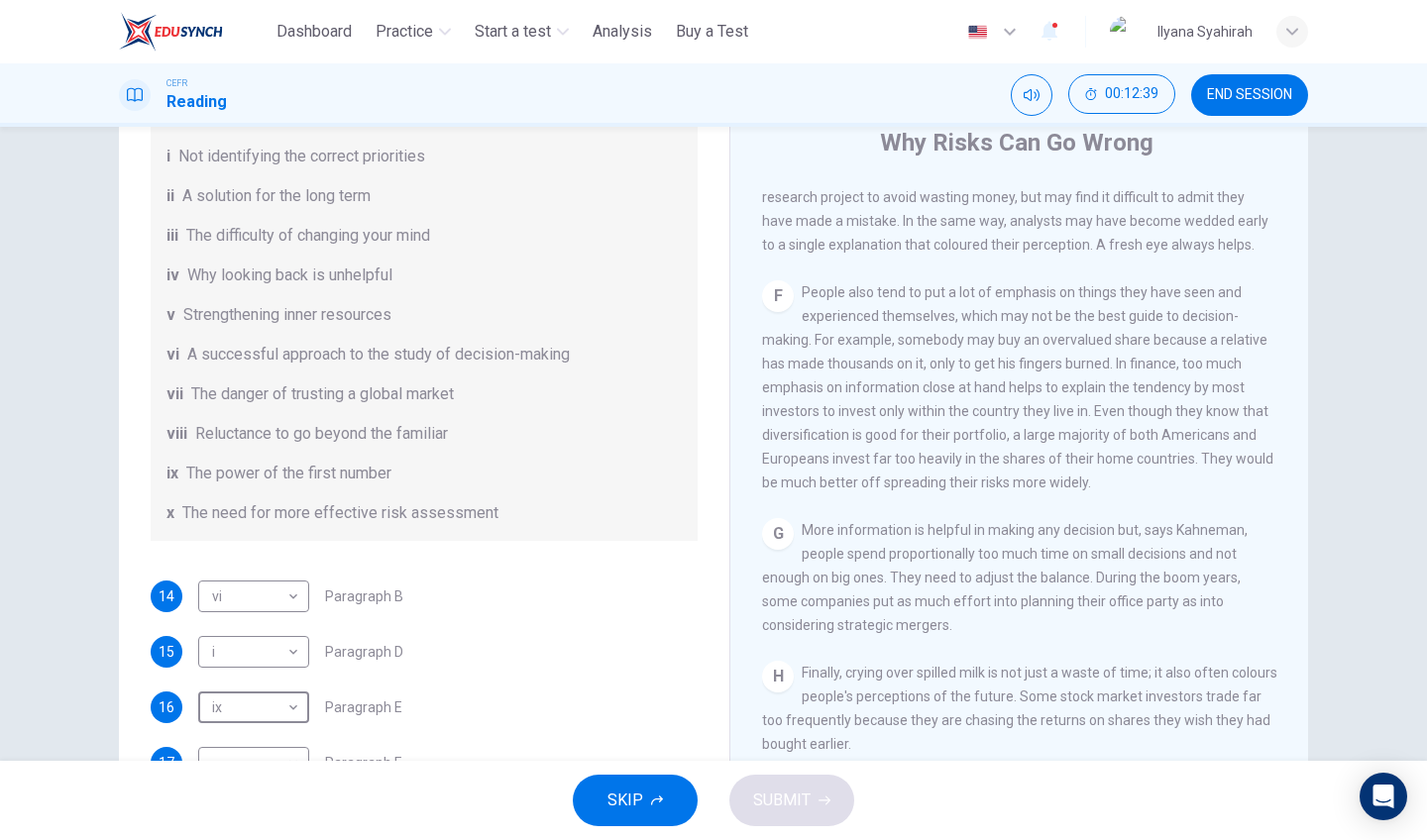 scroll, scrollTop: 1509, scrollLeft: 0, axis: vertical 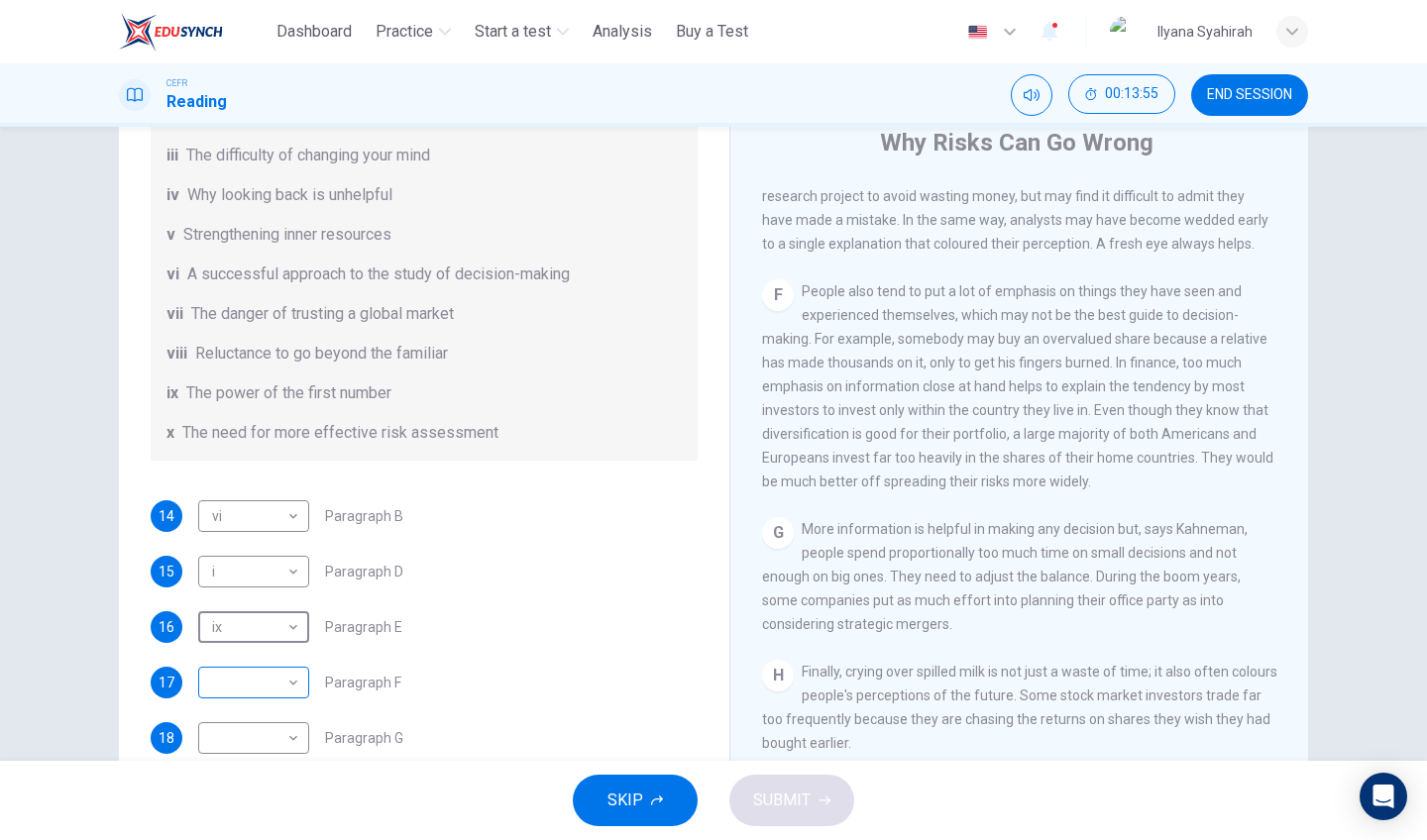 click on "This site uses cookies, as explained in our Privacy Policy . If you agree to the use of cookies, please click the Accept button and continue to browse our site. Privacy Policy Accept This site uses cookies, as explained in our Privacy Policy . If you agree to the use of cookies, please click the Accept button and continue to browse our site. Privacy Policy Accept Dashboard Practice Start a test Analysis Buy a Test English ** ​ [NAME] CEFR Reading 00:13:55 END SESSION Questions 14 - 19 Reading Passage 1 has nine paragraphs A-I
Choose the correct heading for Paragraphs B and D-H from the list of headings below. Write the correct number (i-xi) in the boxes below. List of Headings i Not identifying the correct priorities ii A solution for the long term iii The difficulty of changing your mind iv Why looking back is unhelpful v Strengthening inner resources vi A successful approach to the study of decision-making vii The danger of trusting a global market viii ix x 14 vi ** ​ 15 i * 16" at bounding box center [714, 420] 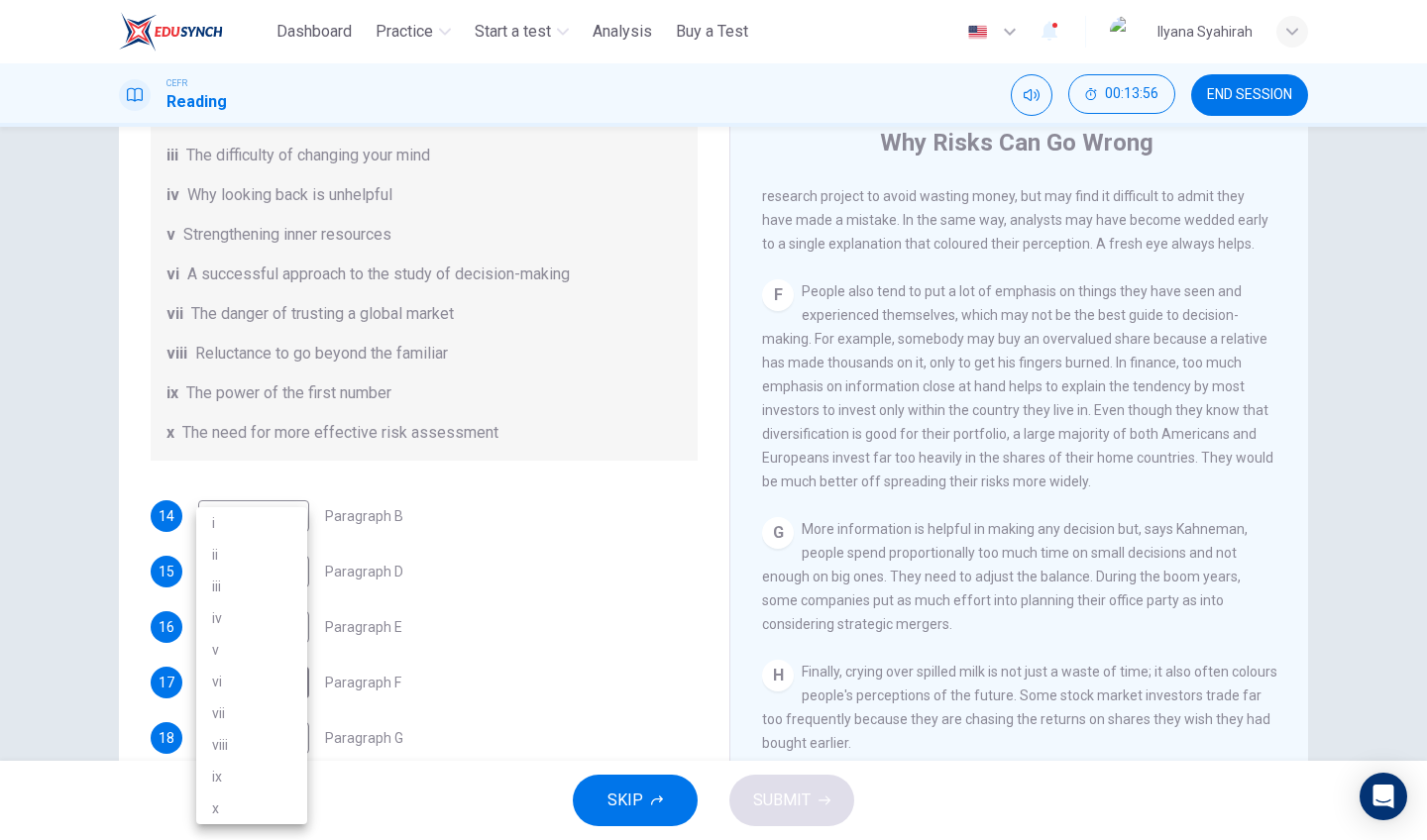 click on "iii" at bounding box center (252, 586) 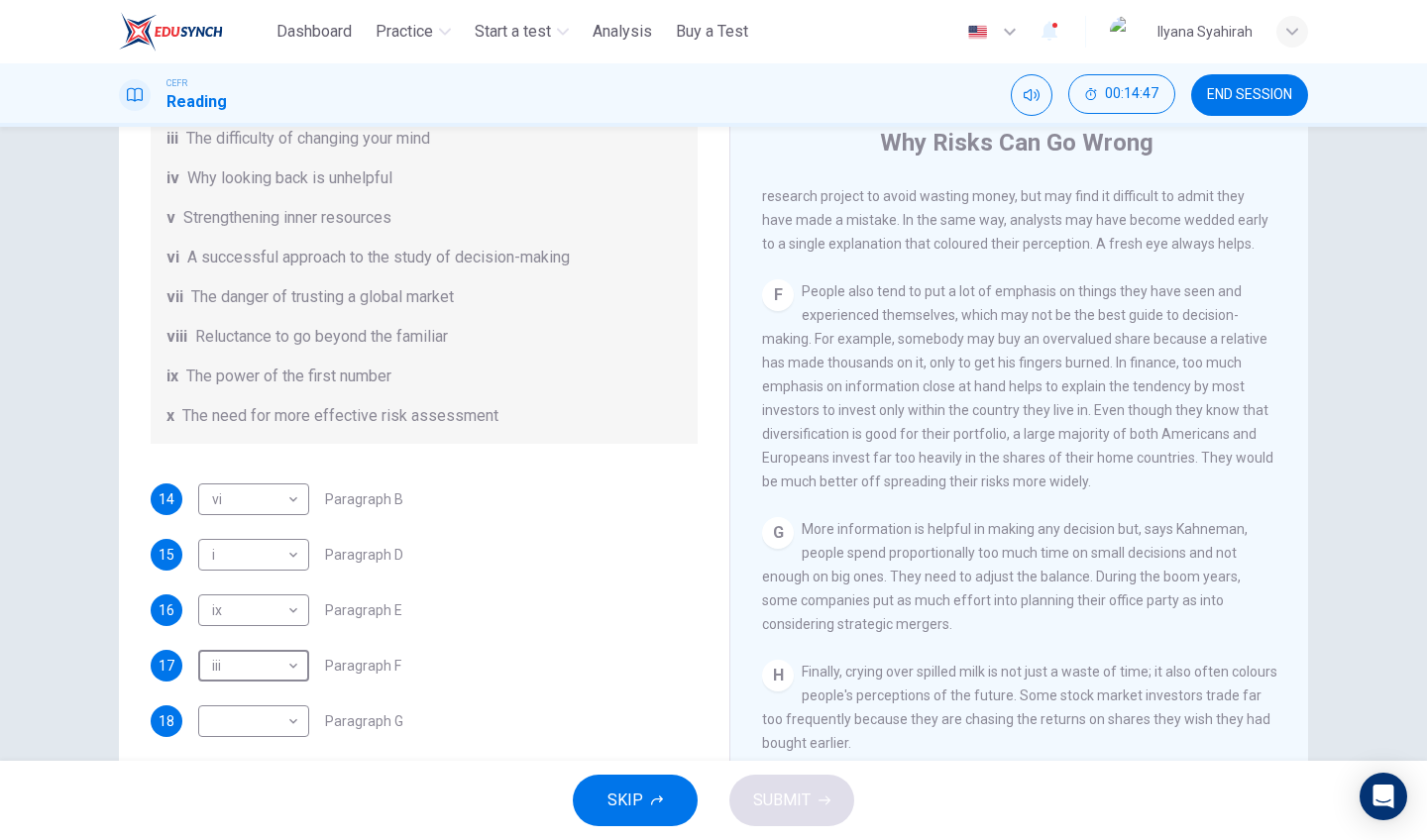scroll, scrollTop: 345, scrollLeft: 0, axis: vertical 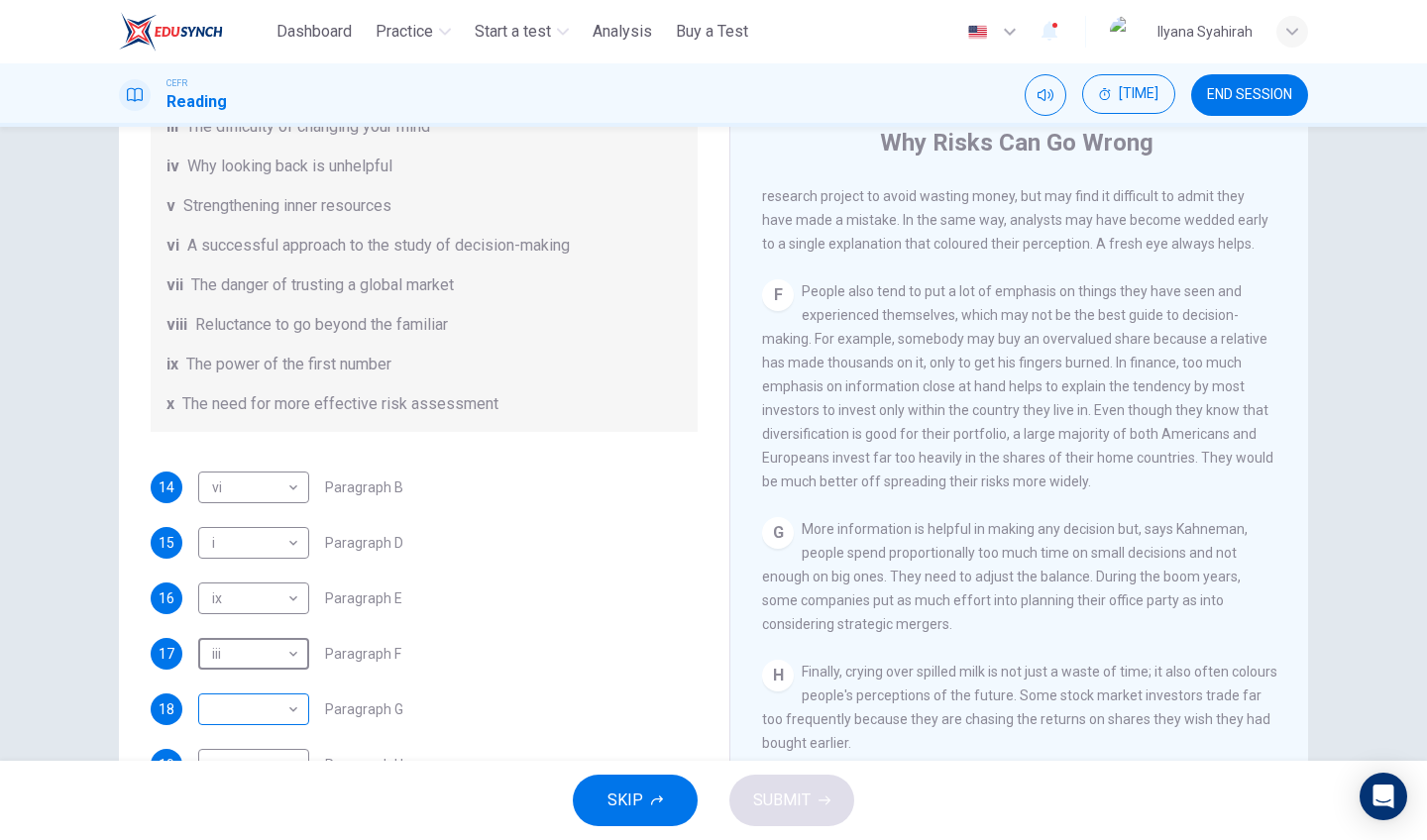 click on "This site uses cookies, as explained in our Privacy Policy. If you agree to the use of cookies, please click the Accept button and continue to browse our site. Privacy Policy Accept This site uses cookies, as explained in our Privacy Policy. If you agree to the use of cookies, please click the Accept button and continue to browse our site. Privacy Policy Accept Dashboard Practice Start a test Analysis Buy a Test English ** ​ Ilyana Syahirah CEFR Reading 00:14:48 END SESSION Questions 14 - 19 Reading Passage 1 has nine paragraphs A-I
Choose the correct heading for Paragraphs B and D-H from the list of headings below. Write the correct number (i-xi) in the boxes below. List of Headings i Not identifying the correct priorities ii A solution for the long term iii The difficulty of changing your mind iv Why looking back is unhelpful v Strengthening inner resources vi A successful approach to the study of decision-making vii The danger of trusting a global market viii ix x 14 vi ** ​ 15 i * 16" at bounding box center (714, 420) 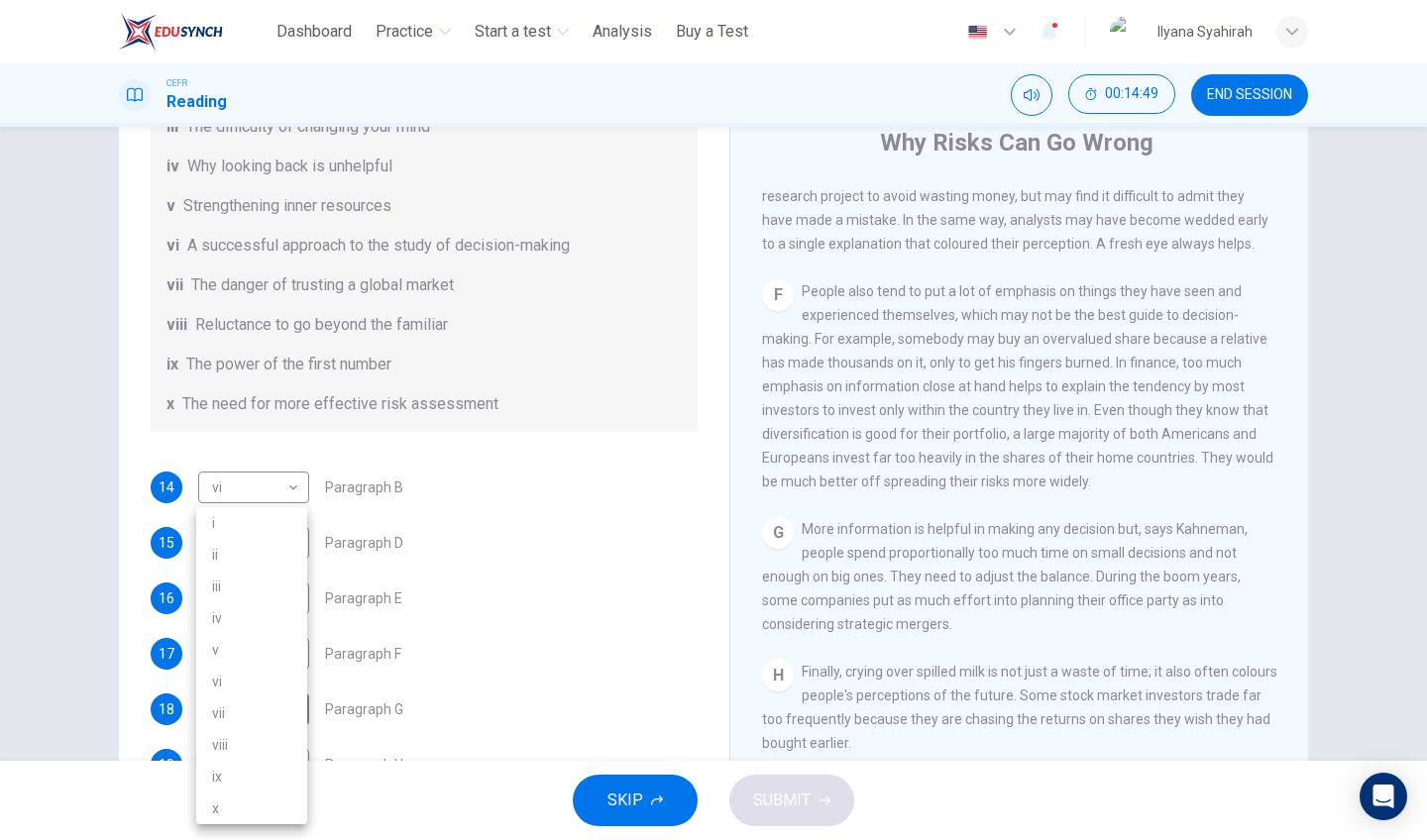 click on "viii" at bounding box center (252, 745) 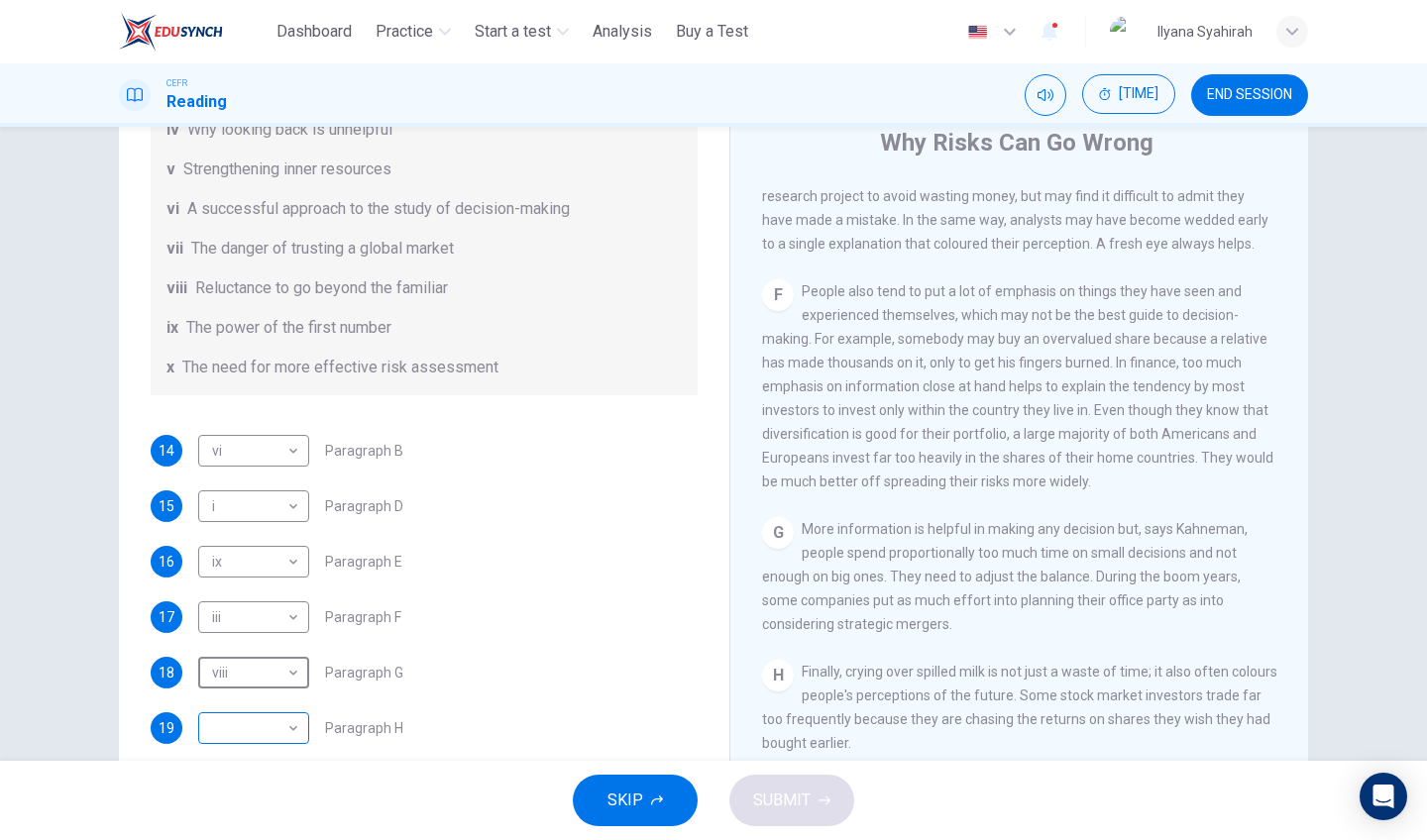 scroll, scrollTop: 381, scrollLeft: 0, axis: vertical 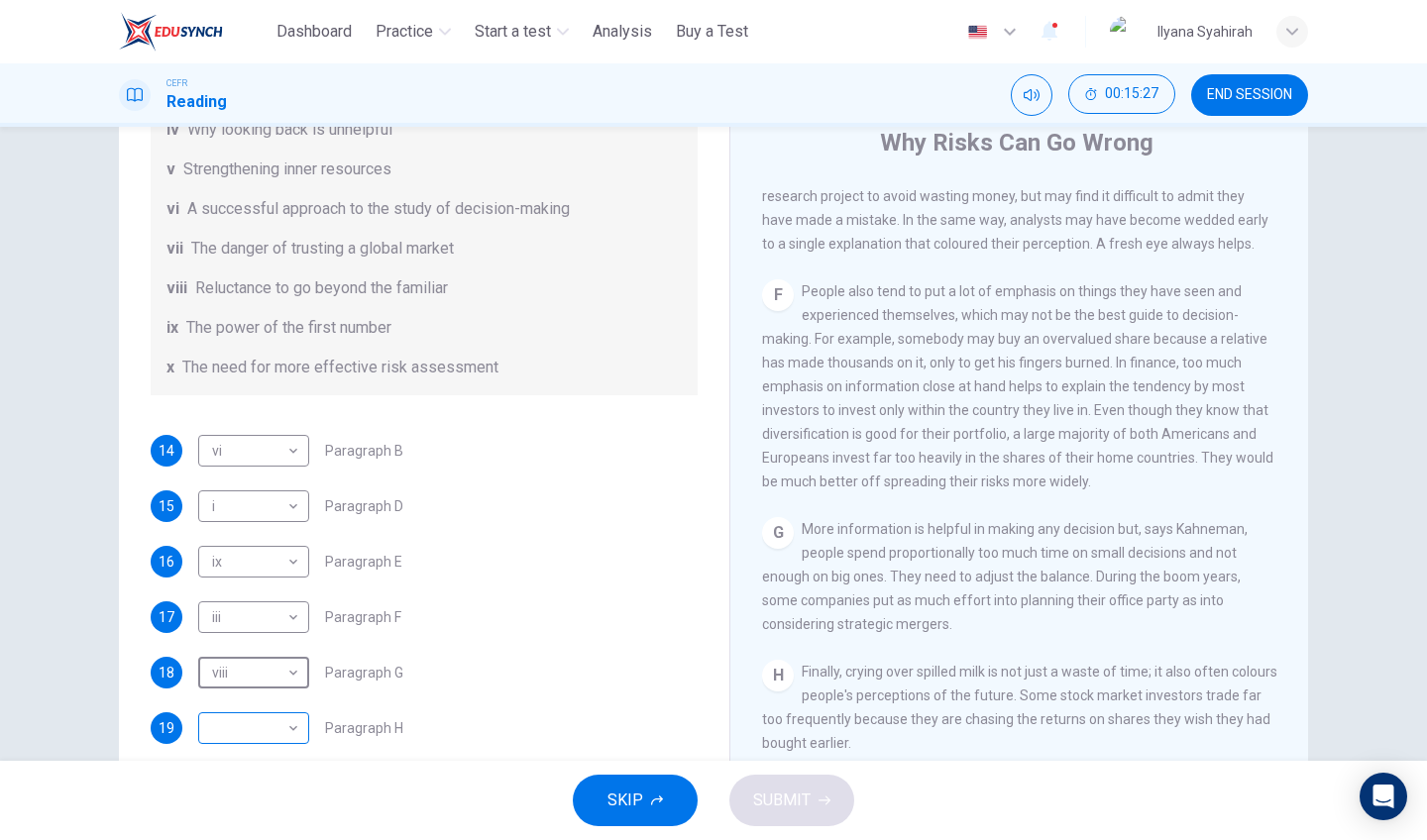 click on "Dashboard Practice Start a test Analysis Buy a Test English ** ​ Ilyana Syahirah CEFR Reading 00:15:27 END SESSION Questions 14 - 19 Reading Passage 1 has nine paragraphs  A-I
Choose the correct heading for Paragraphs  B  and  D-H  from the list of headings below. Write the correct number  (i-xi)  in the boxes below. List of Headings i Not identifying the correct priorities ii A solution for the long term iii The difficulty of changing your mind iv Why looking back is unhelpful v Strengthening inner resources vi A successful approach to the study of decision-making vii The danger of trusting a global market viii ix x 14 vi ** ​ 15 i *" at bounding box center [714, 420] 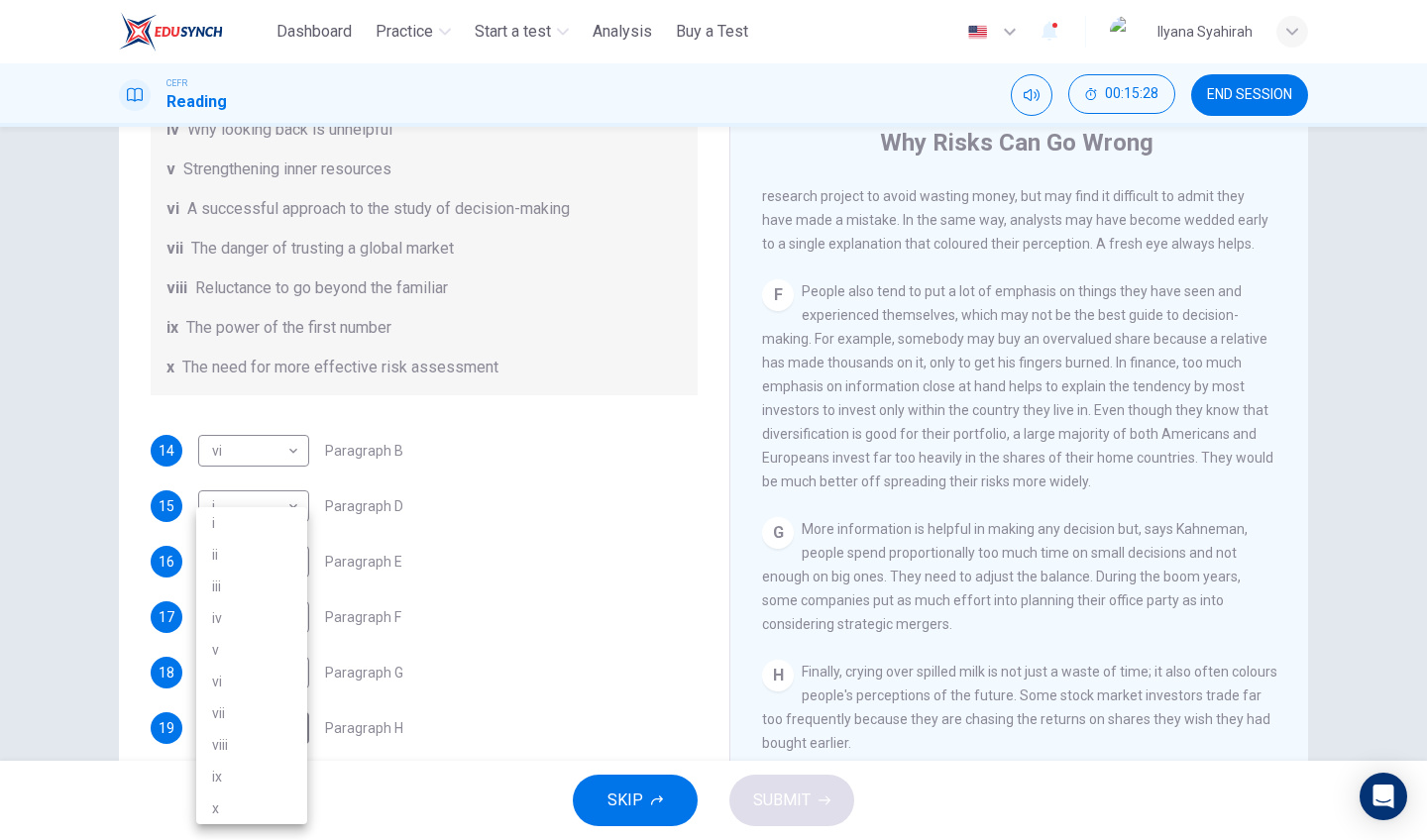 click on "vii" at bounding box center [252, 713] 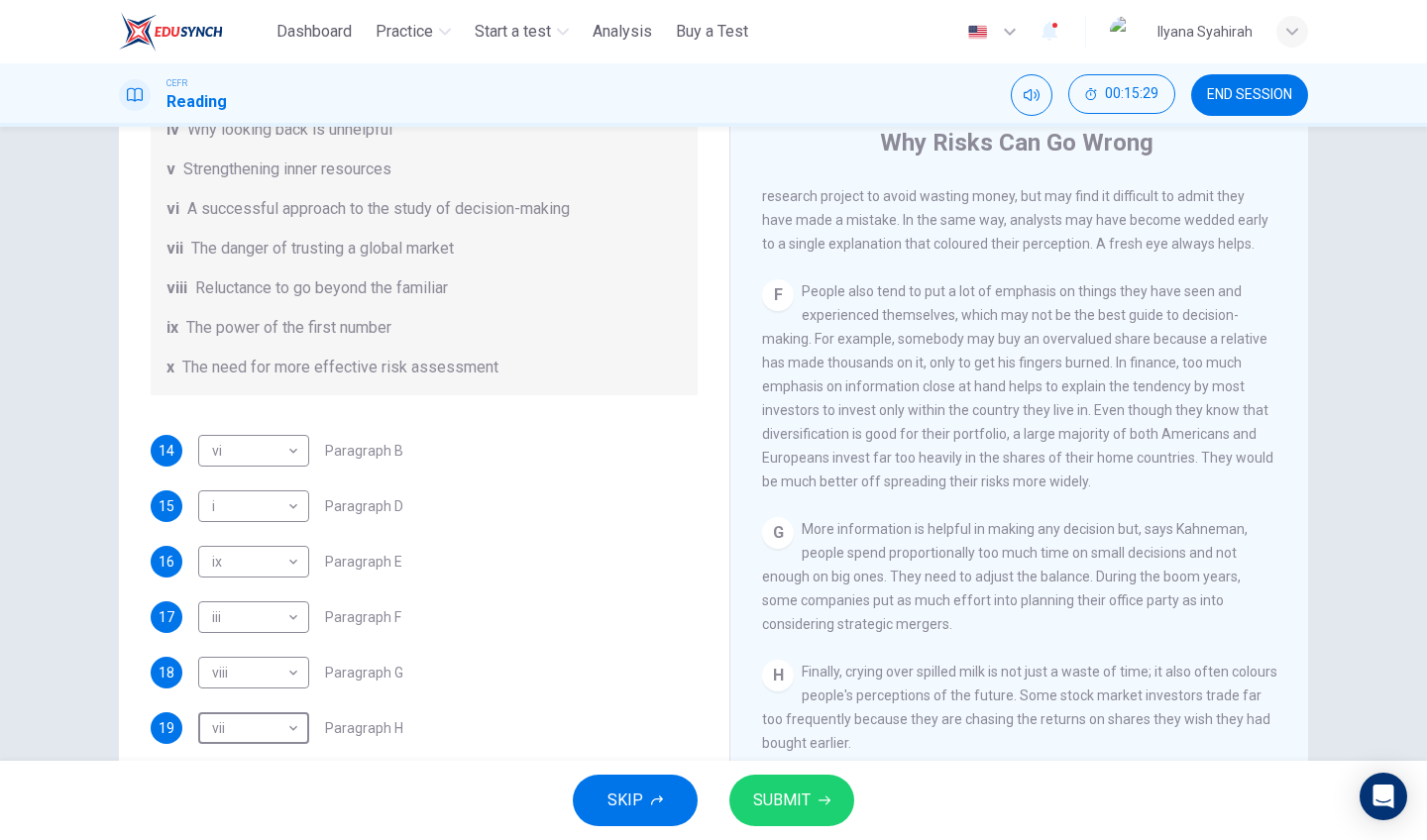 click on "SUBMIT" at bounding box center (792, 800) 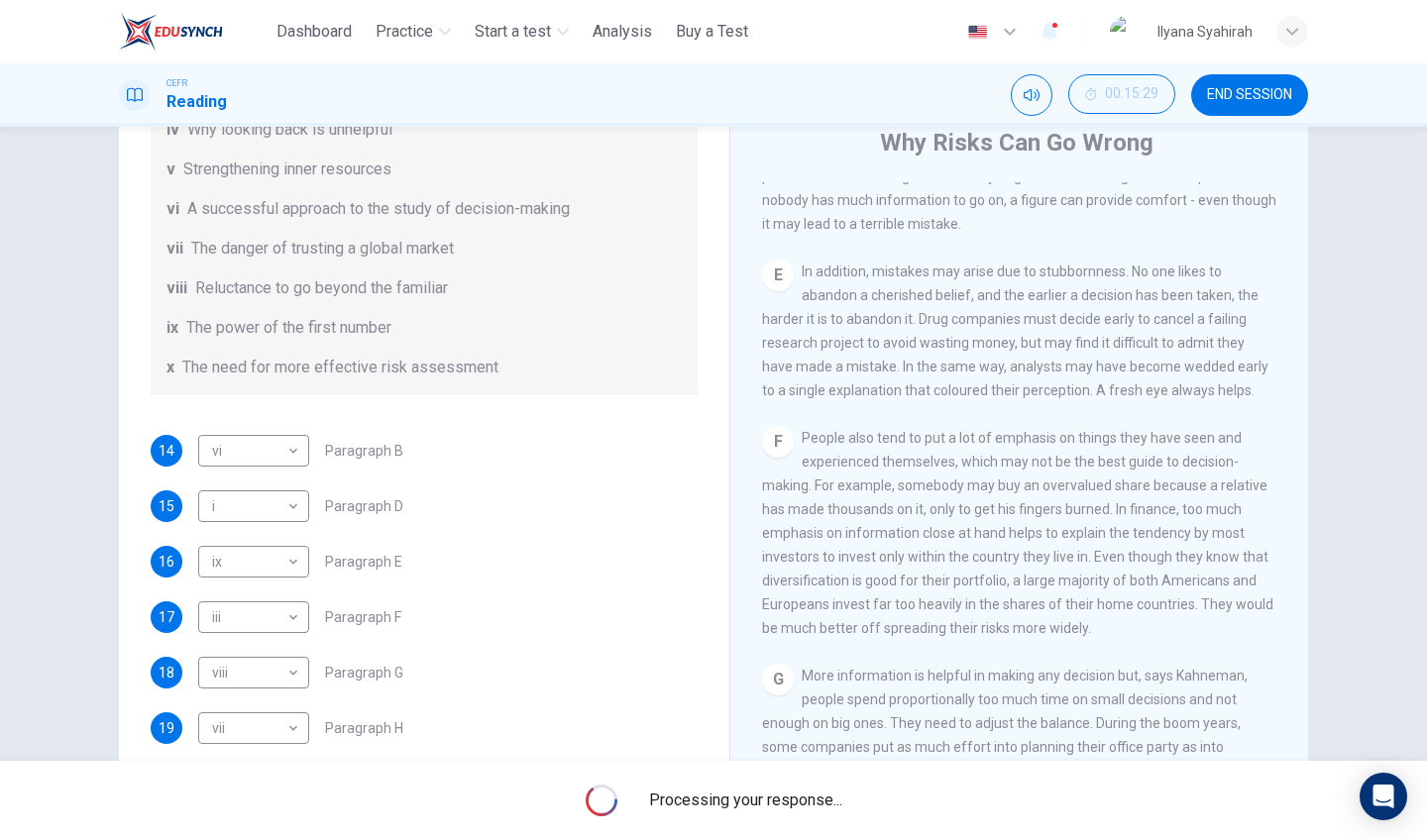 scroll, scrollTop: 1340, scrollLeft: 0, axis: vertical 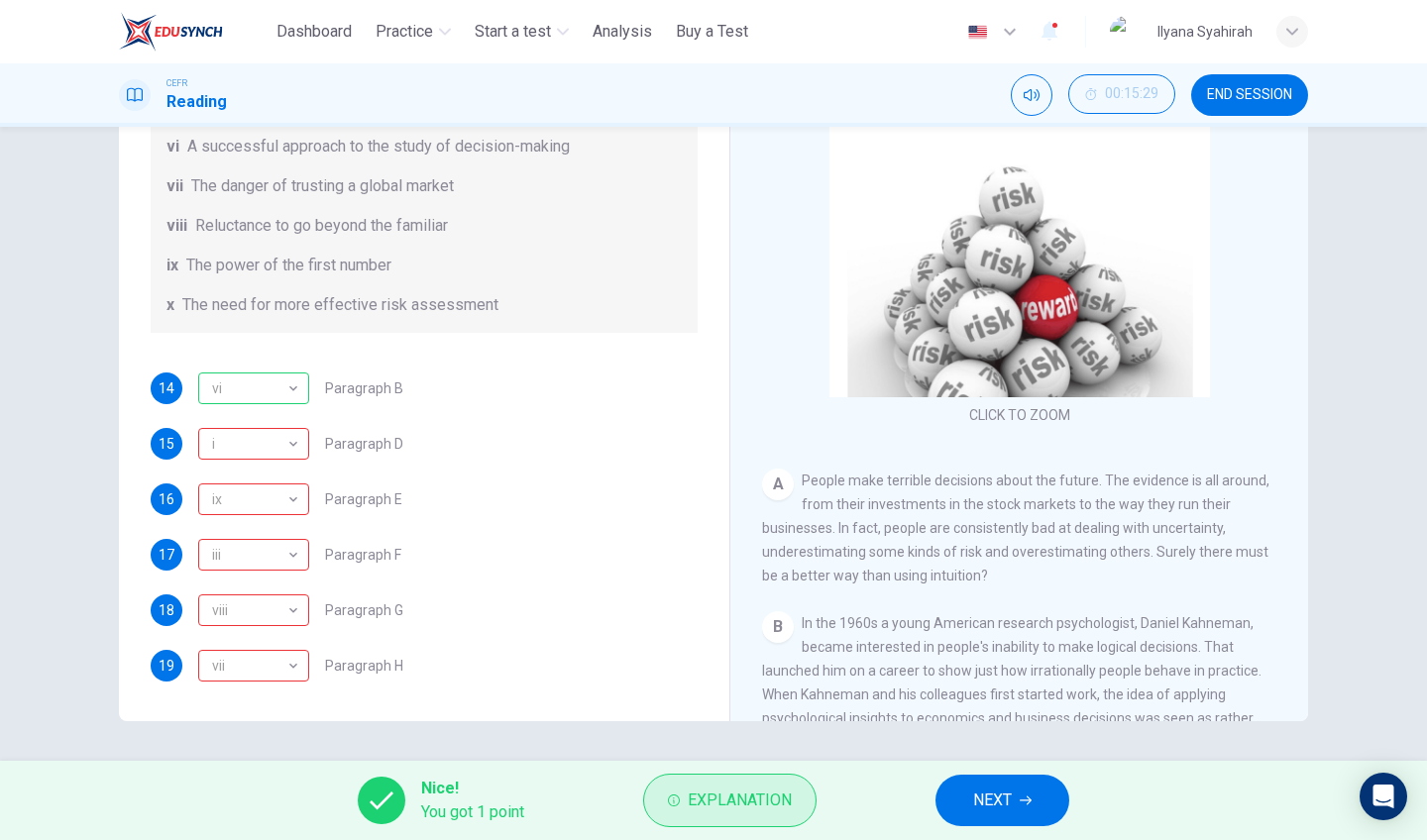 click on "Explanation" at bounding box center [739, 800] 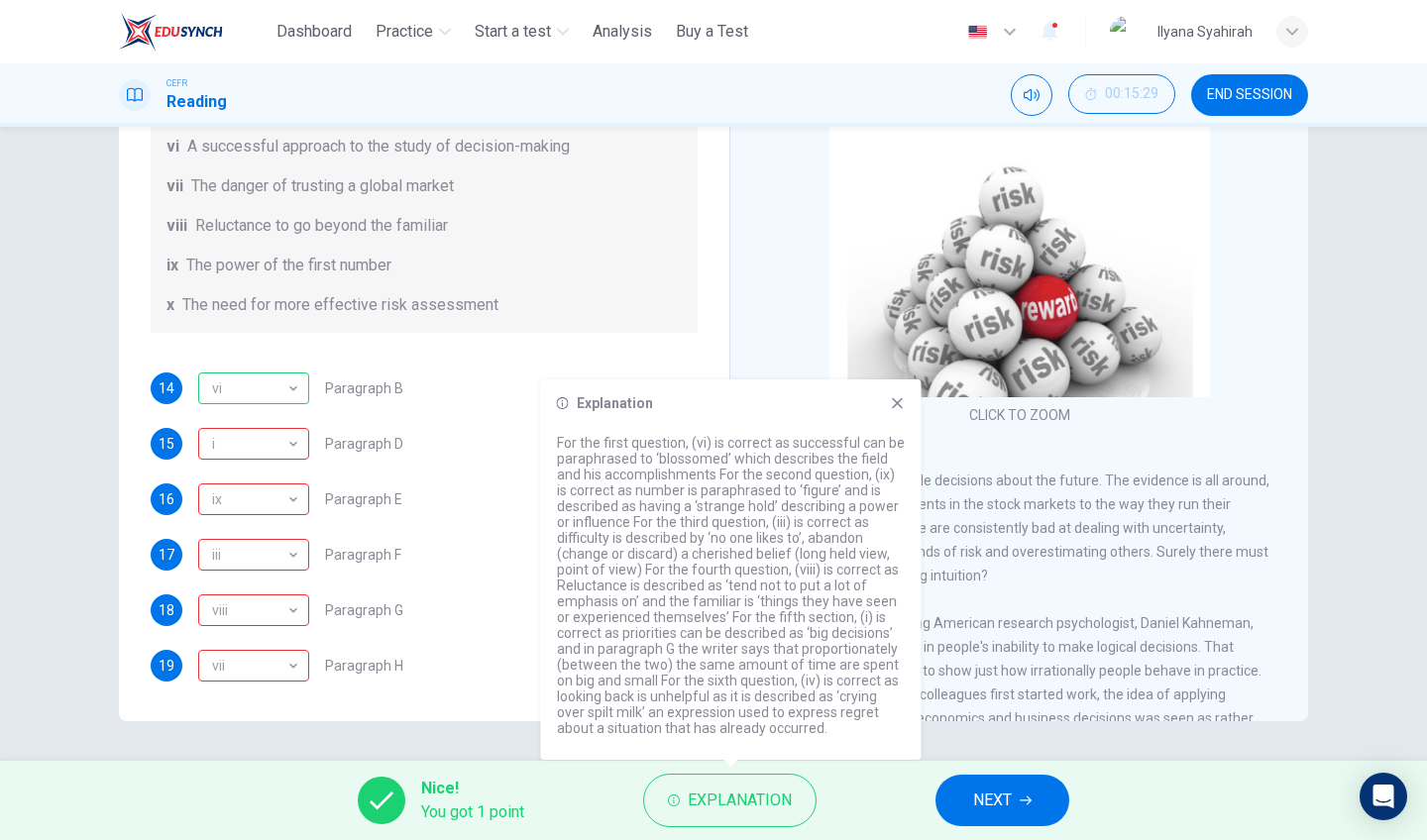 click on "In the 1960s a young American research psychologist, Daniel Kahneman, became interested in people's inability to make logical decisions. That launched him on a career to show just how irrationally people behave in practice. When Kahneman and his colleagues first started work, the idea of applying psychological insights to economics and business decisions was seen as rather bizarre. But in the past decade the fields of behavioural finance and behavioural economics have blossomed, and in 2002 Kahneman shared a Nobel prize in economics for his work. Today he is in demand by business organizations and international banking companies. But, he says, there are plenty of institutions that still fail to understand the roots of their poor decisions. He claims that, far from being random, these mistakes are systematic and predictable." at bounding box center [1016, 528] 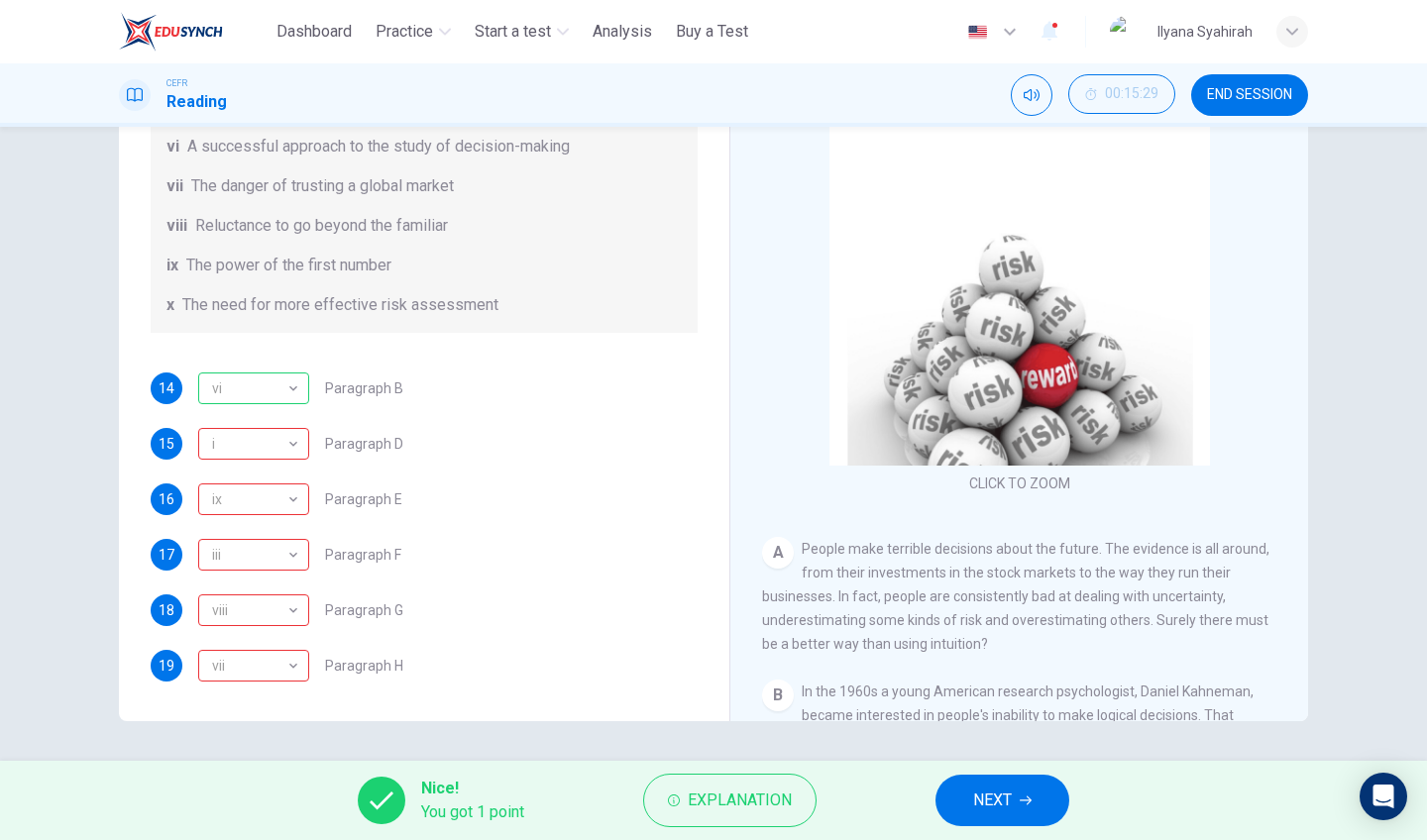 scroll, scrollTop: 0, scrollLeft: 0, axis: both 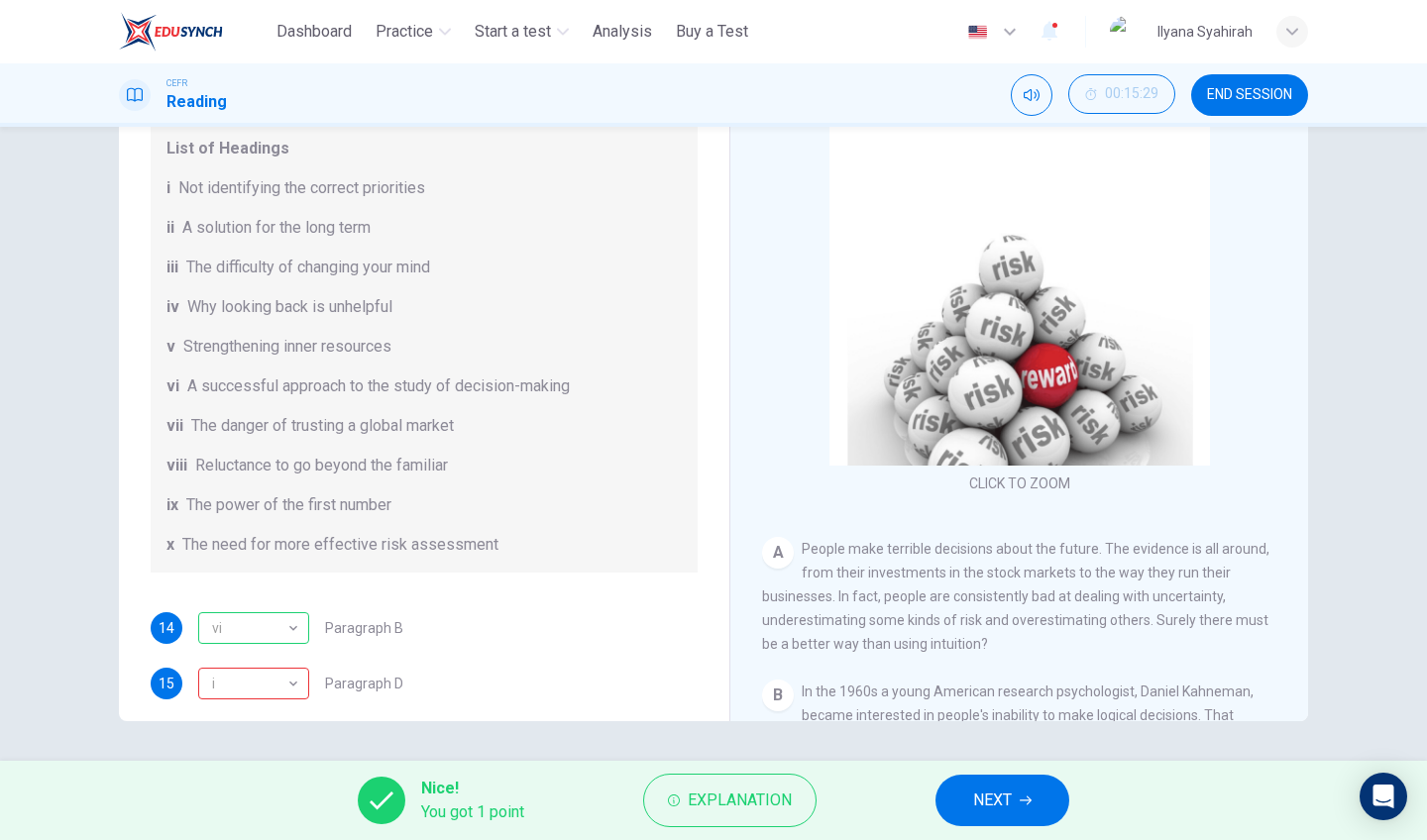 click on "NEXT" at bounding box center (992, 800) 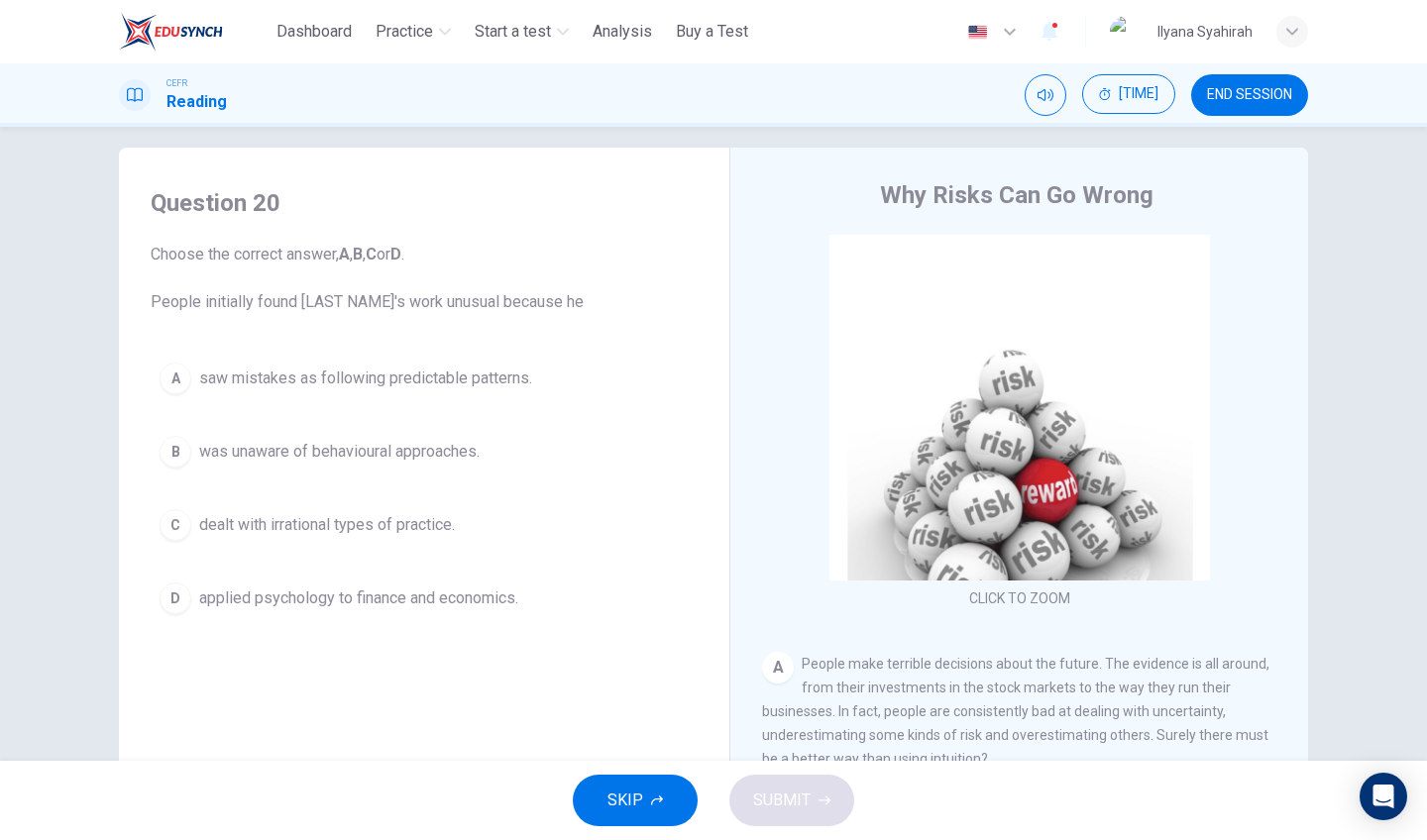 scroll, scrollTop: 3, scrollLeft: 0, axis: vertical 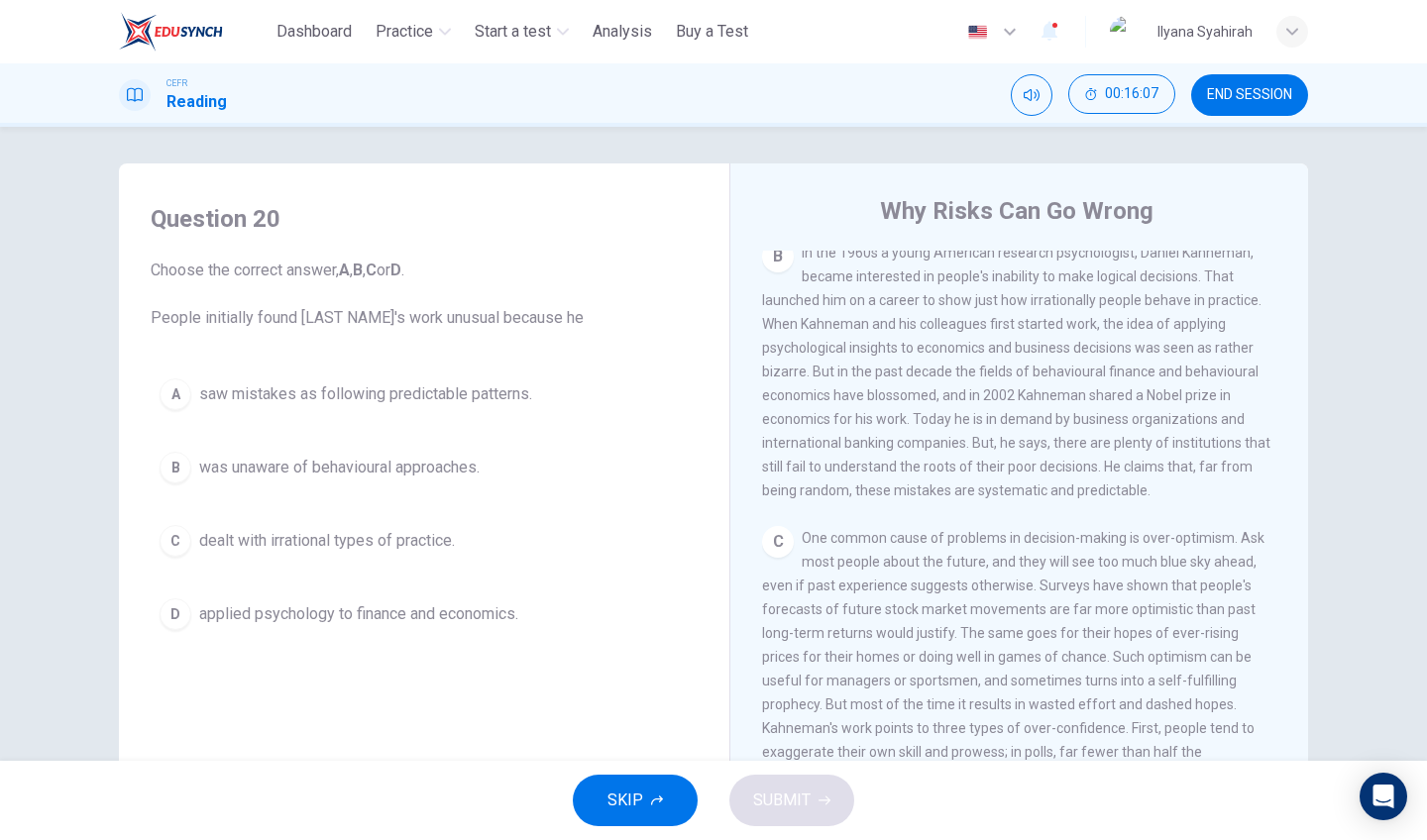 click on "applied psychology to finance and economics." at bounding box center (366, 394) 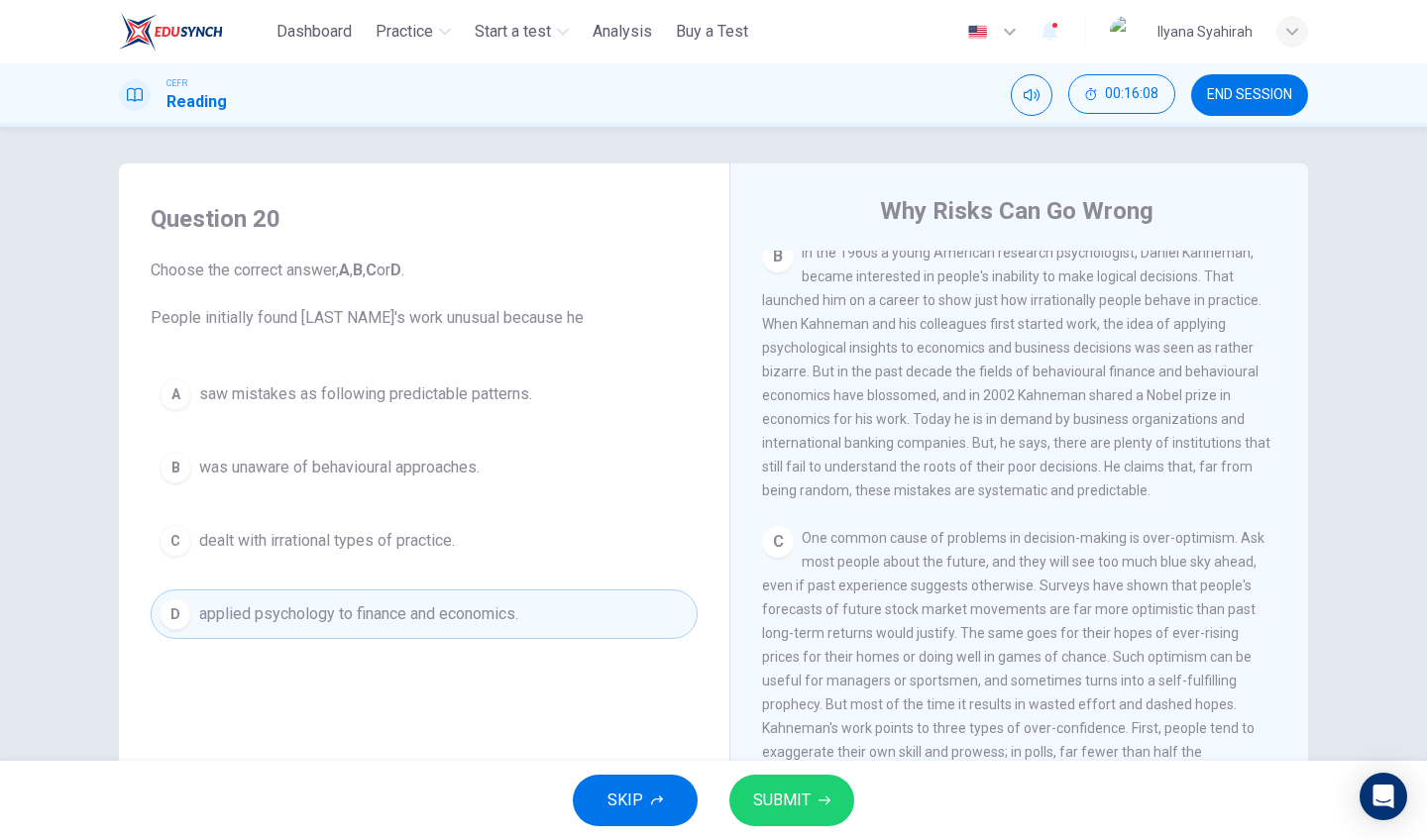 click on "SUBMIT" at bounding box center (782, 800) 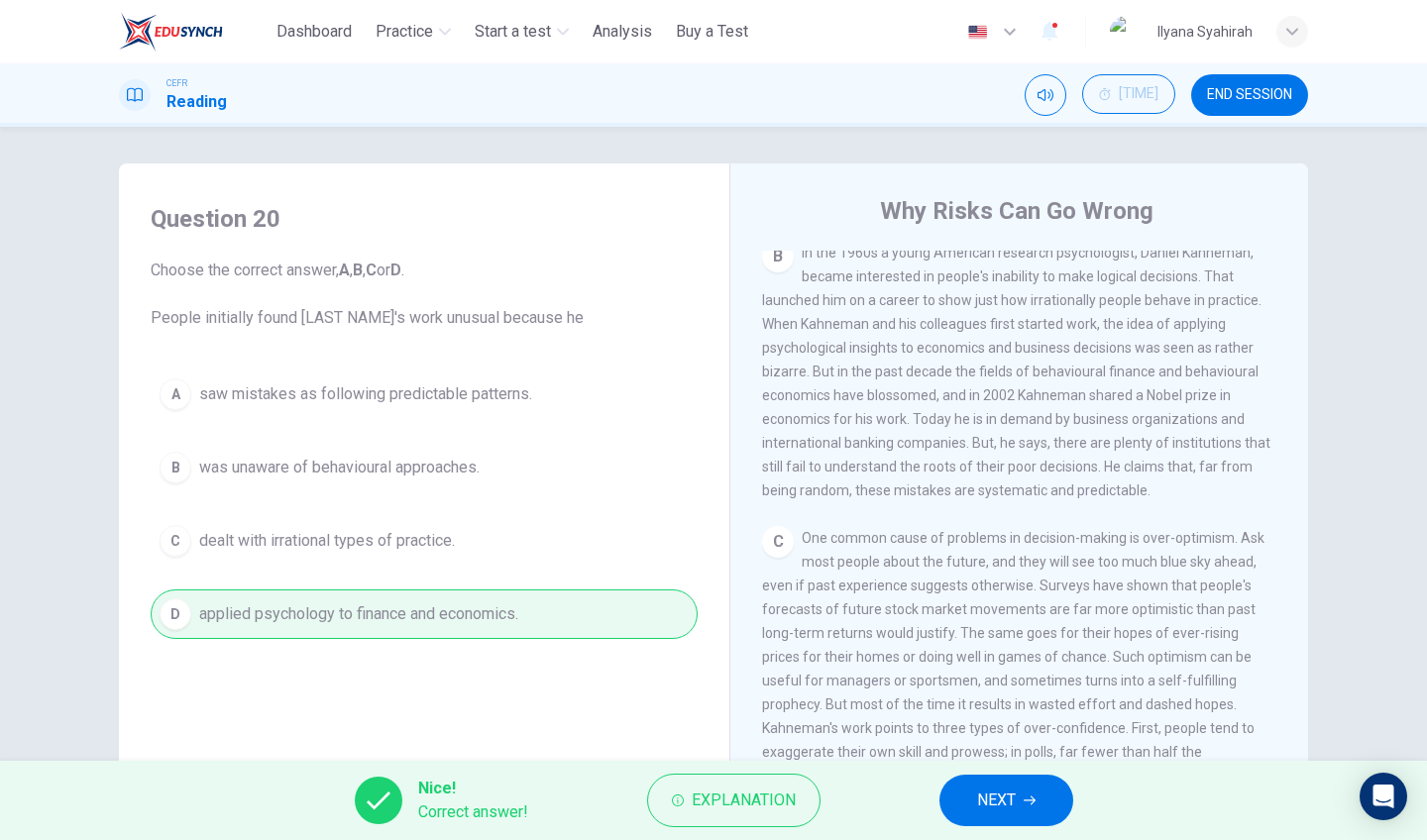 click on "NEXT" at bounding box center (996, 800) 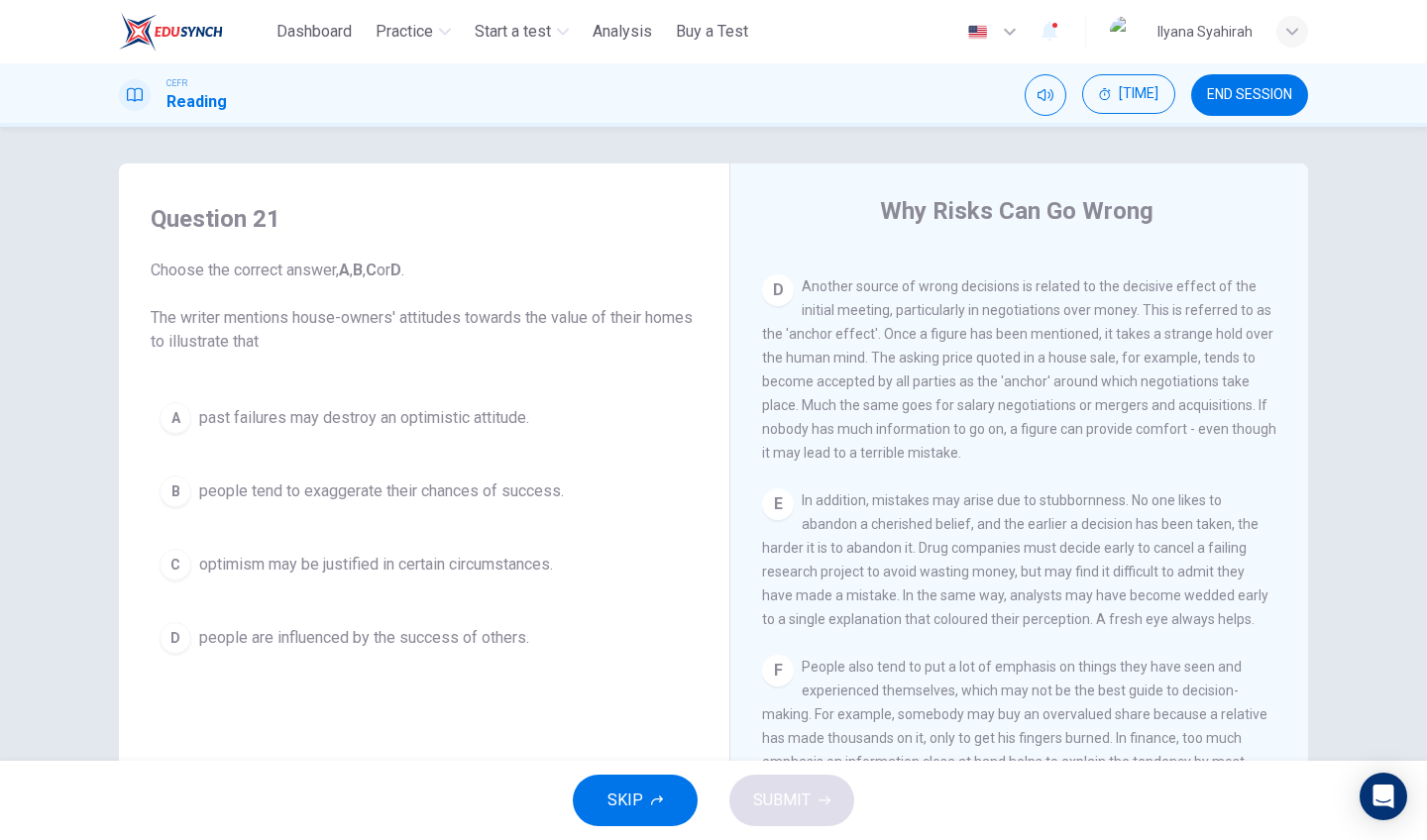 scroll, scrollTop: 1257, scrollLeft: 0, axis: vertical 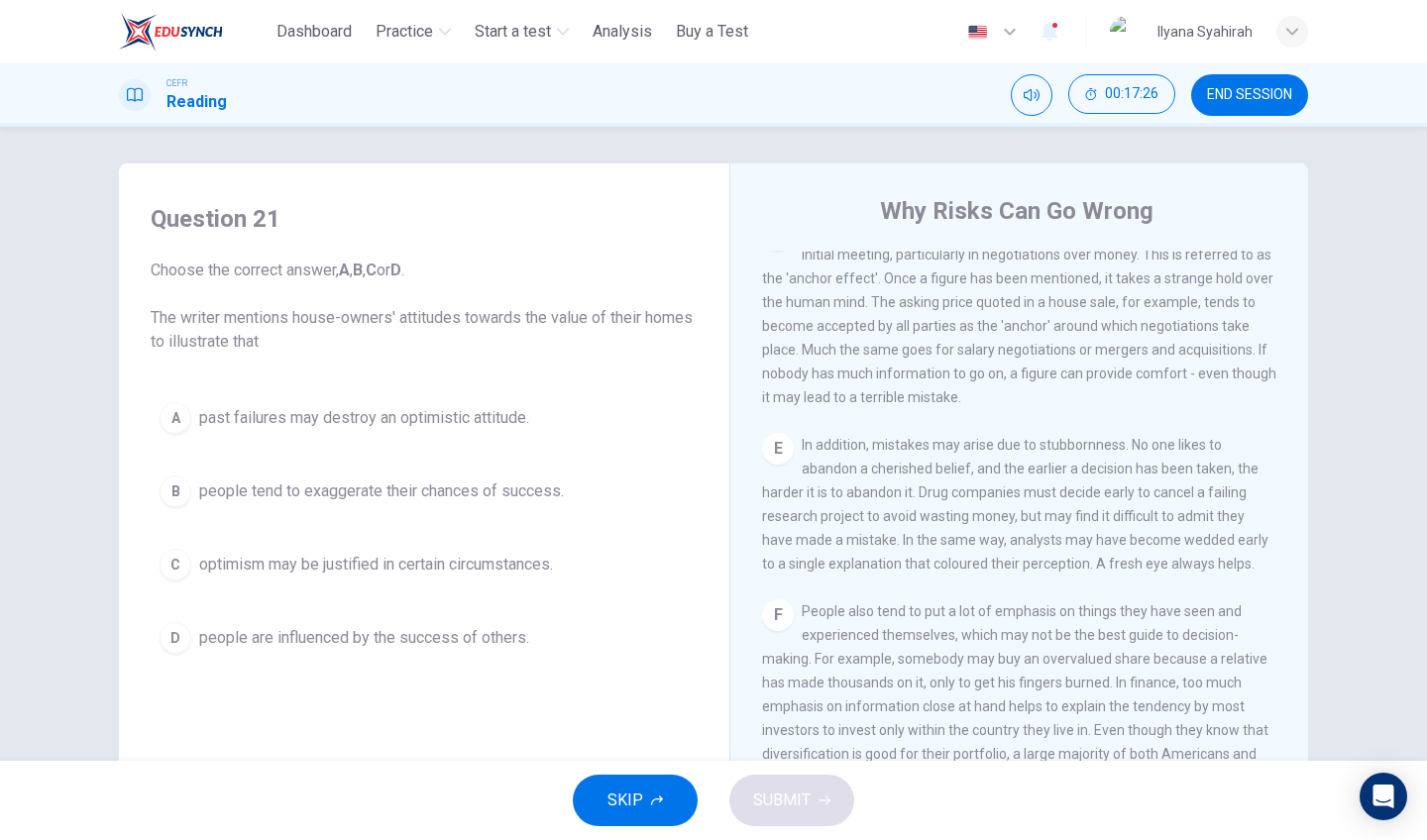 click on "people tend to exaggerate their chances of success." at bounding box center (364, 418) 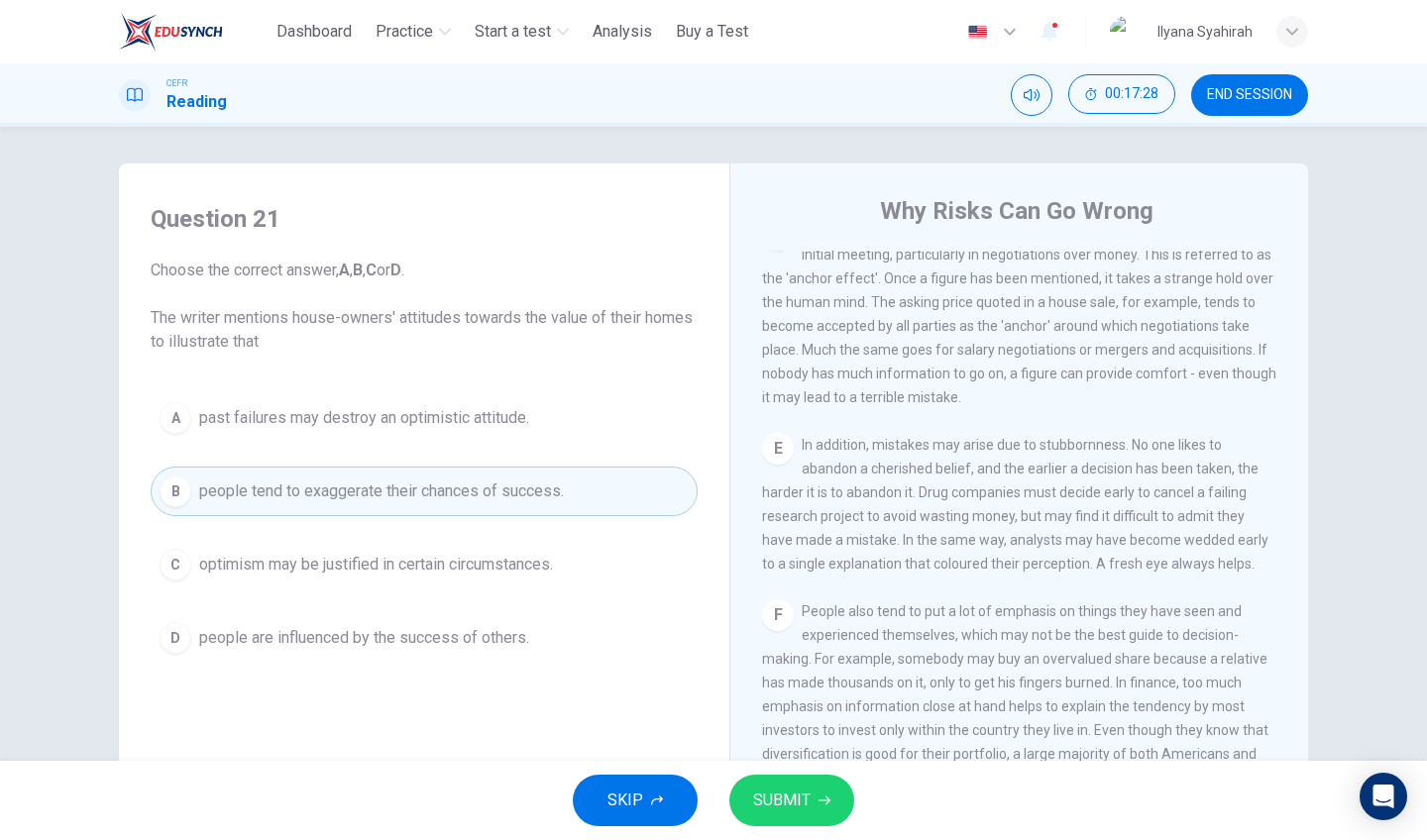 click on "SUBMIT" at bounding box center [782, 800] 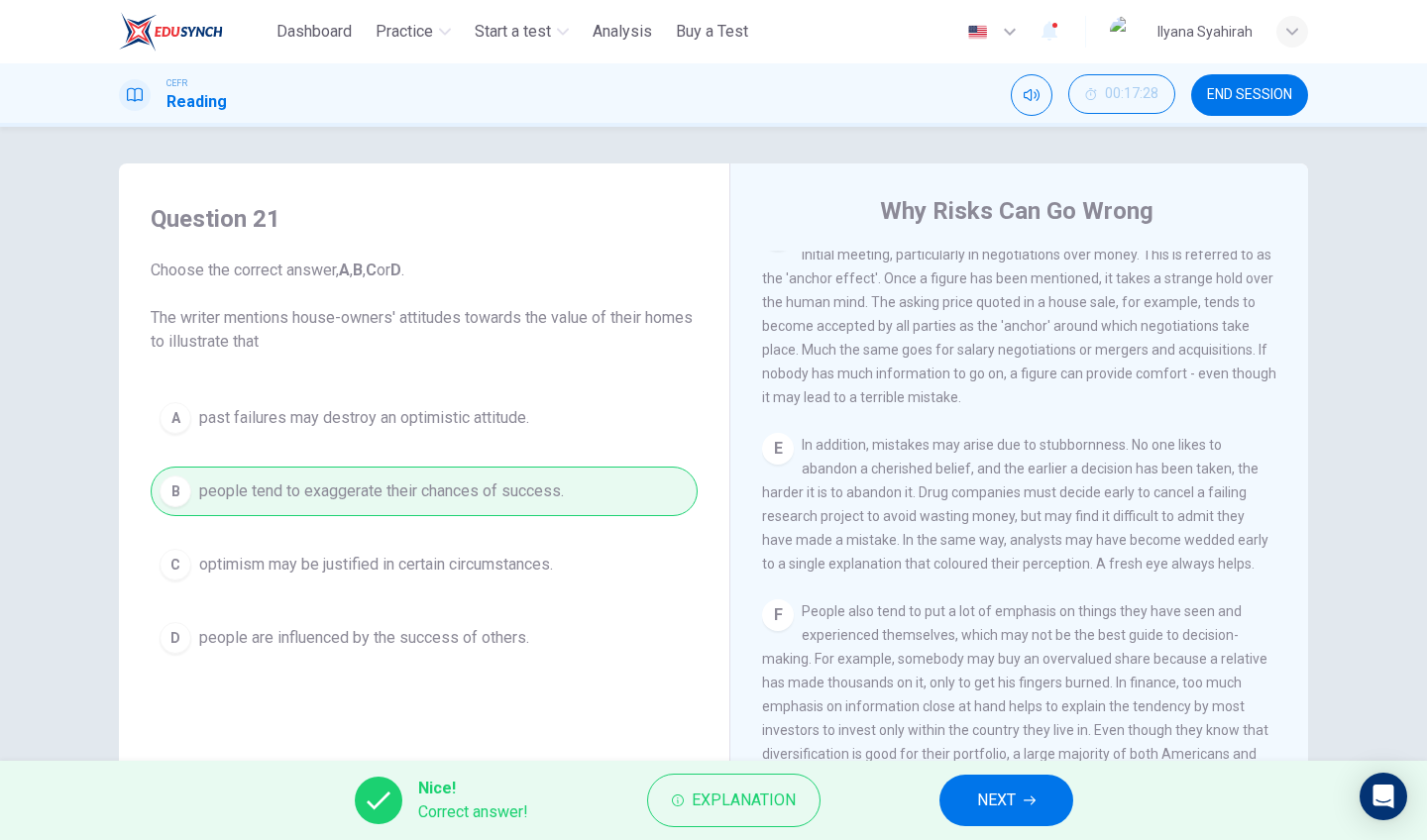 click on "NEXT" at bounding box center [1006, 800] 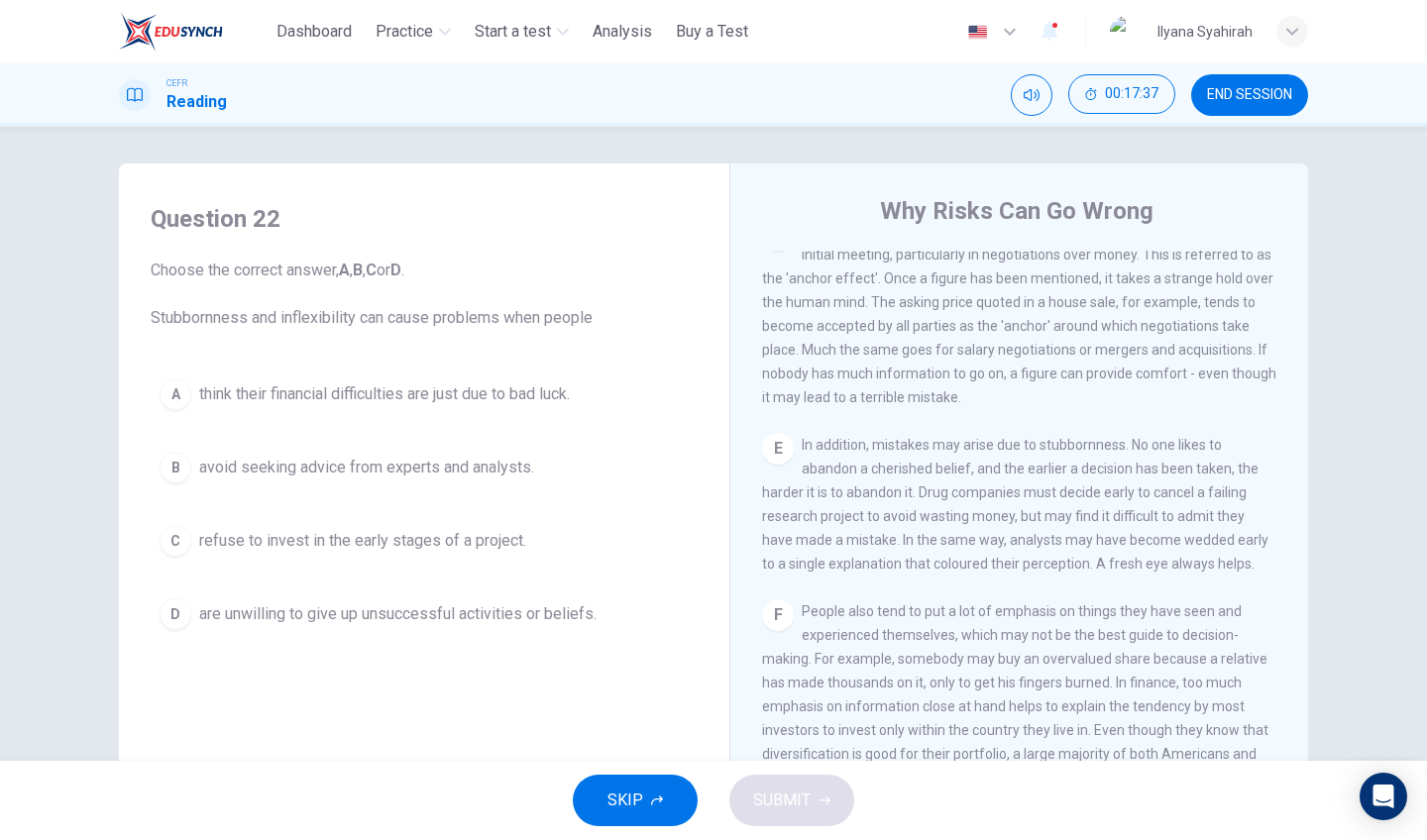 scroll, scrollTop: 0, scrollLeft: 0, axis: both 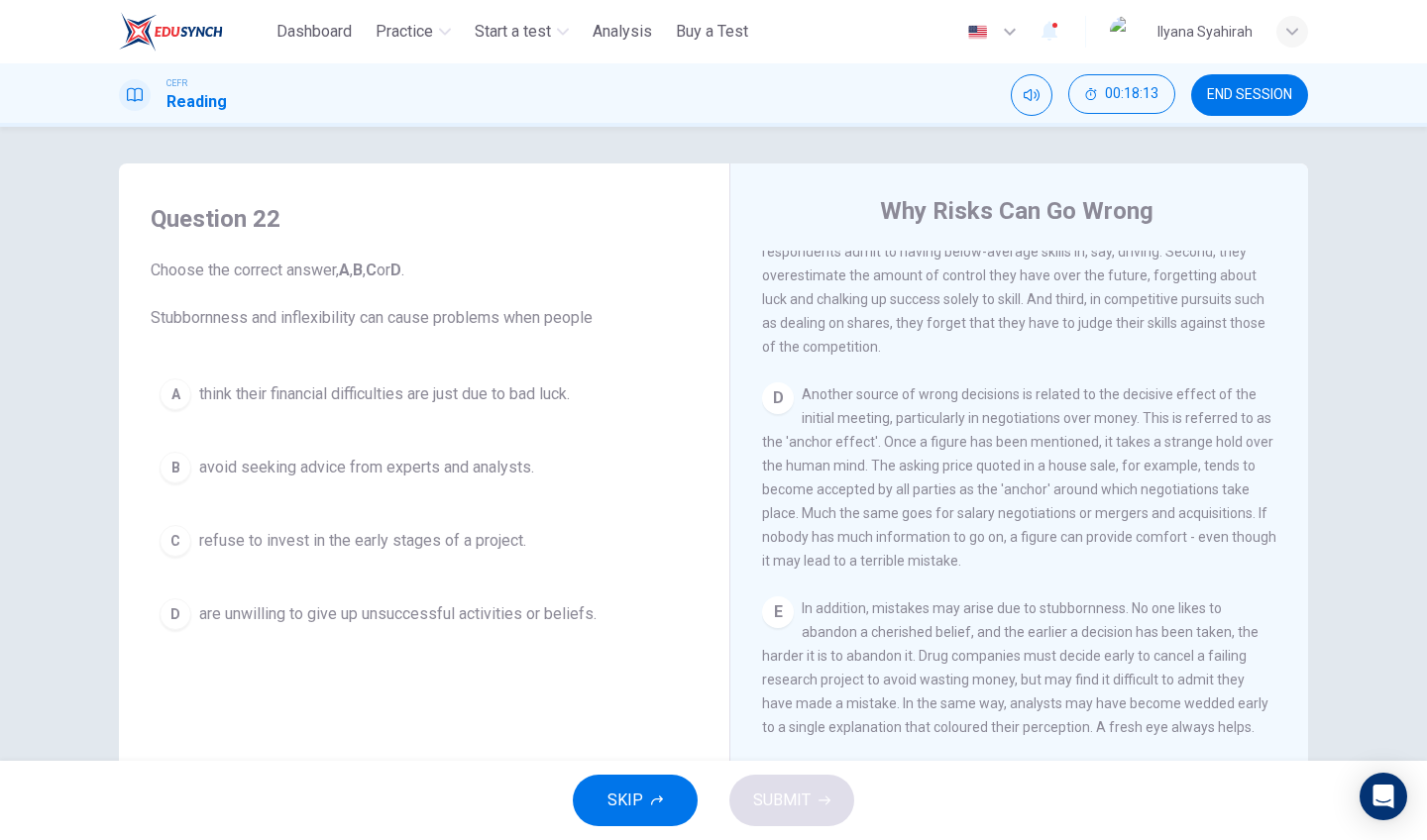 click on "are unwilling to give up unsuccessful activities or beliefs." at bounding box center (384, 394) 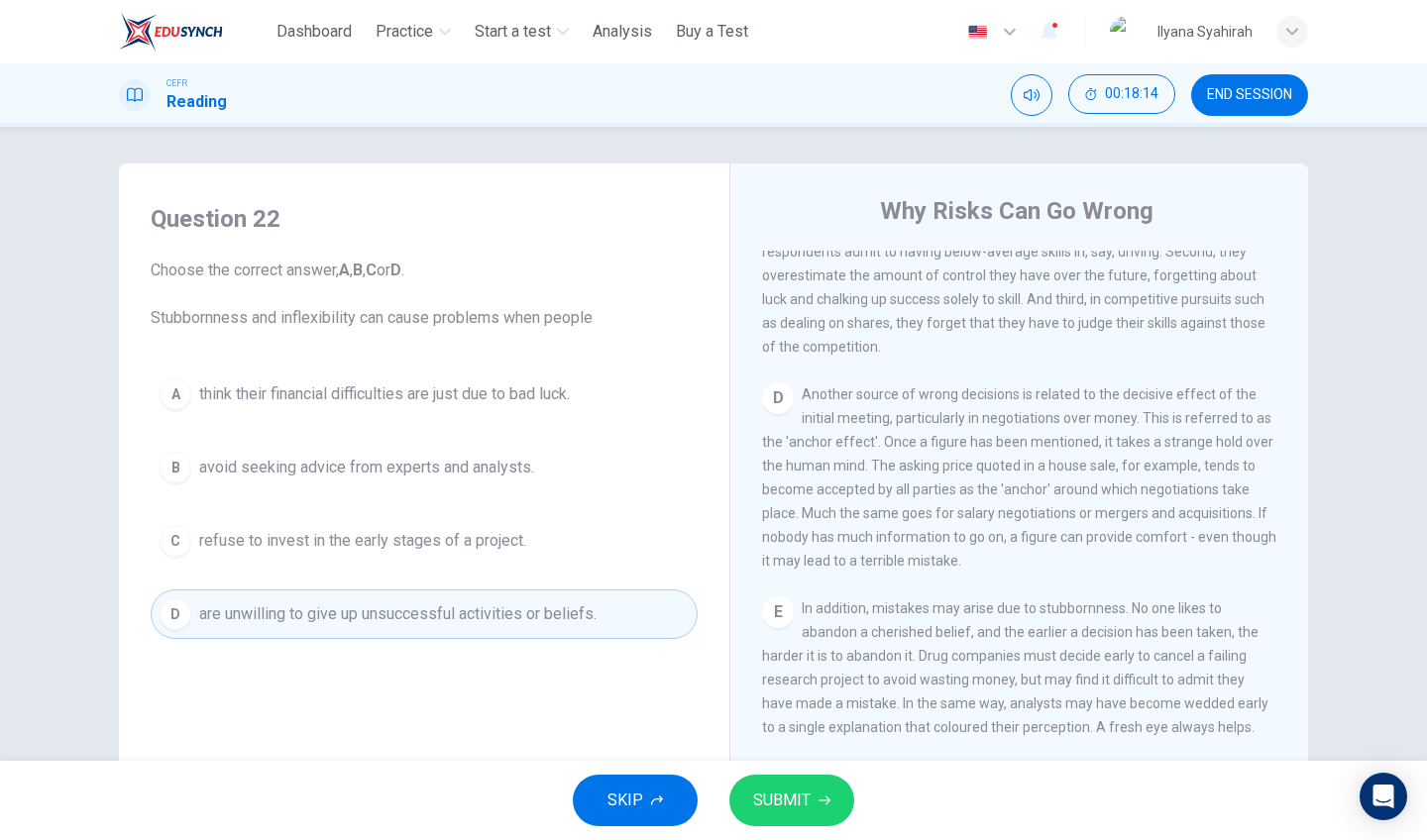 click on "SUBMIT" at bounding box center (782, 800) 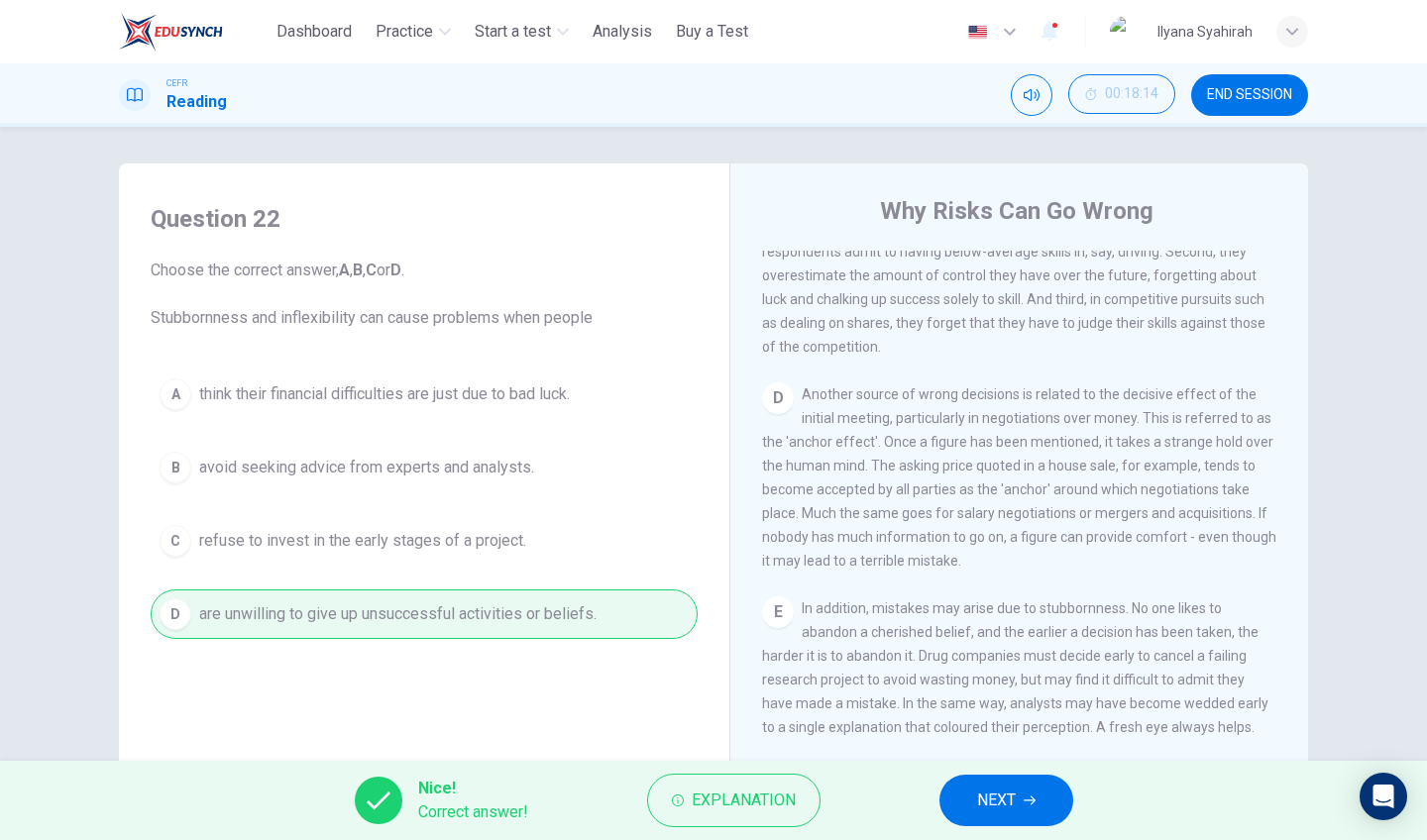 click on "NEXT" at bounding box center [1006, 800] 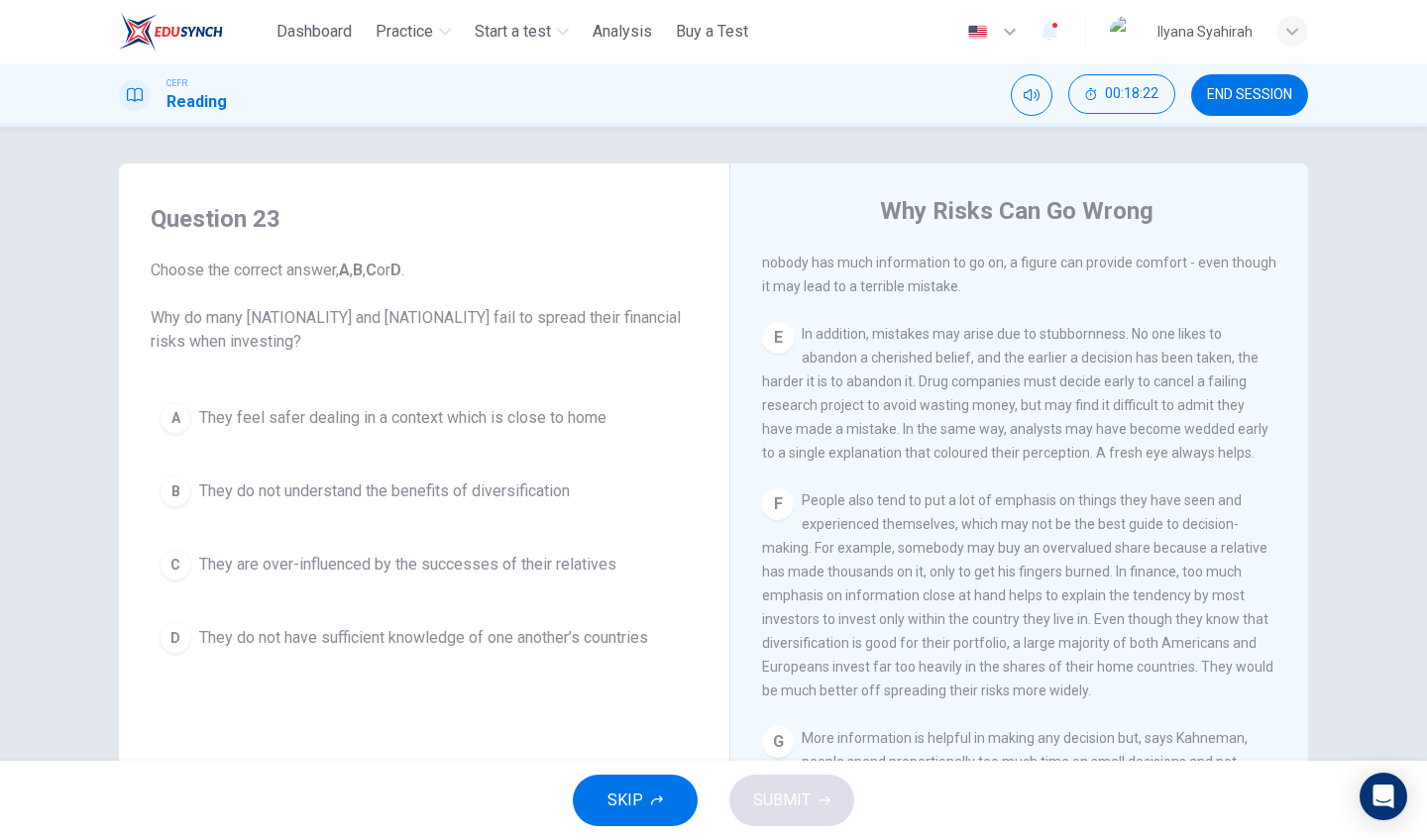 scroll, scrollTop: 1383, scrollLeft: 0, axis: vertical 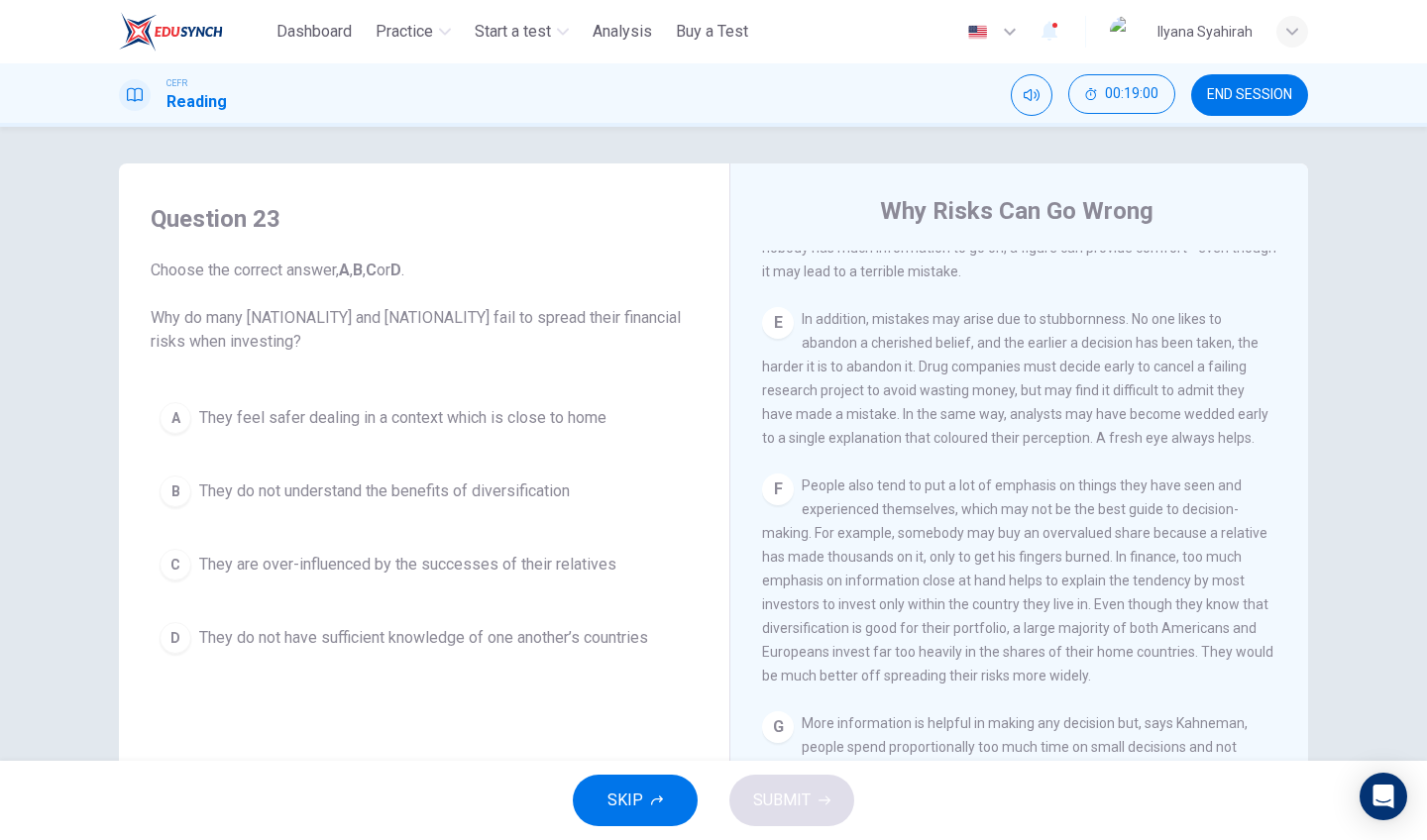 click on "They do not have sufficient knowledge of one another’s countries" at bounding box center (402, 418) 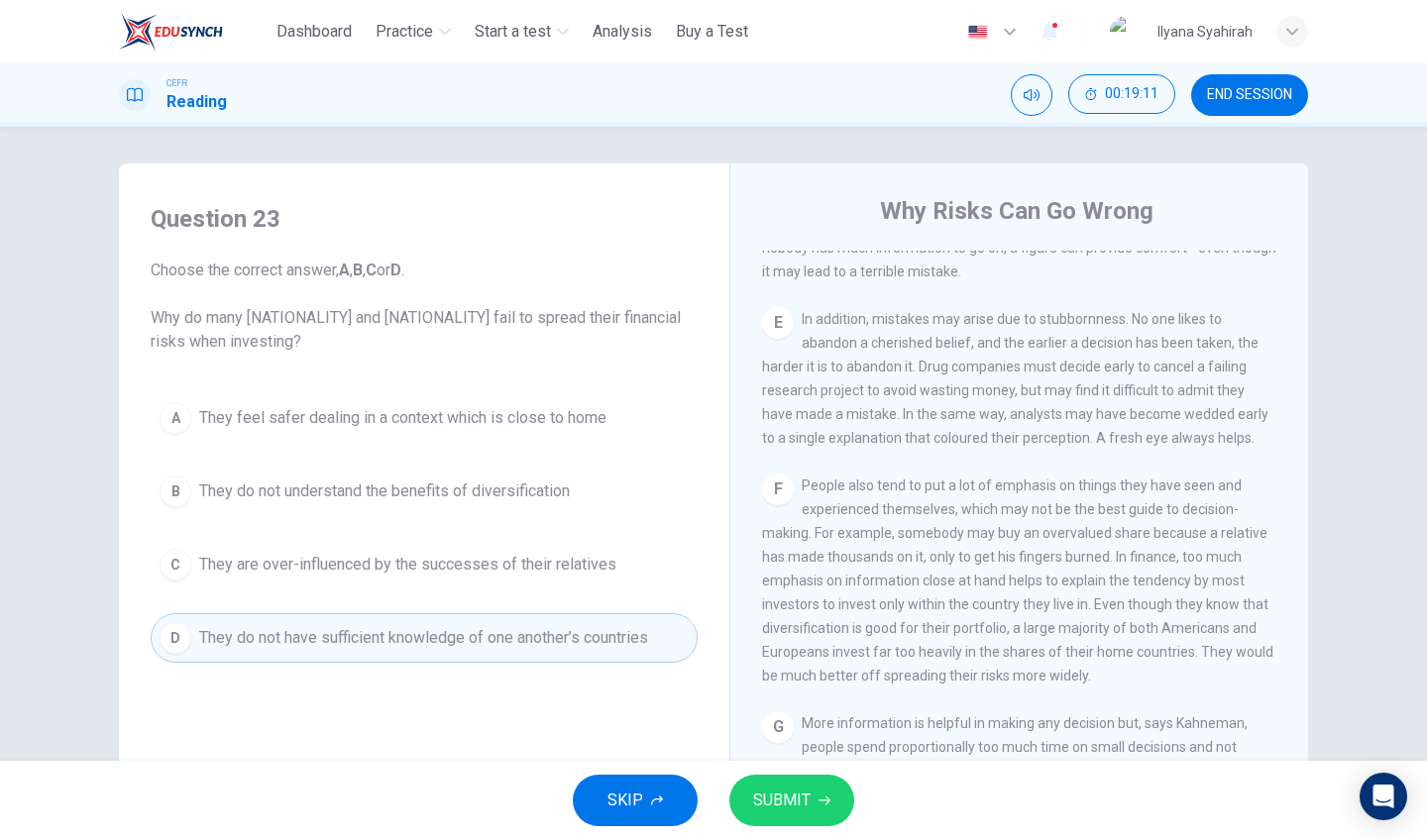 click on "SUBMIT" at bounding box center (782, 800) 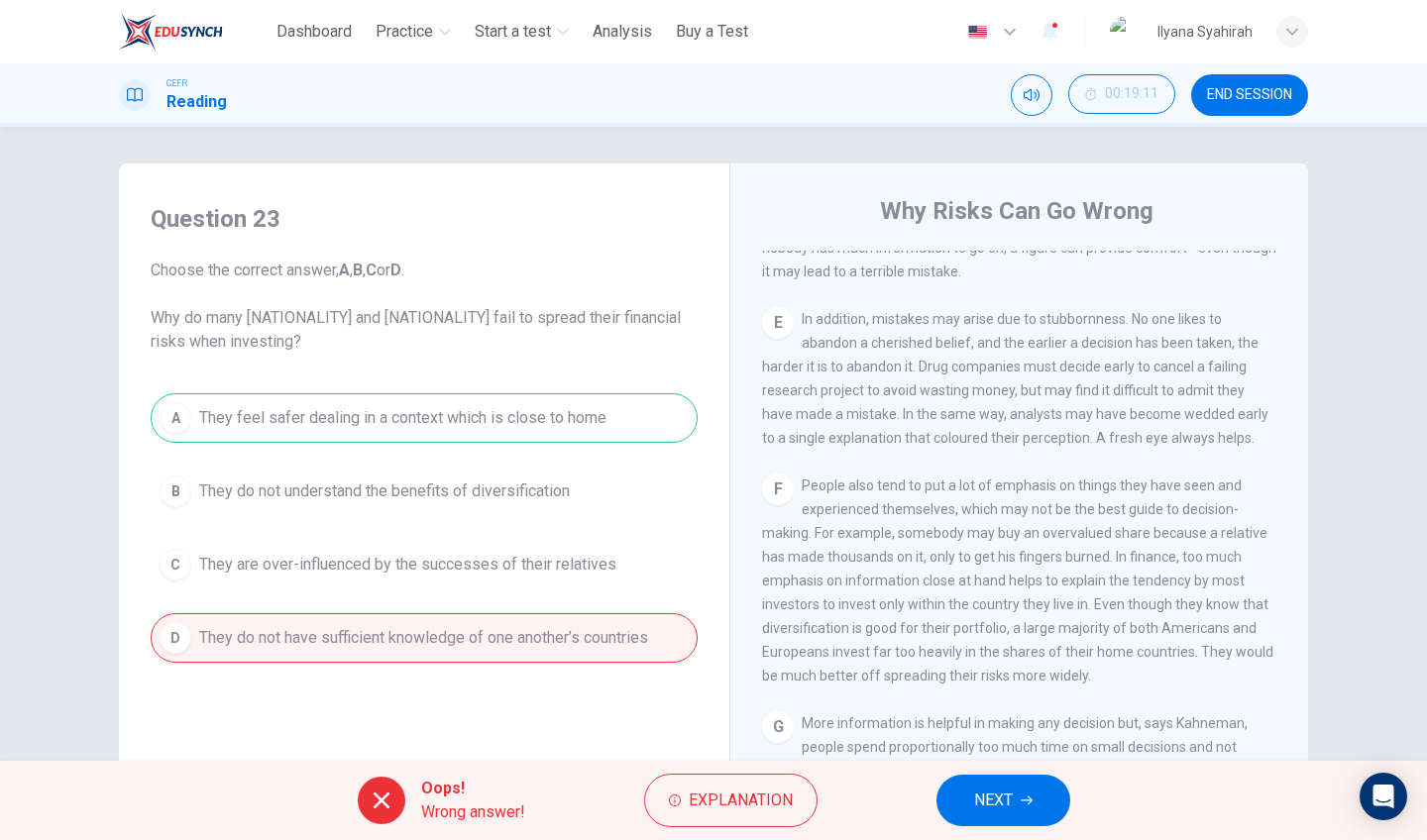 click on "NEXT" at bounding box center [993, 800] 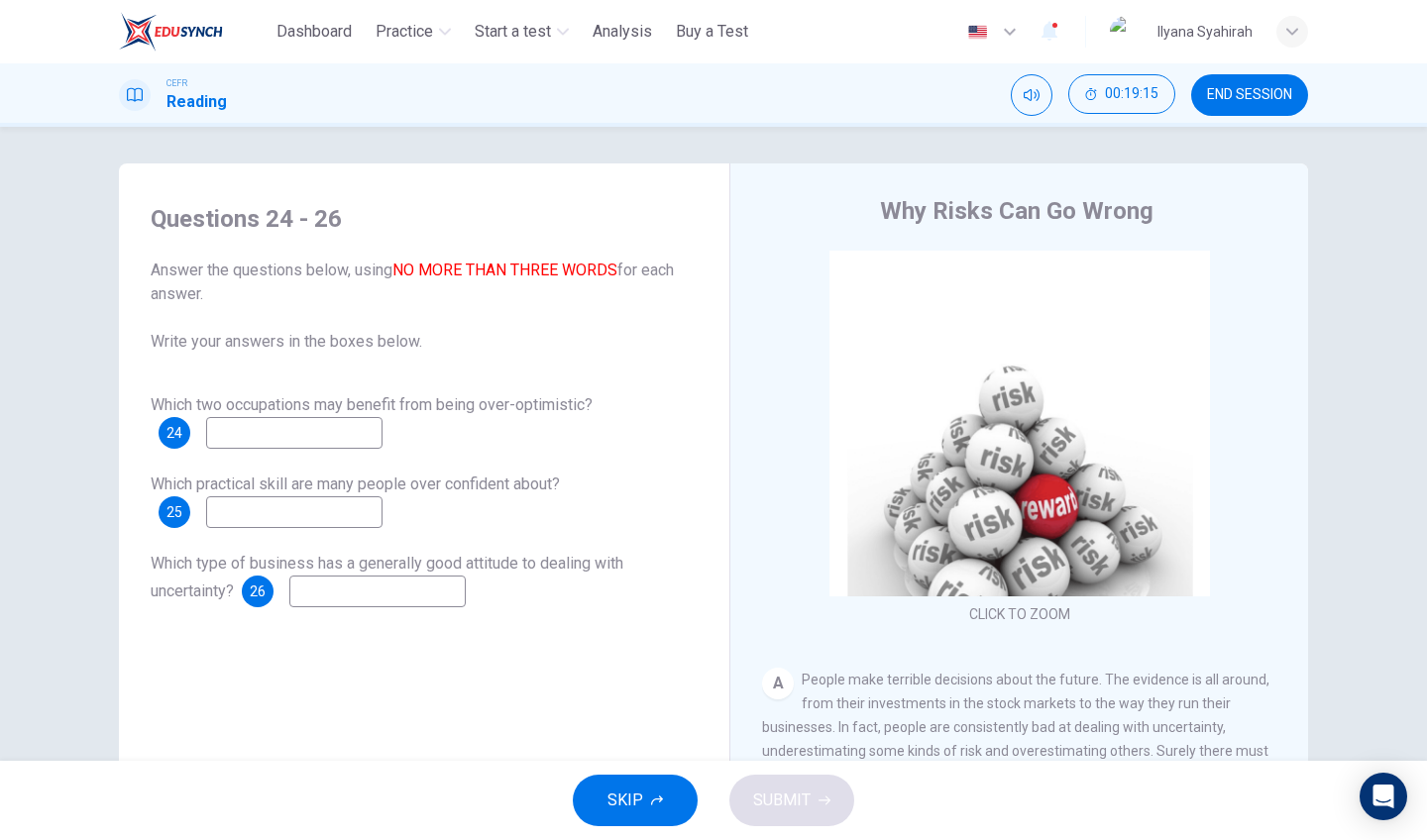 click at bounding box center [294, 433] 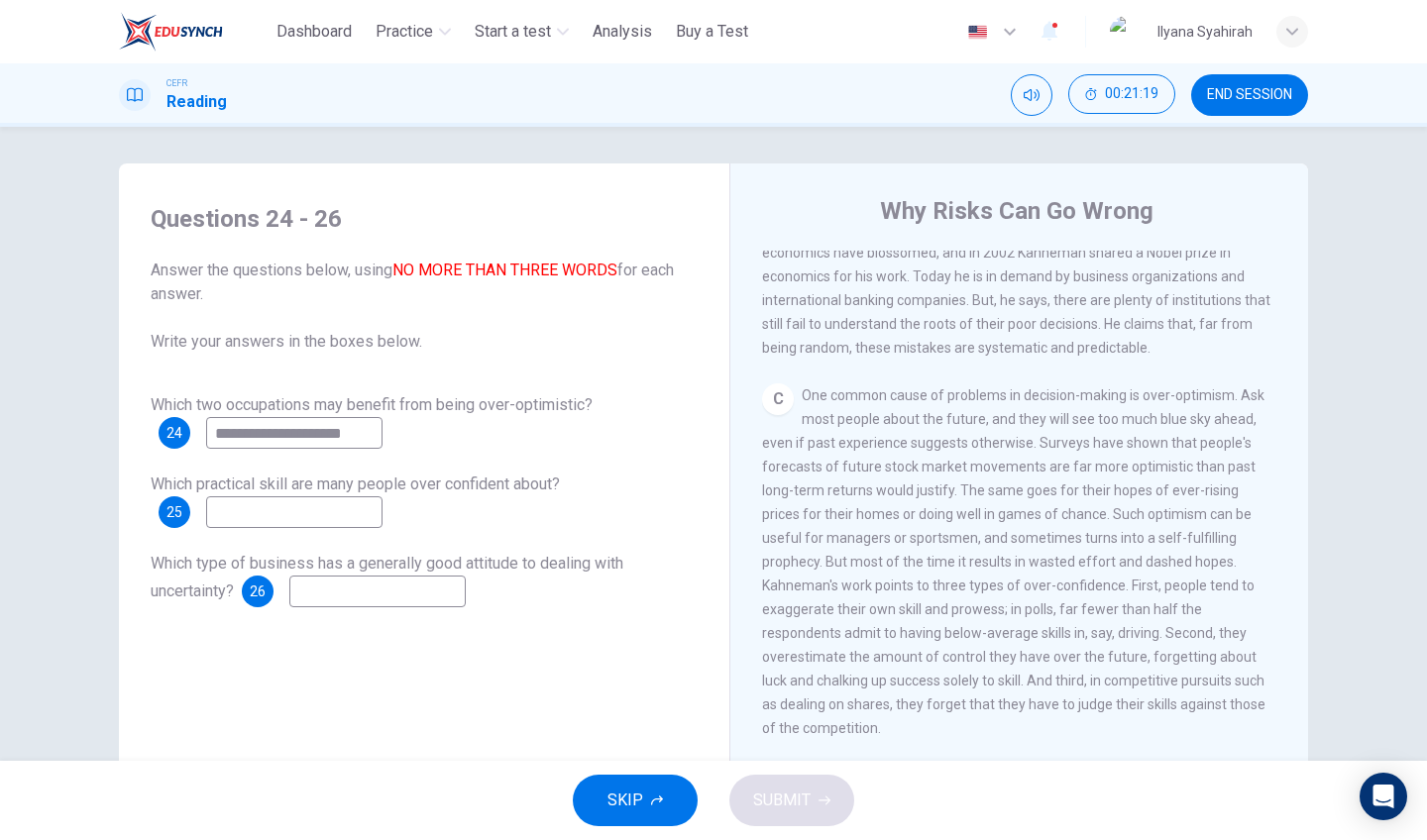 scroll, scrollTop: 714, scrollLeft: 0, axis: vertical 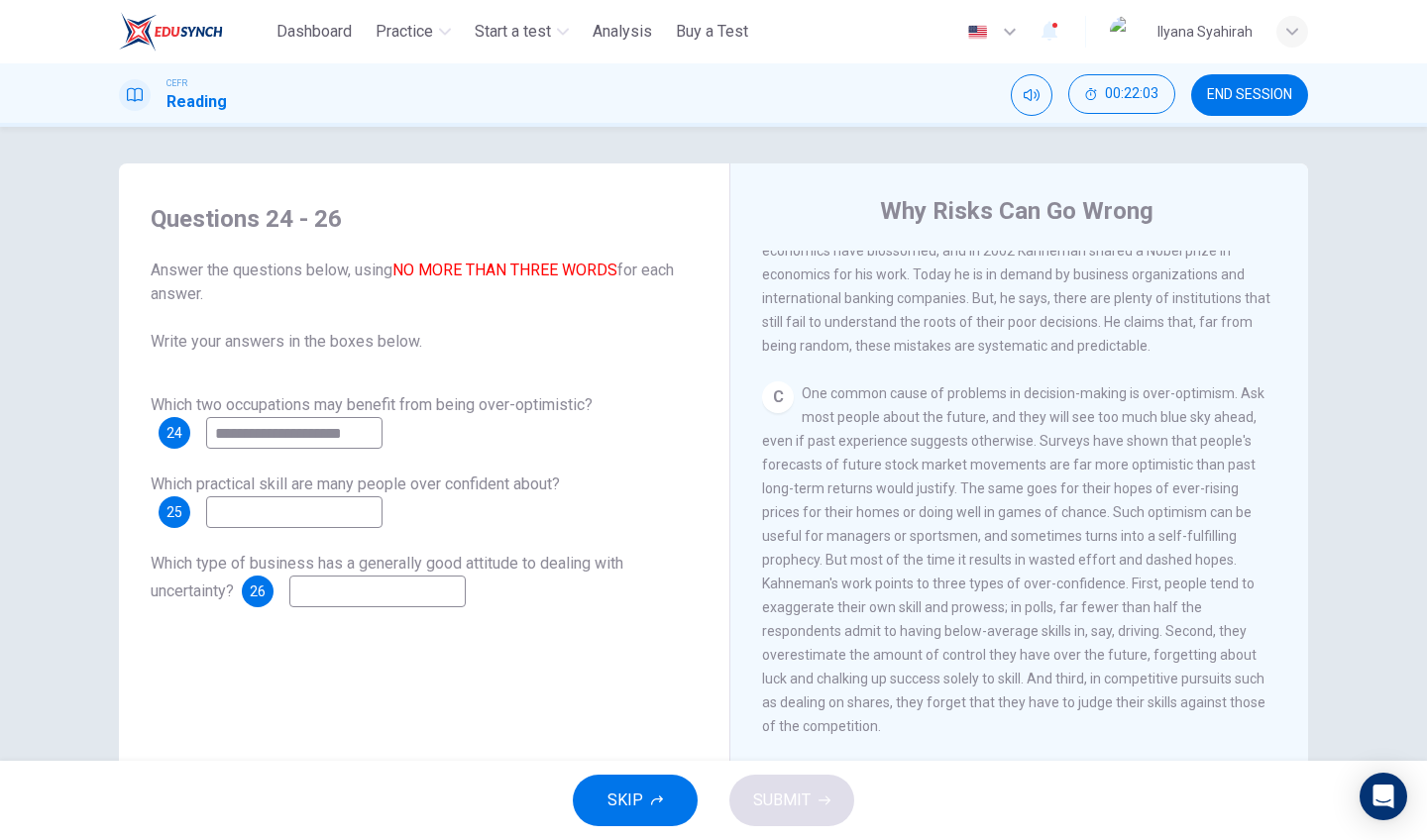 type on "**********" 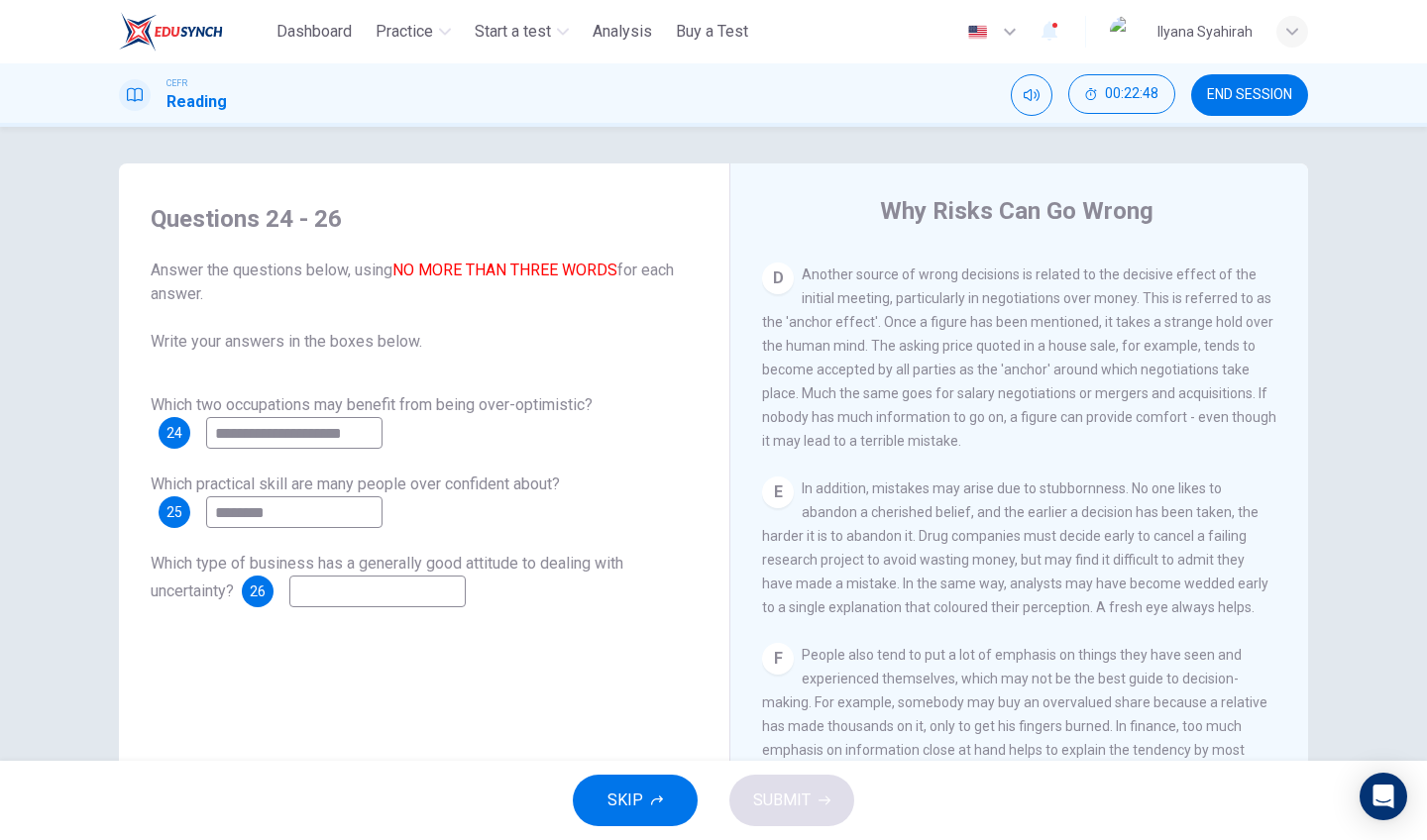 scroll, scrollTop: 1211, scrollLeft: 0, axis: vertical 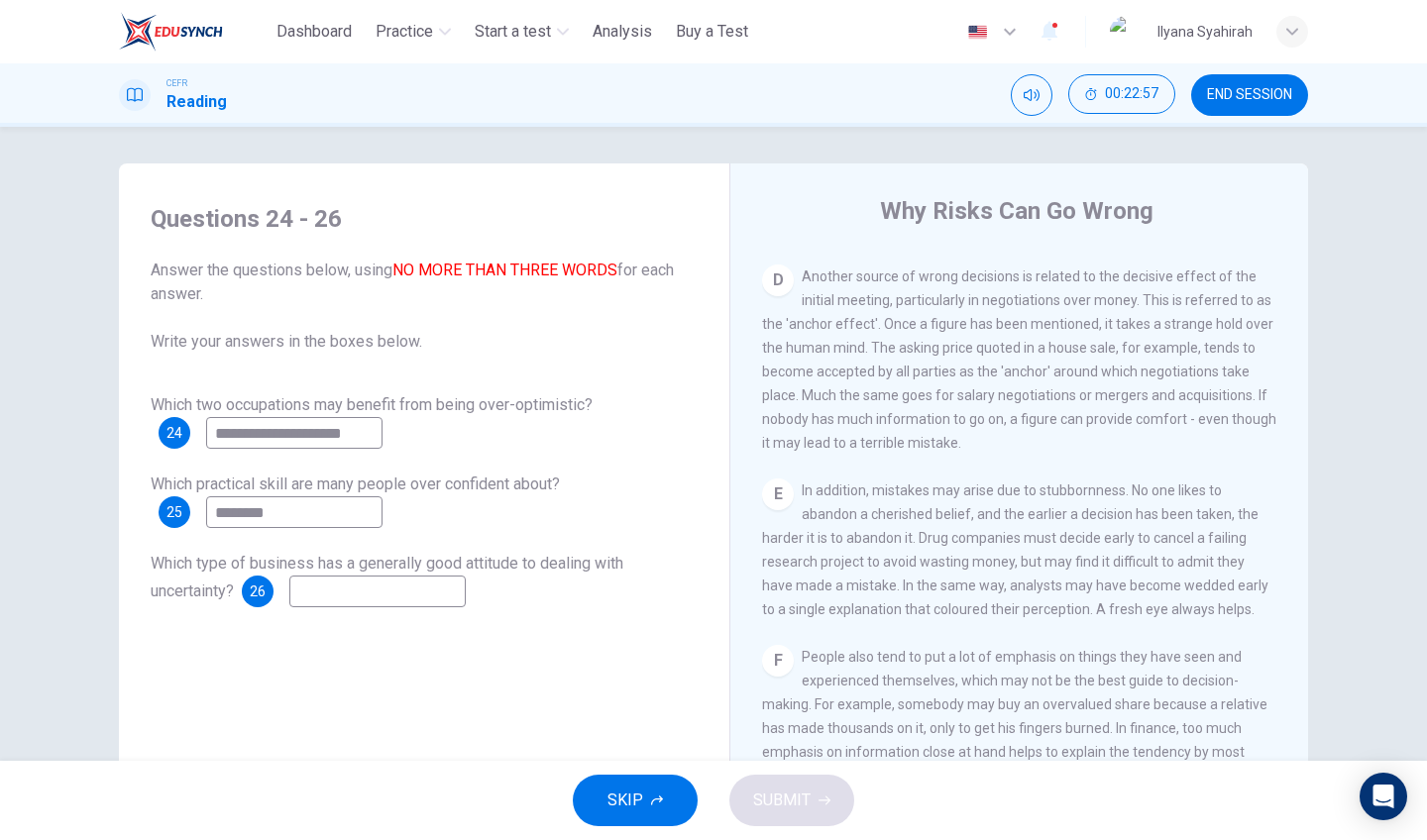 type on "*******" 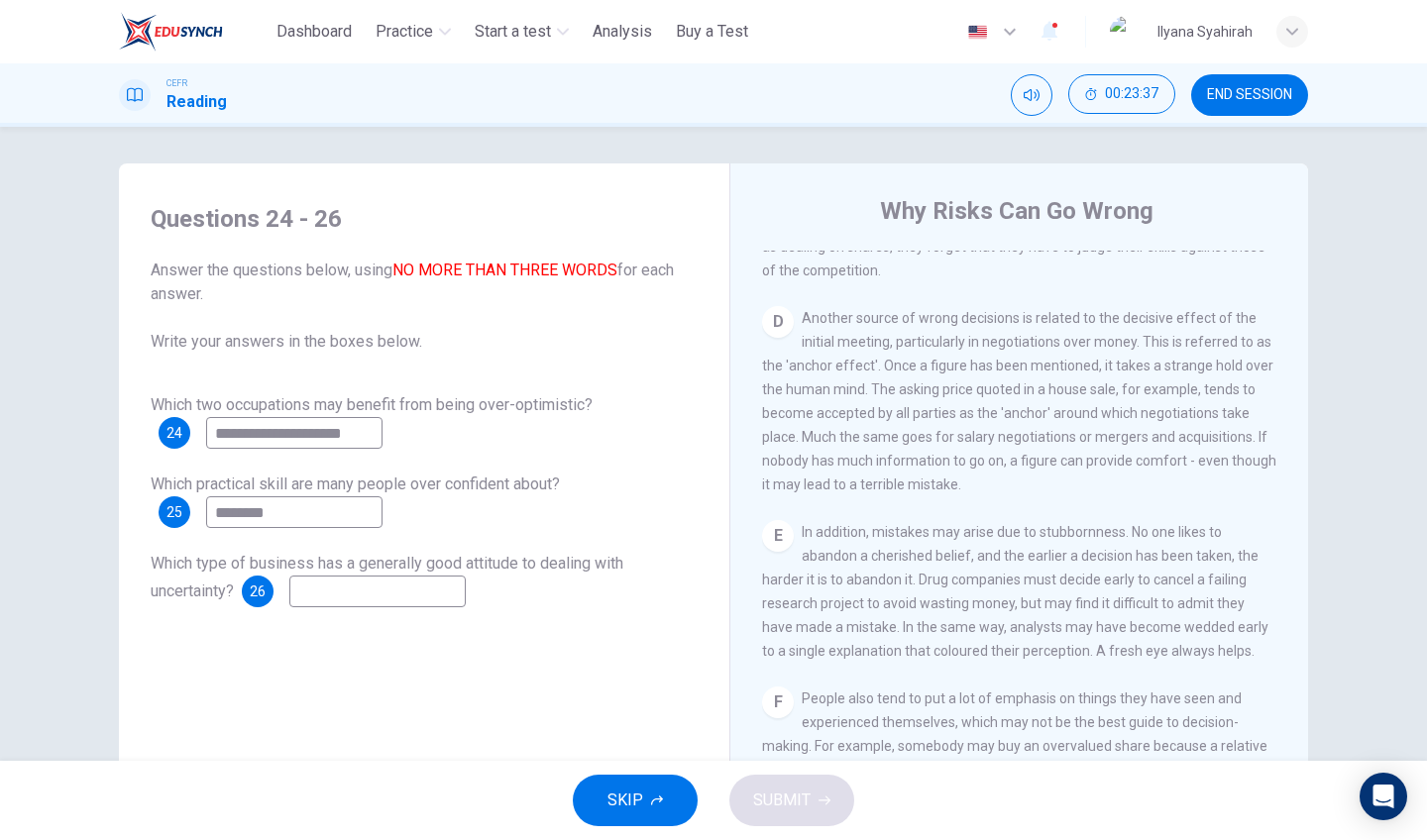 scroll, scrollTop: 1174, scrollLeft: 0, axis: vertical 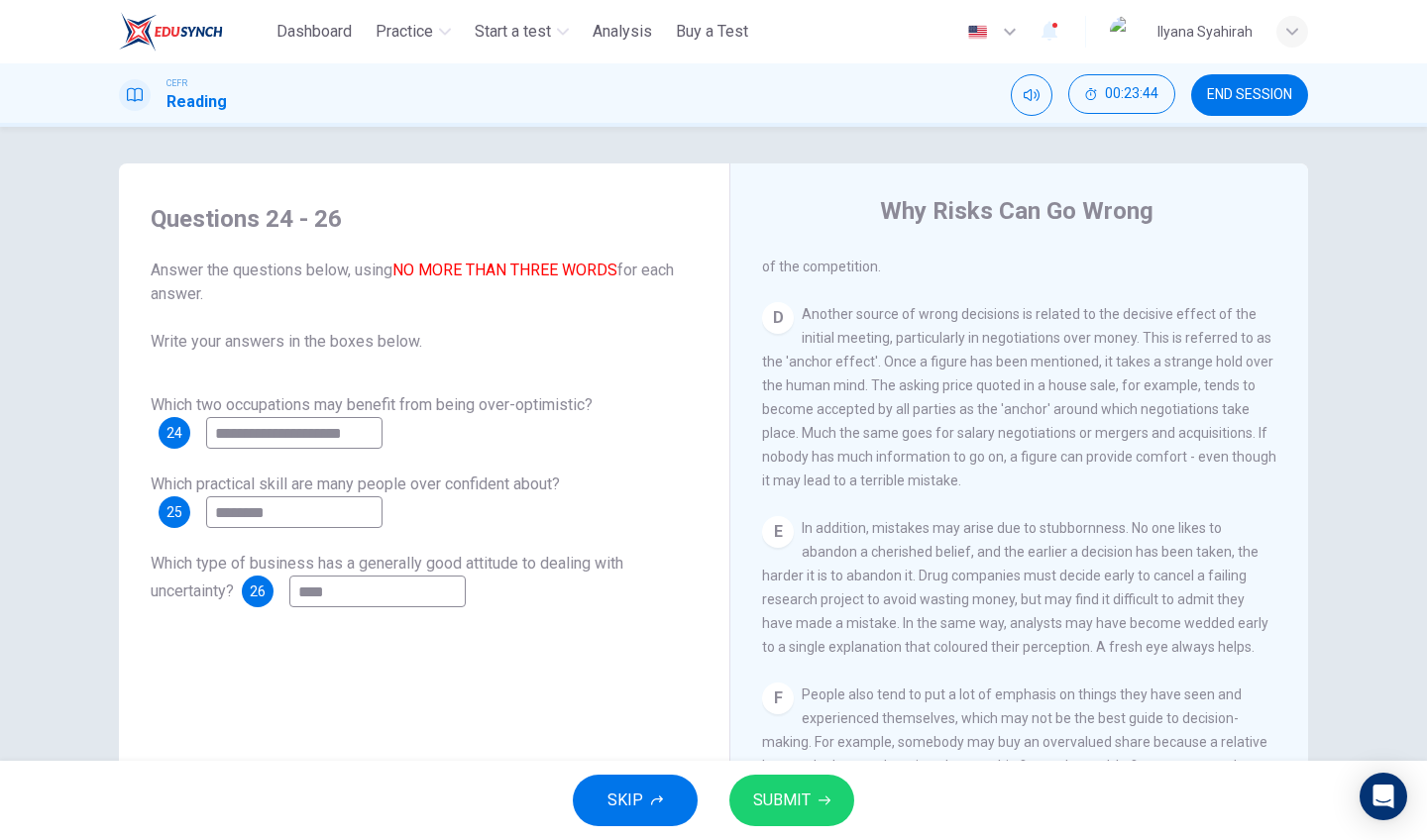 type on "****" 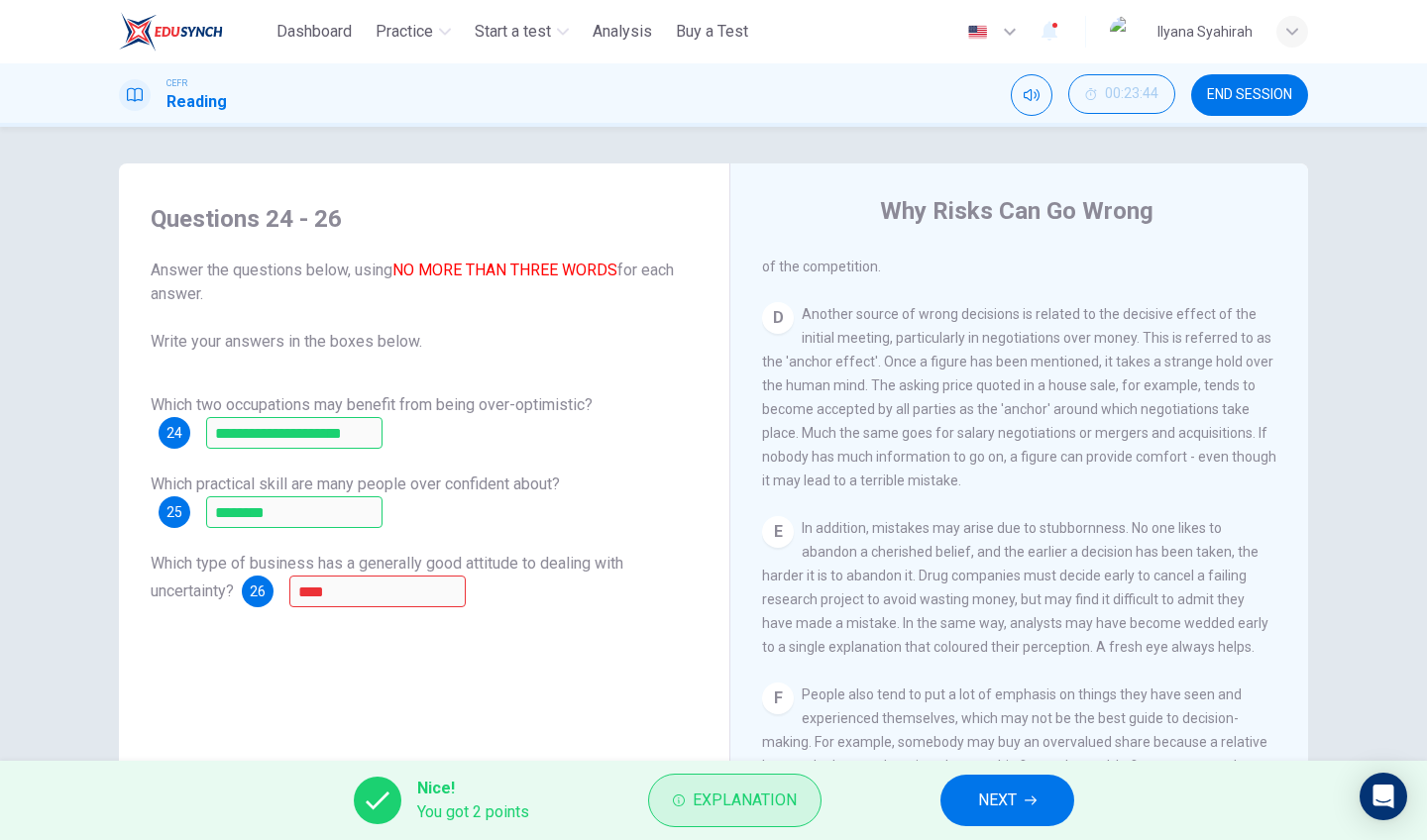 click on "Explanation" at bounding box center [744, 800] 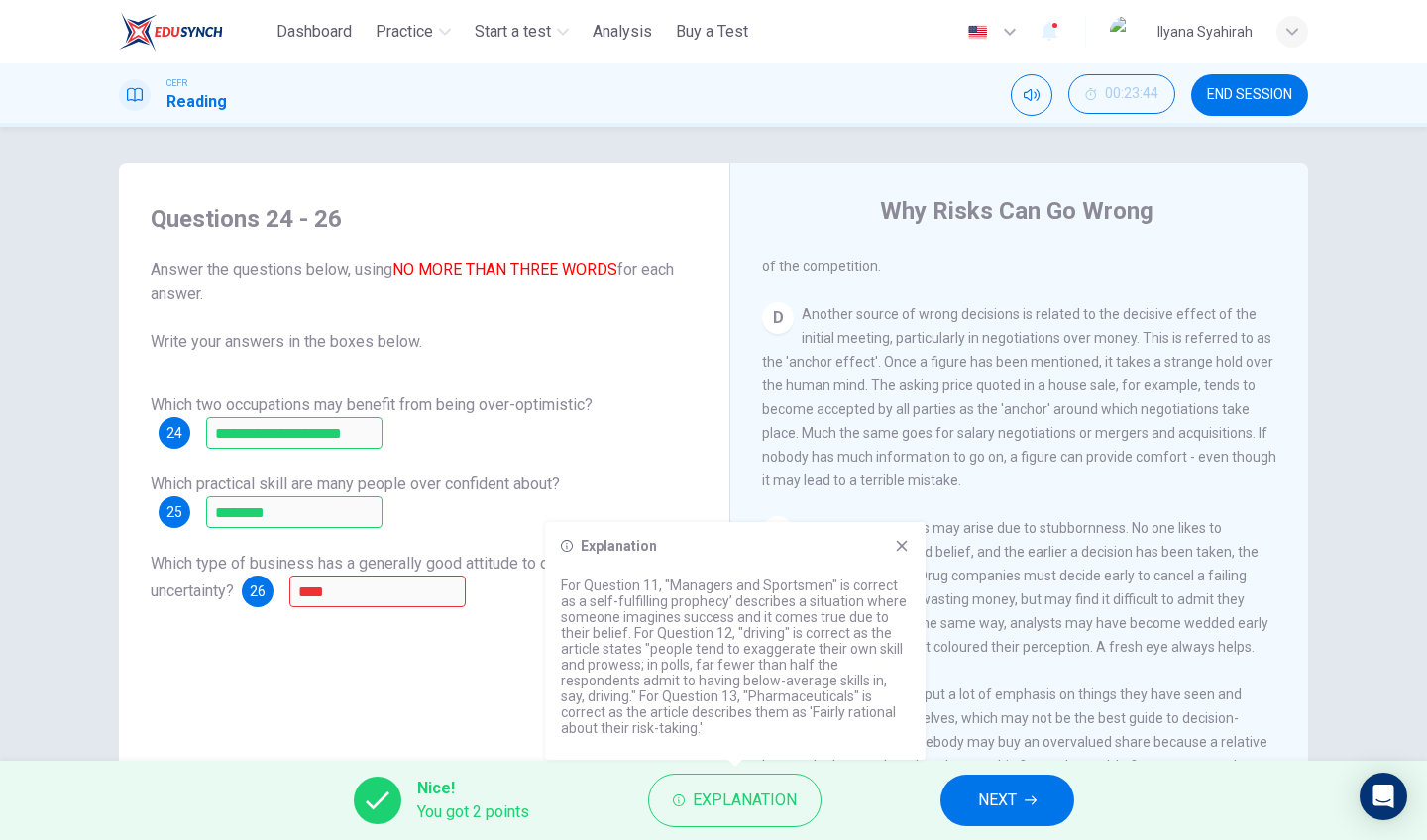 click on "Explanation For Question 11, "Managers and Sportsmen" is correct as a self-fulfilling prophecy’ describes a situation where someone imagines success and it comes true due to their belief.
For Question 12, "driving" is correct as the article states "people tend to exaggerate their own skill and prowess; in polls, far fewer than half the respondents admit to having below-average skills in, say, driving."
For Question 13, "Pharmaceuticals" is correct as the article describes them as 'Fairly rational about their risk-taking.'" at bounding box center [735, 641] 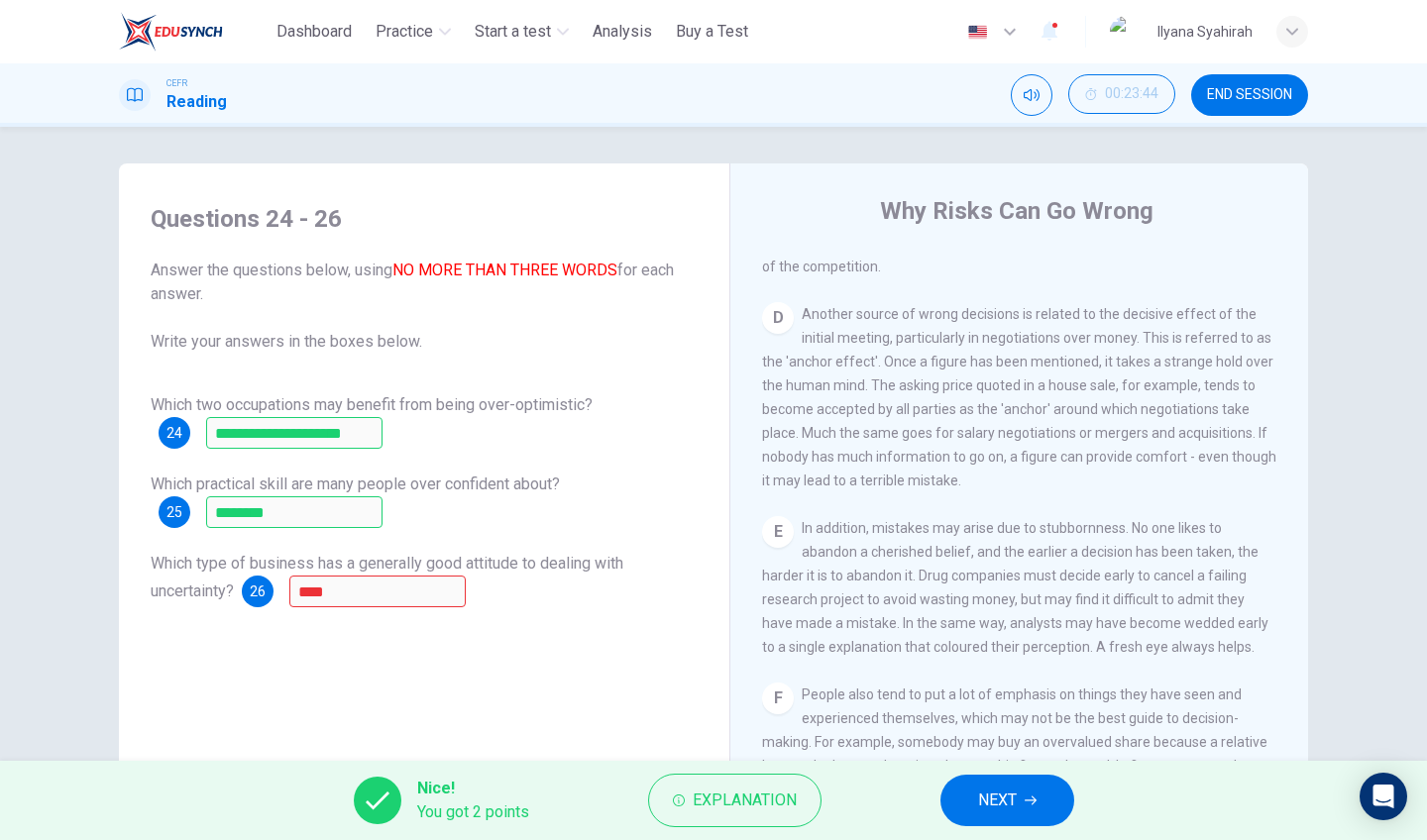 click on "NEXT" at bounding box center (1007, 800) 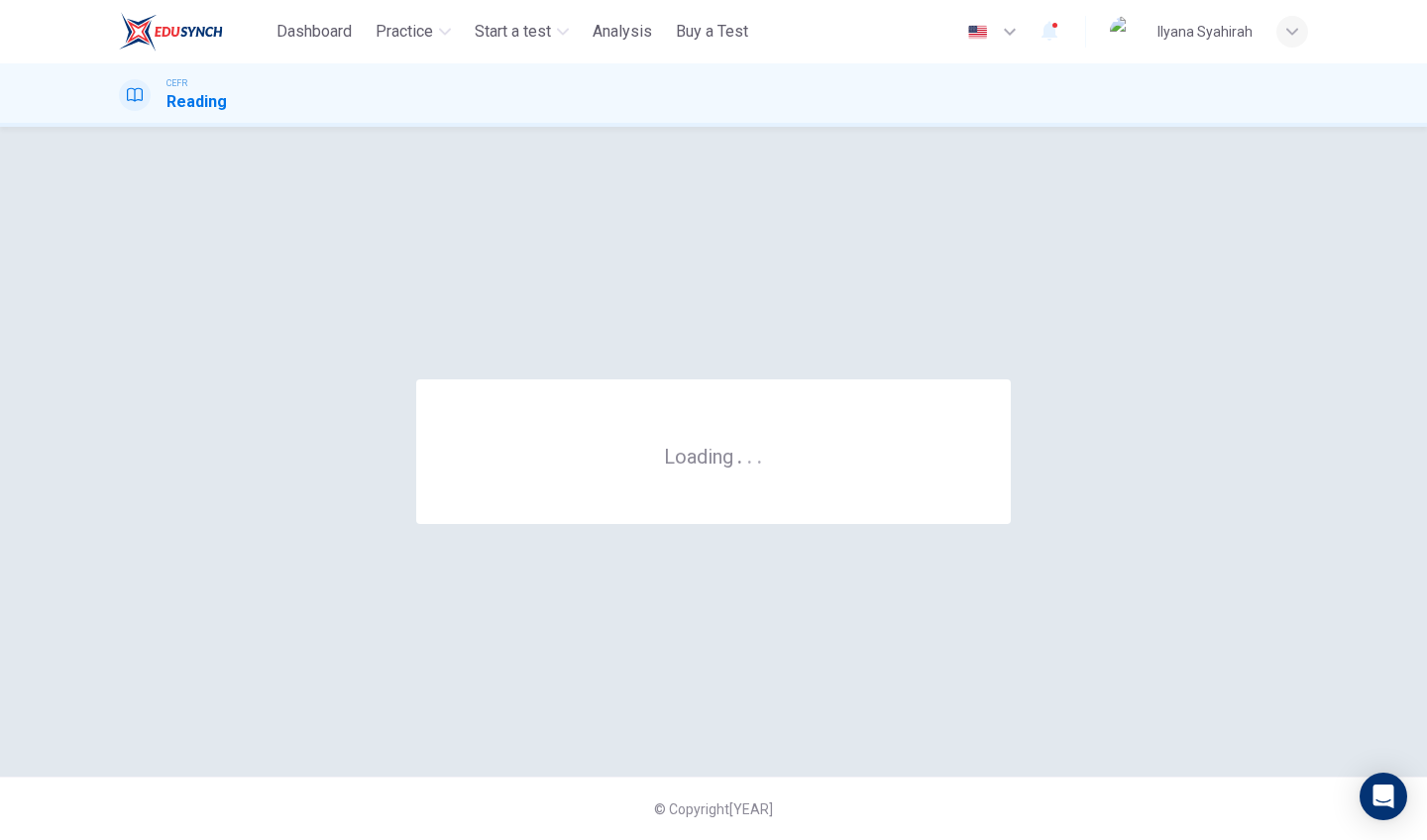 scroll, scrollTop: 0, scrollLeft: 0, axis: both 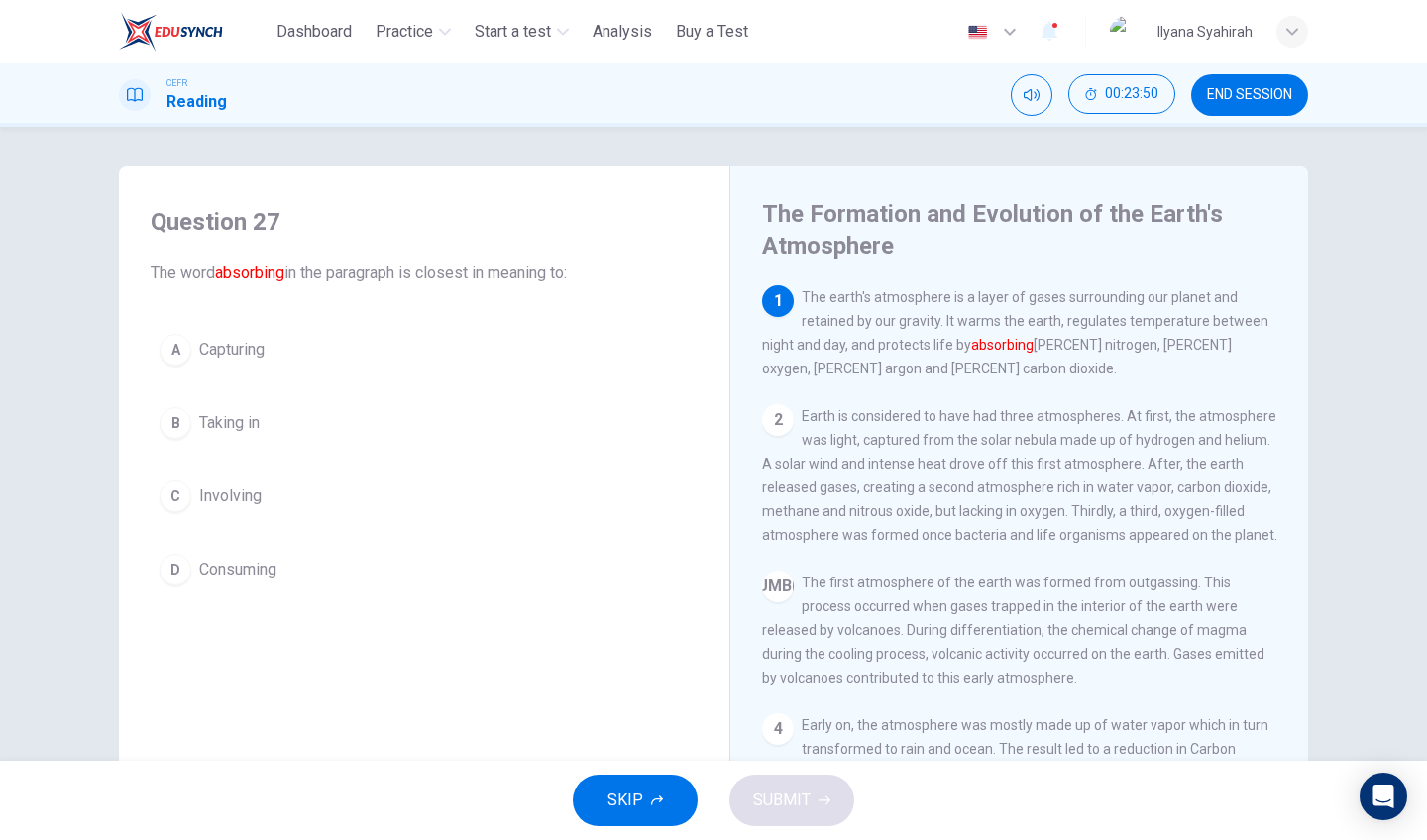 click on "D Consuming" at bounding box center (424, 570) 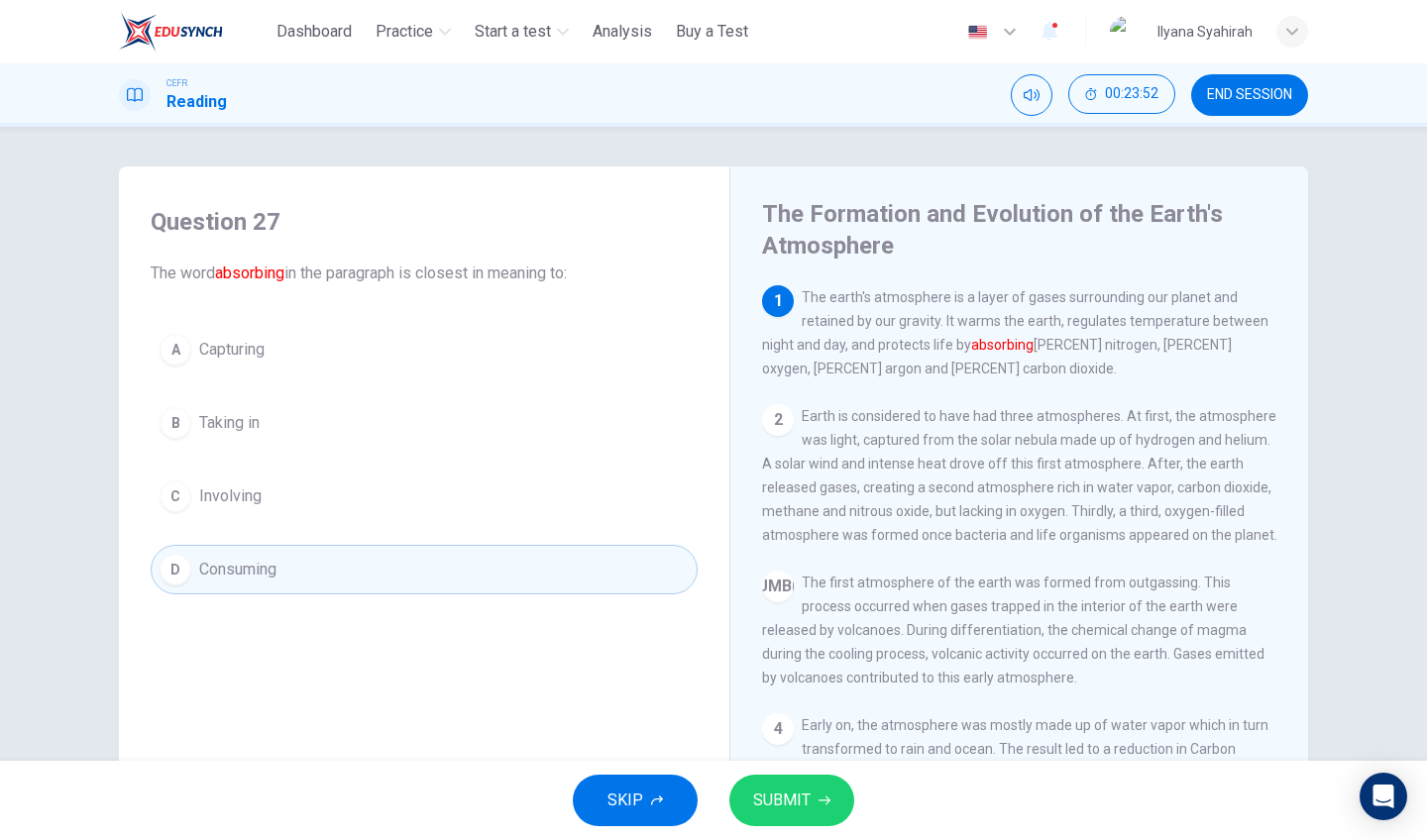 click on "SUBMIT" at bounding box center (782, 800) 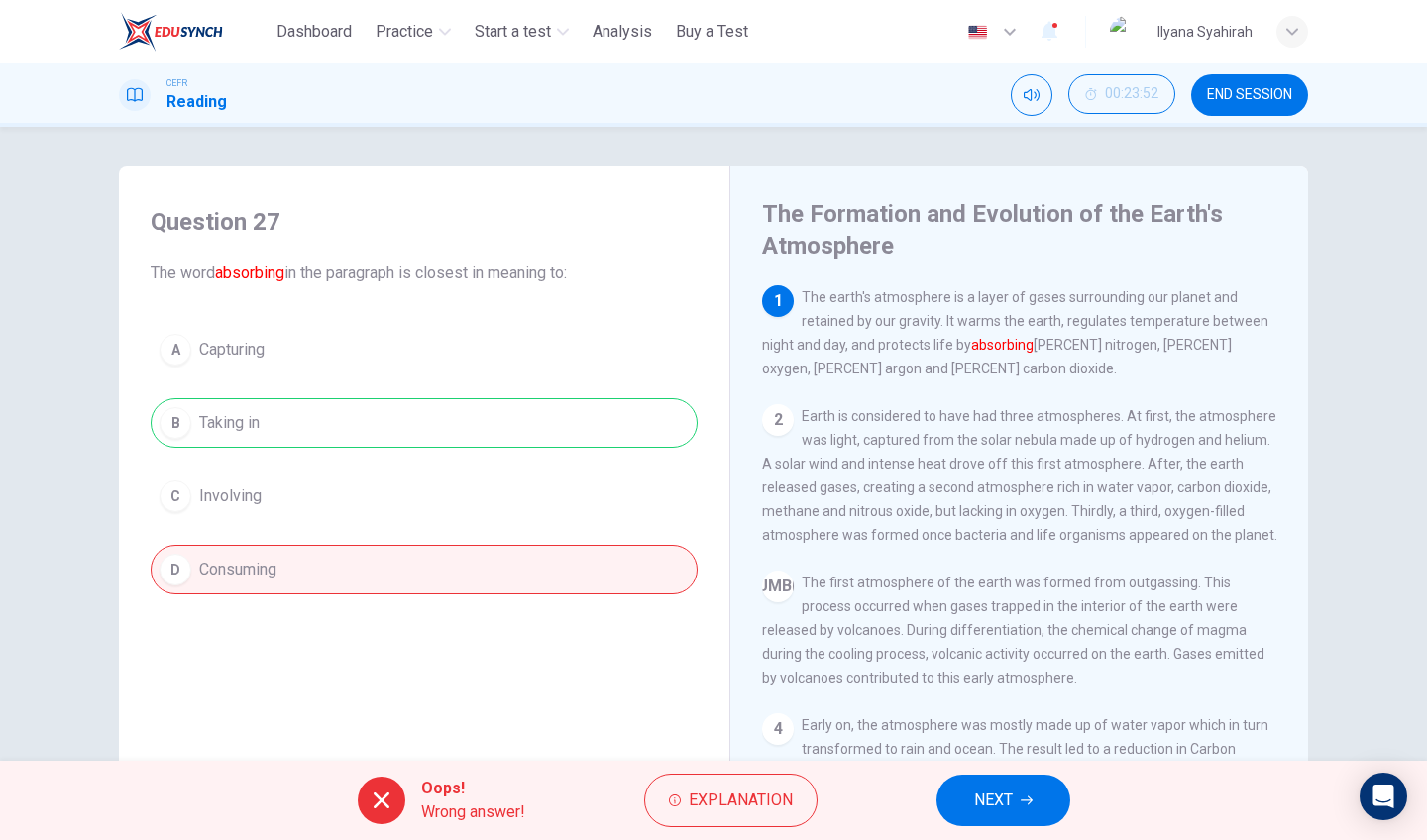 click on "NEXT" at bounding box center (1003, 800) 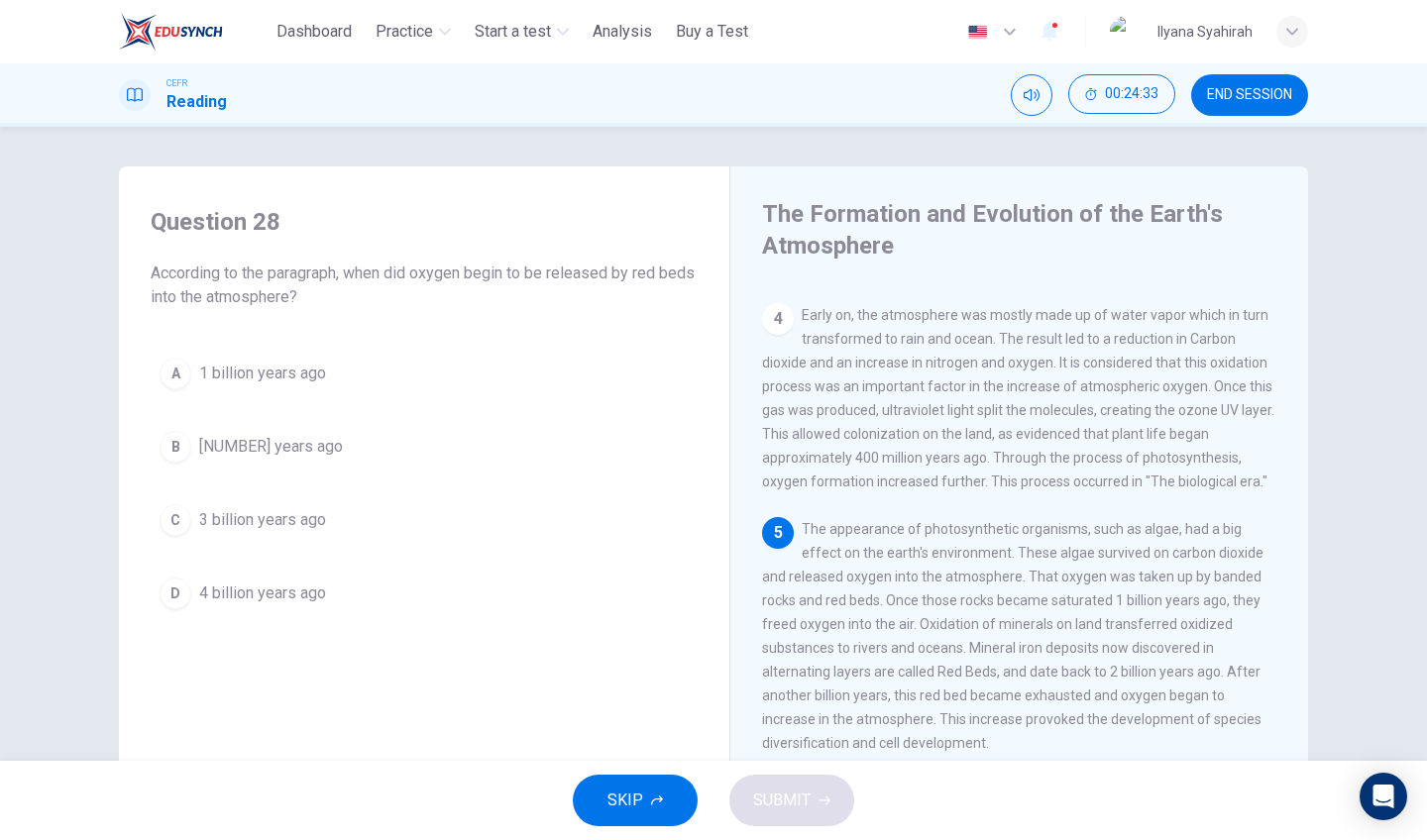 scroll, scrollTop: 435, scrollLeft: 0, axis: vertical 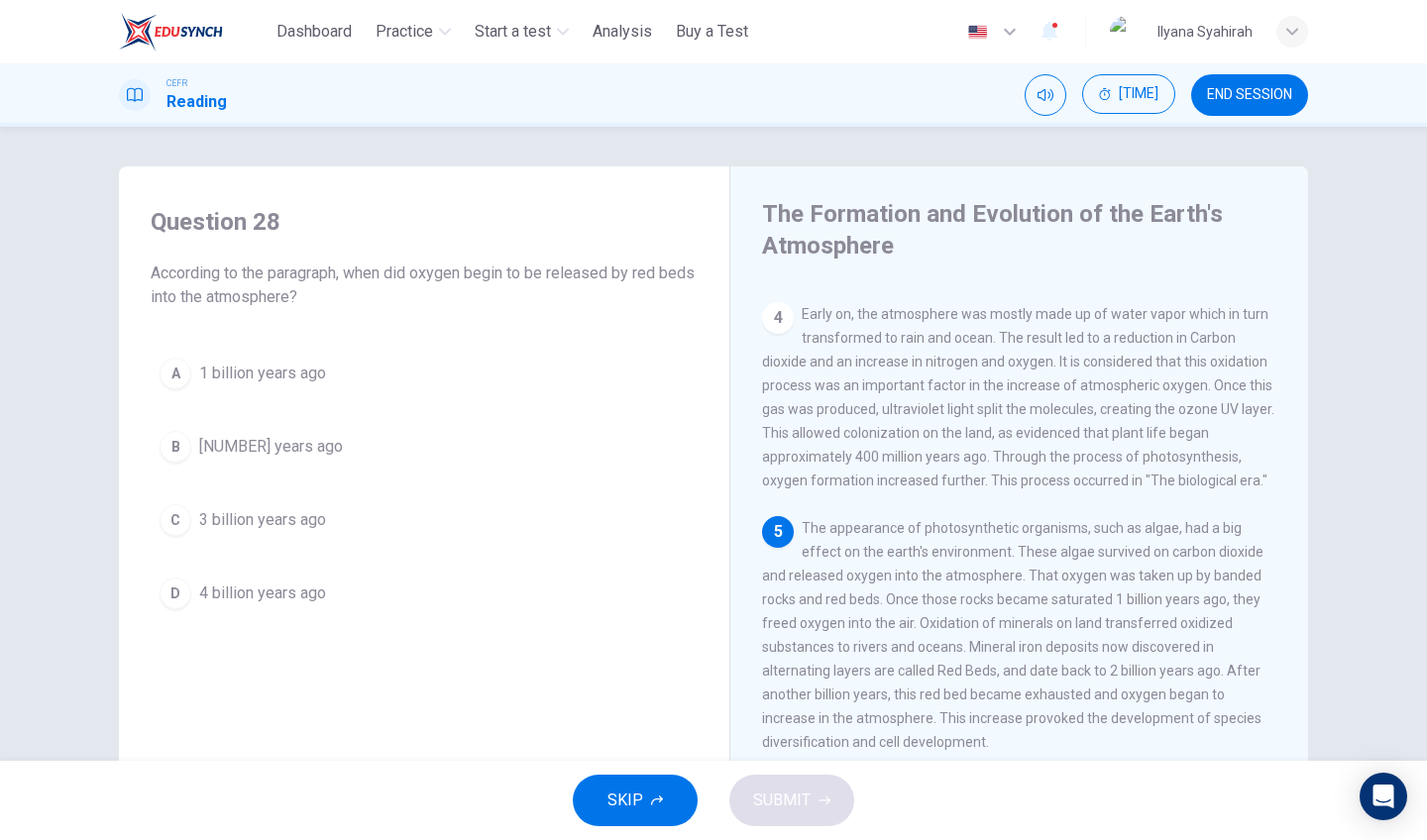 click on "B 2 billion years ago" at bounding box center (424, 447) 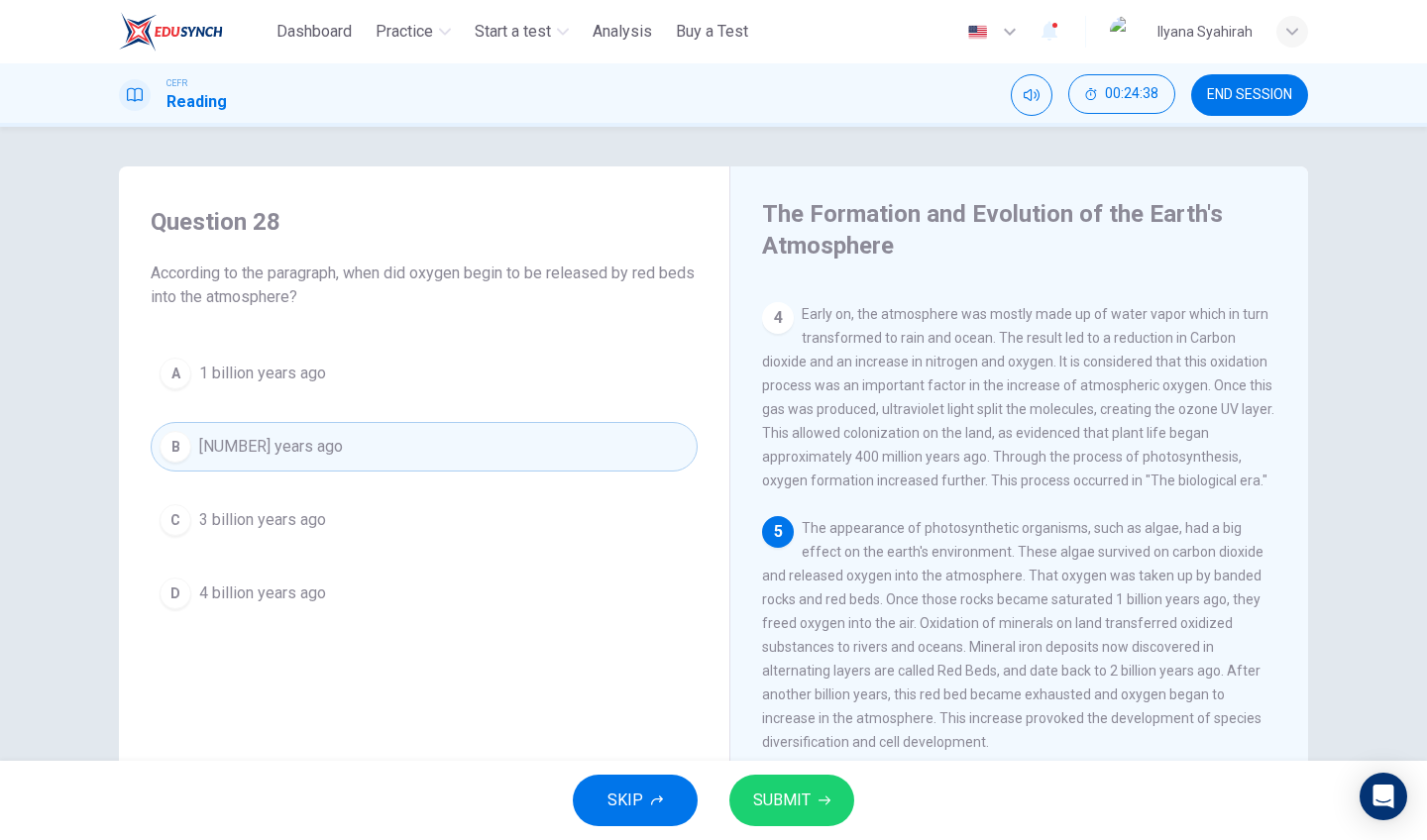 click on "SUBMIT" at bounding box center [782, 800] 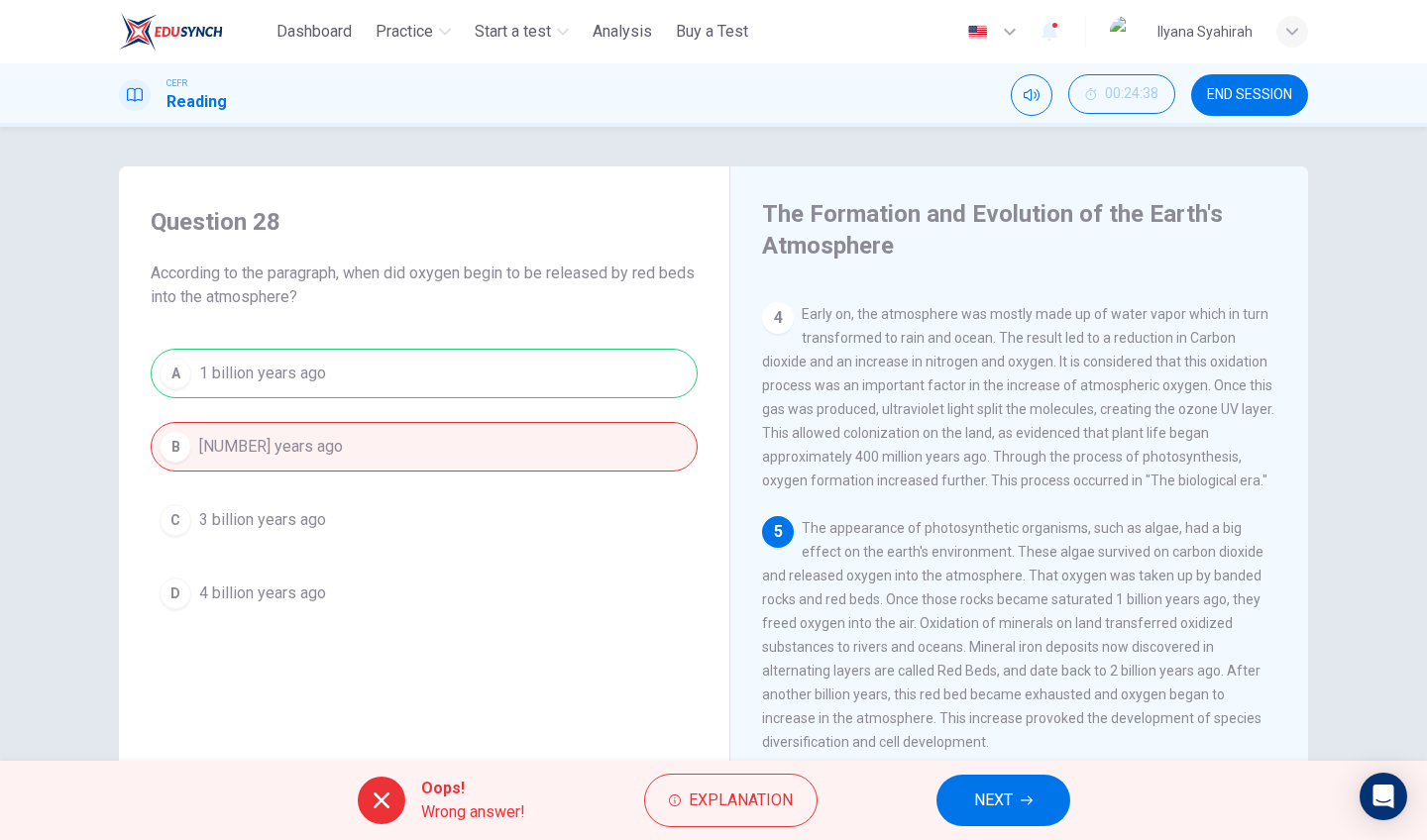 click on "NEXT" at bounding box center (993, 800) 